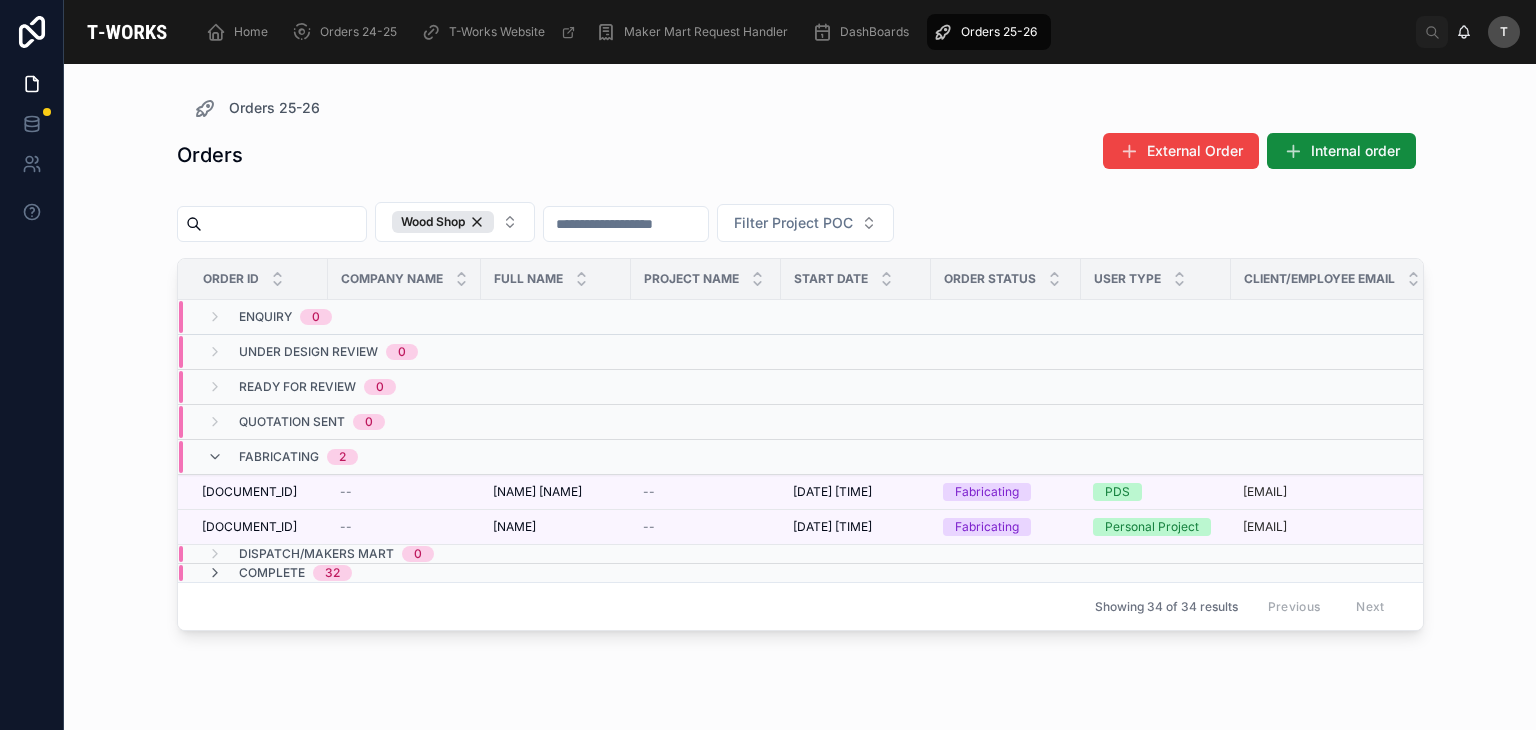 scroll, scrollTop: 0, scrollLeft: 0, axis: both 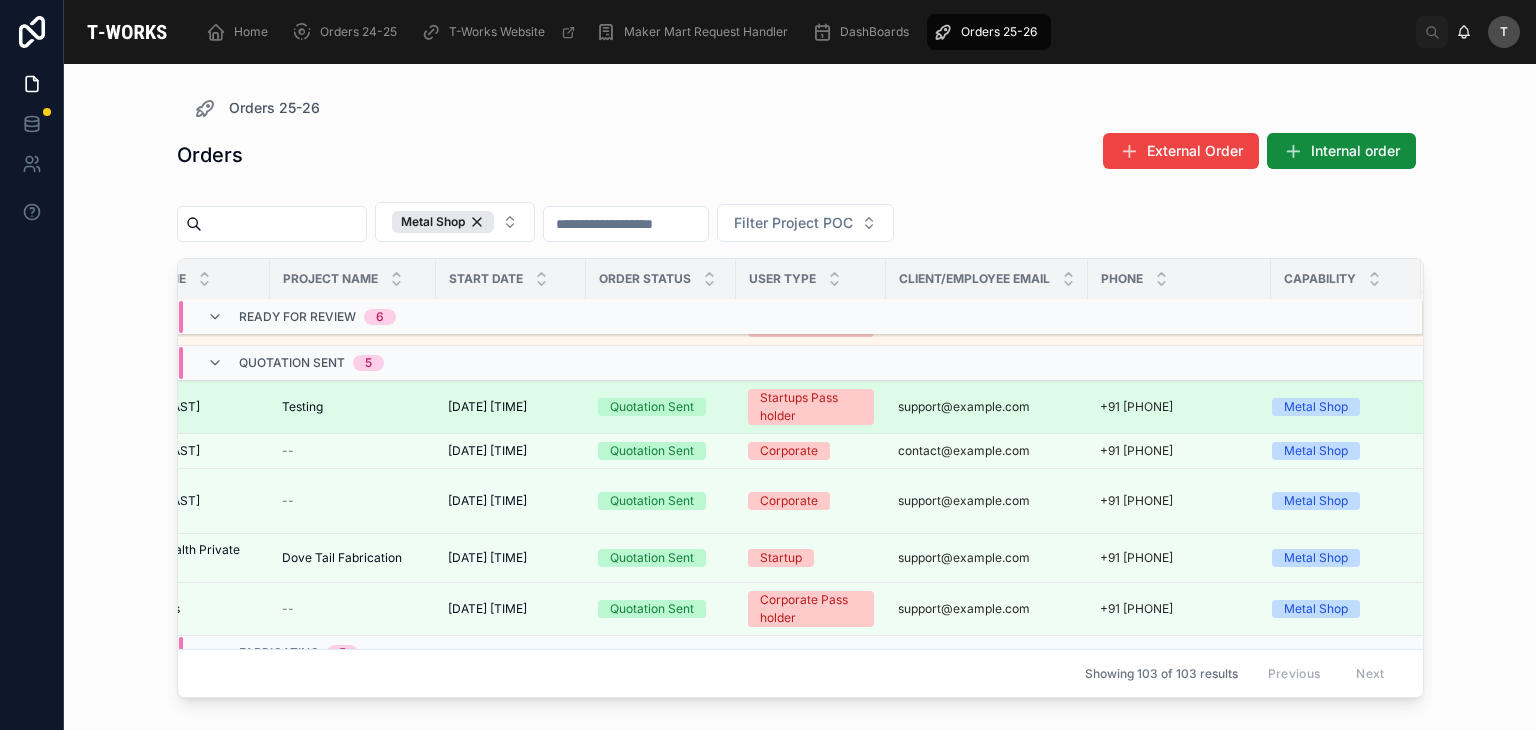 click on "[DATE] [TIME]" at bounding box center (487, 407) 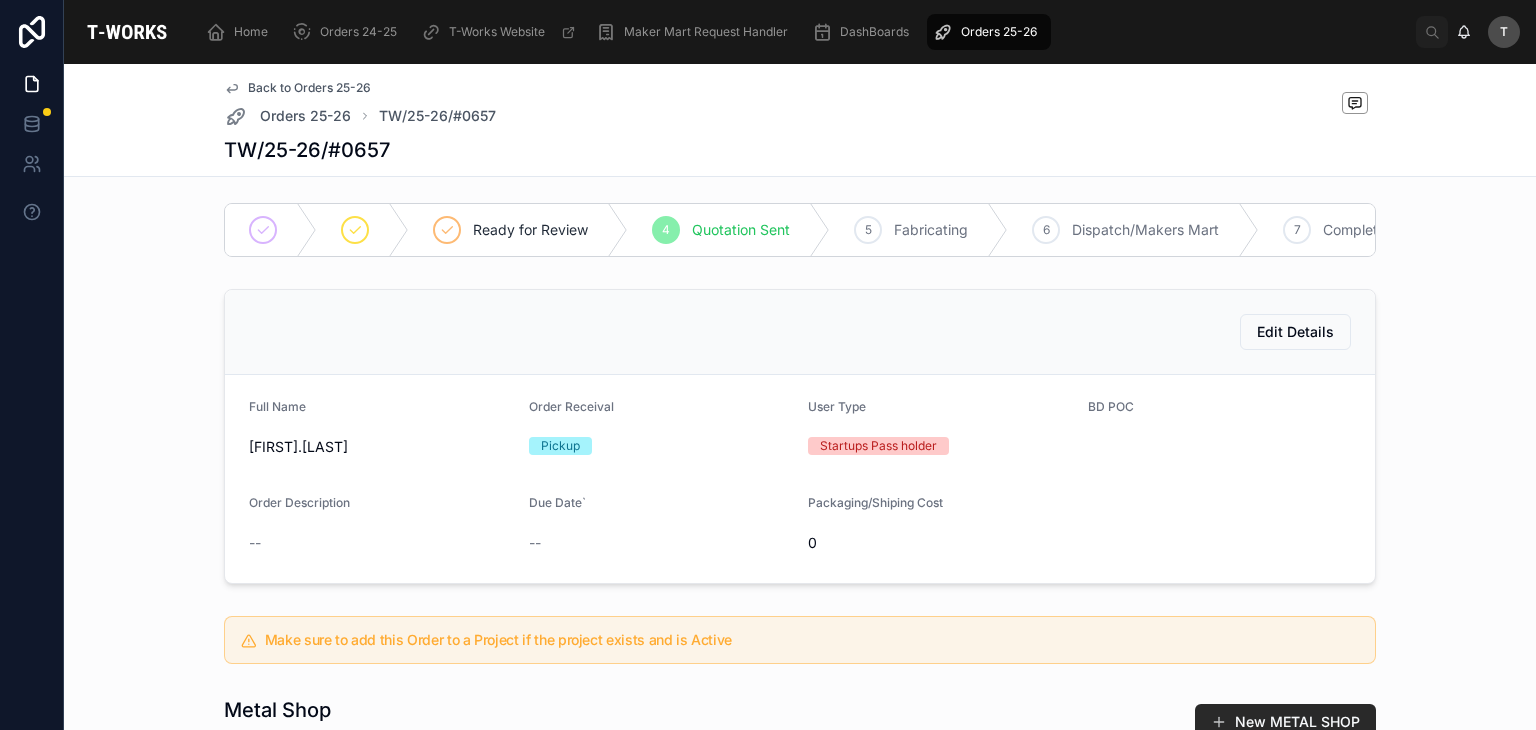 scroll, scrollTop: 0, scrollLeft: 0, axis: both 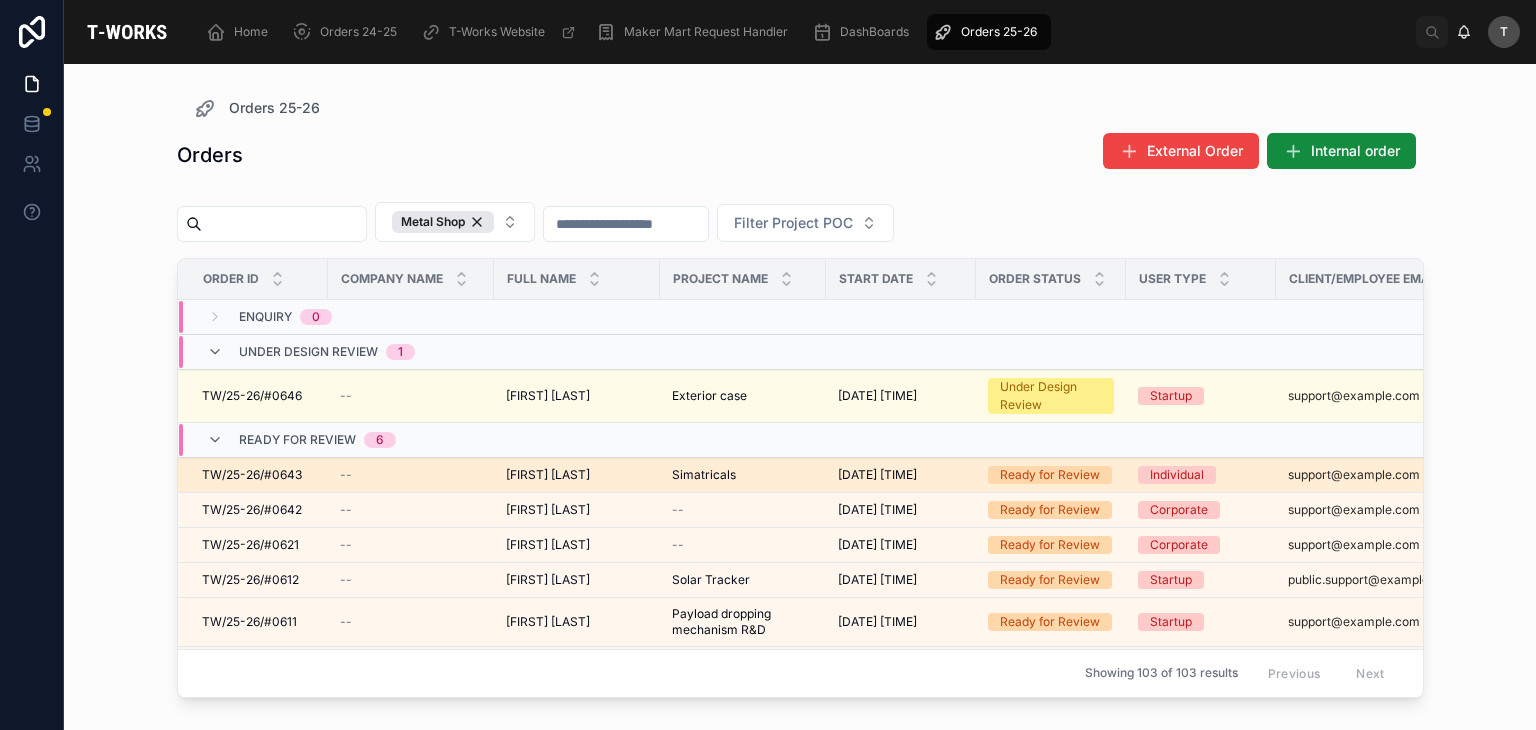 click on "[ID]" at bounding box center [252, 475] 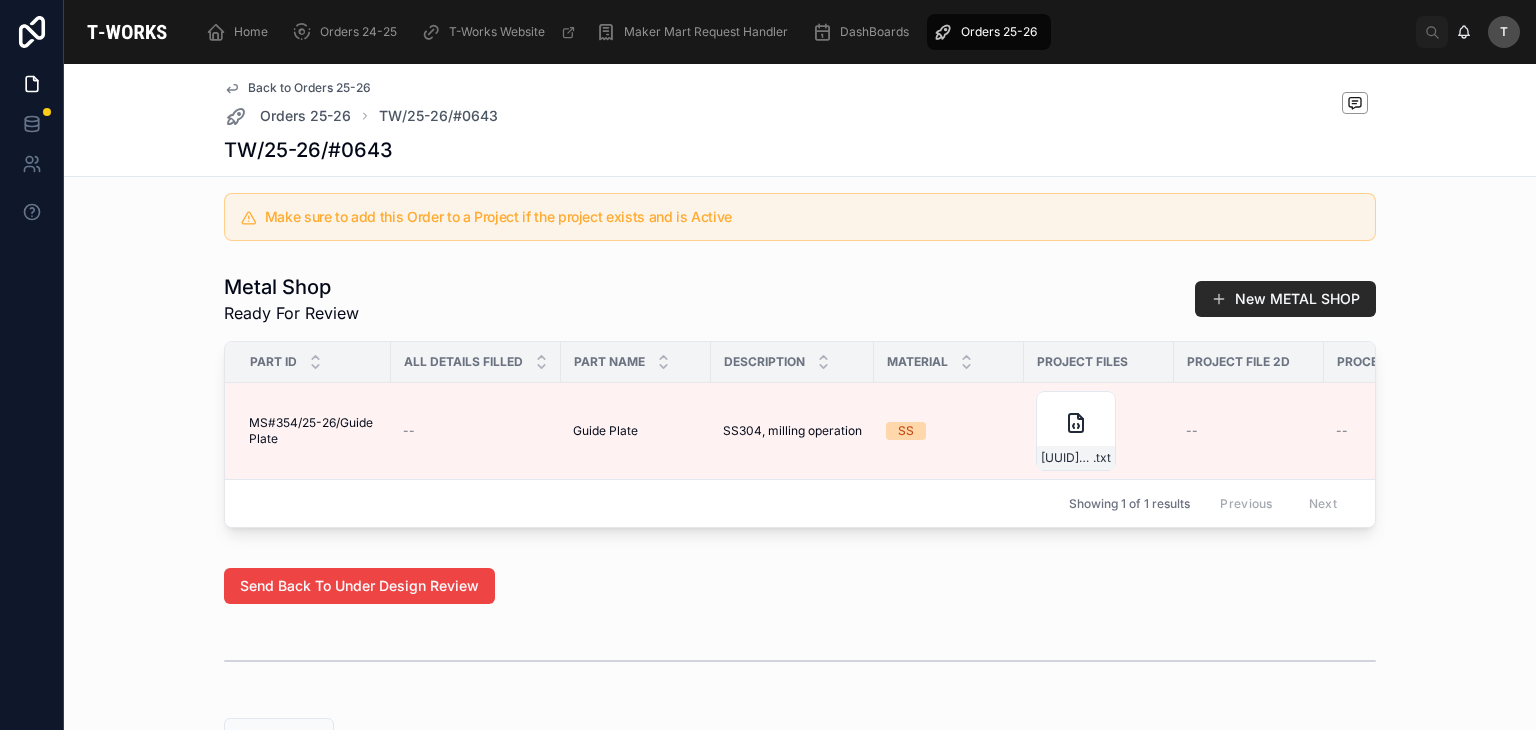 scroll, scrollTop: 1116, scrollLeft: 0, axis: vertical 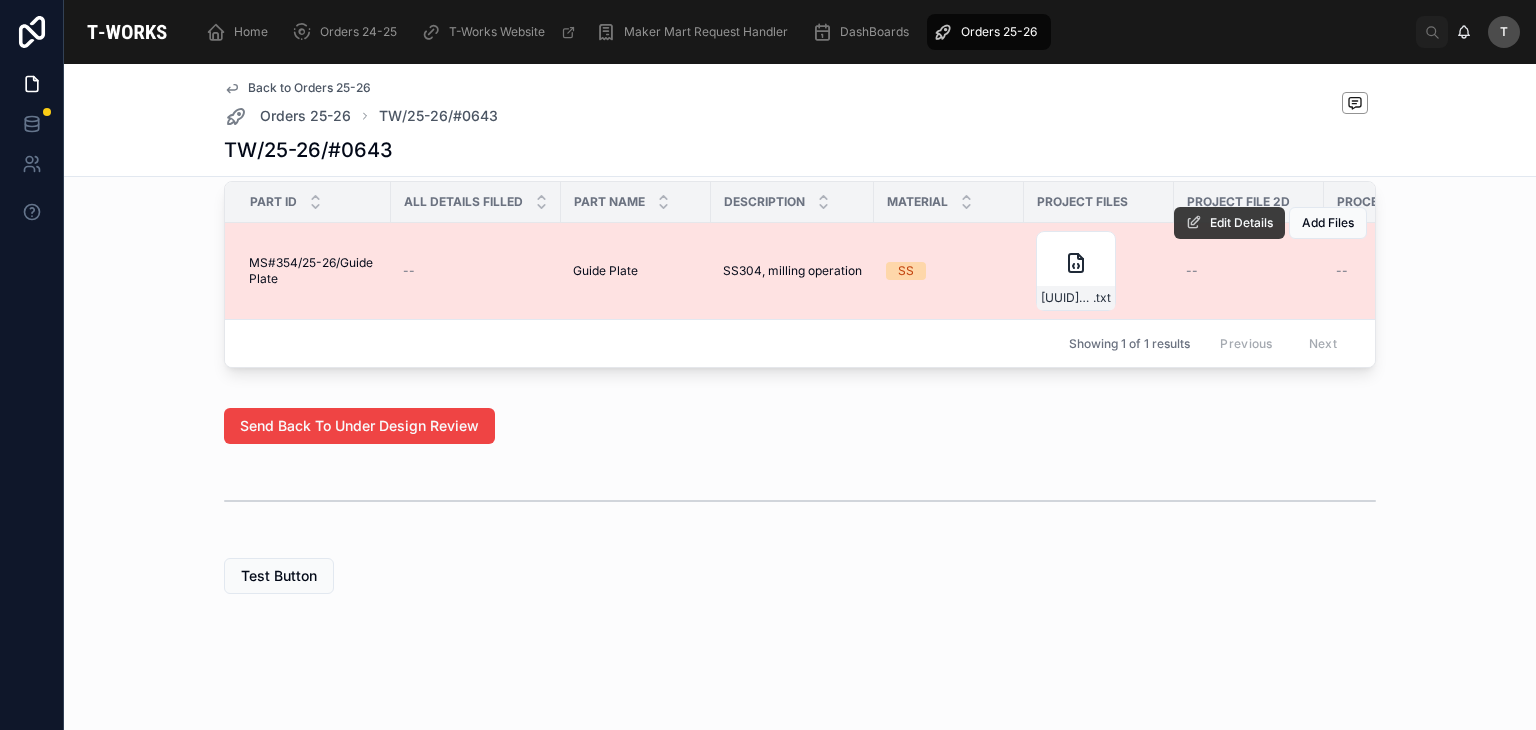 click on "Edit Details" at bounding box center (1241, 223) 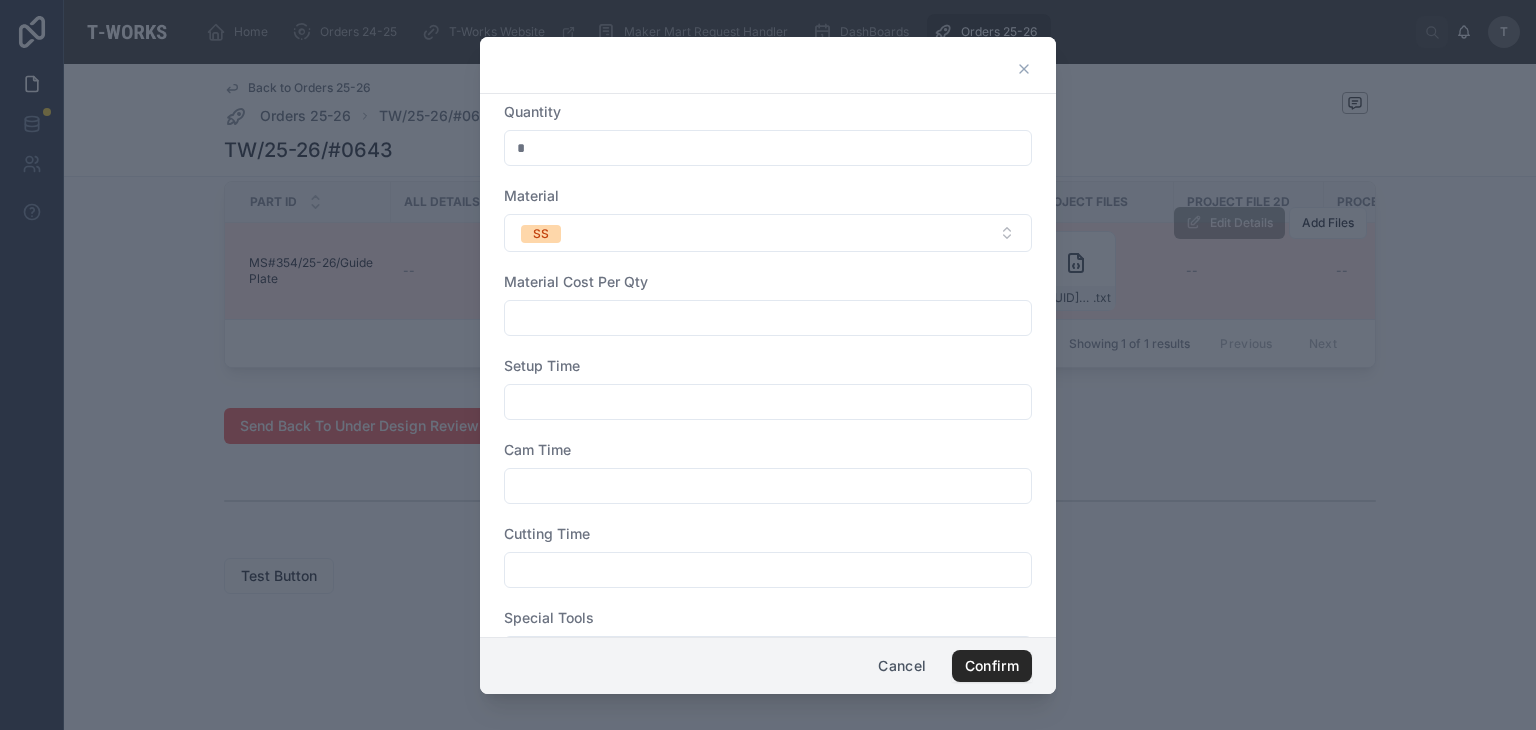 click on "*" at bounding box center (768, 148) 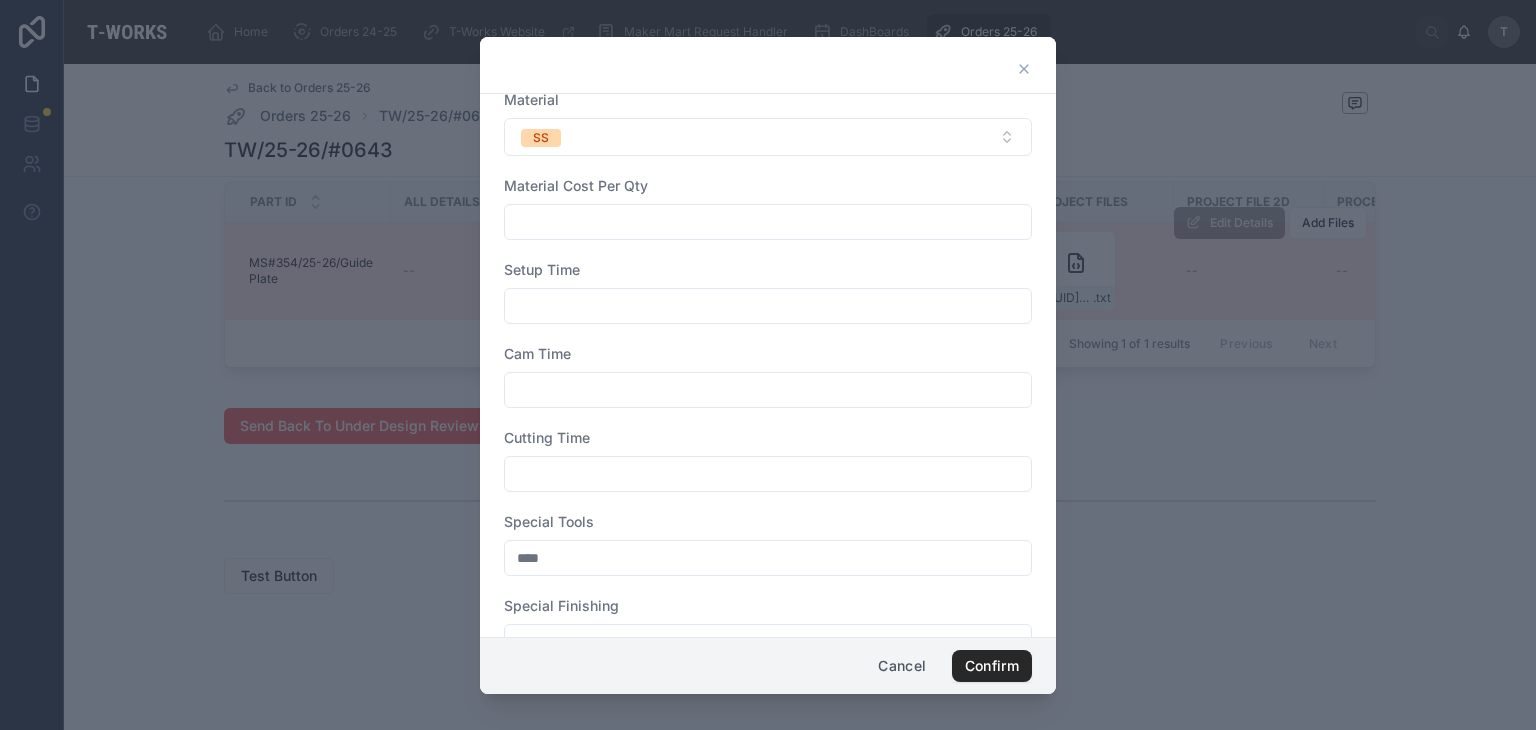 scroll, scrollTop: 100, scrollLeft: 0, axis: vertical 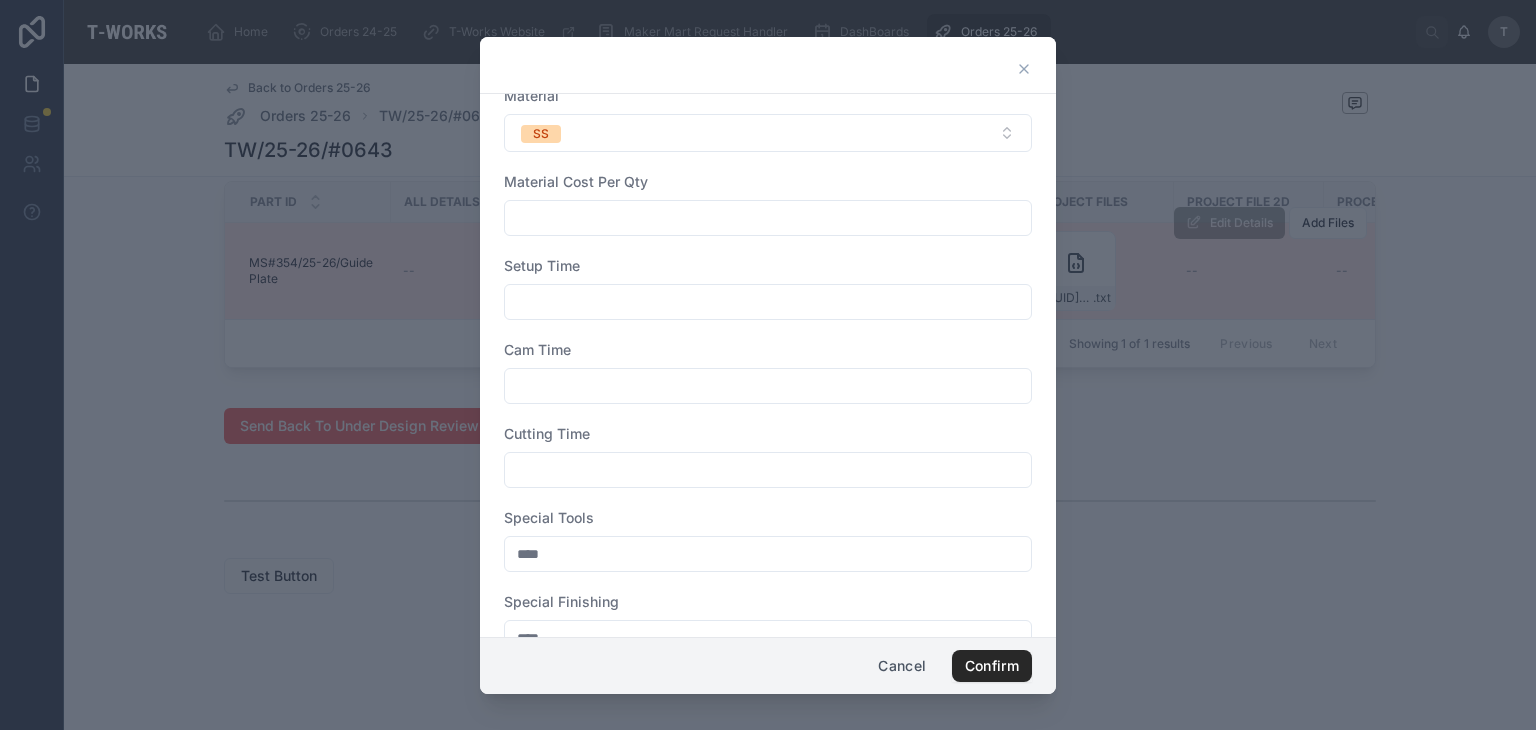 type on "*" 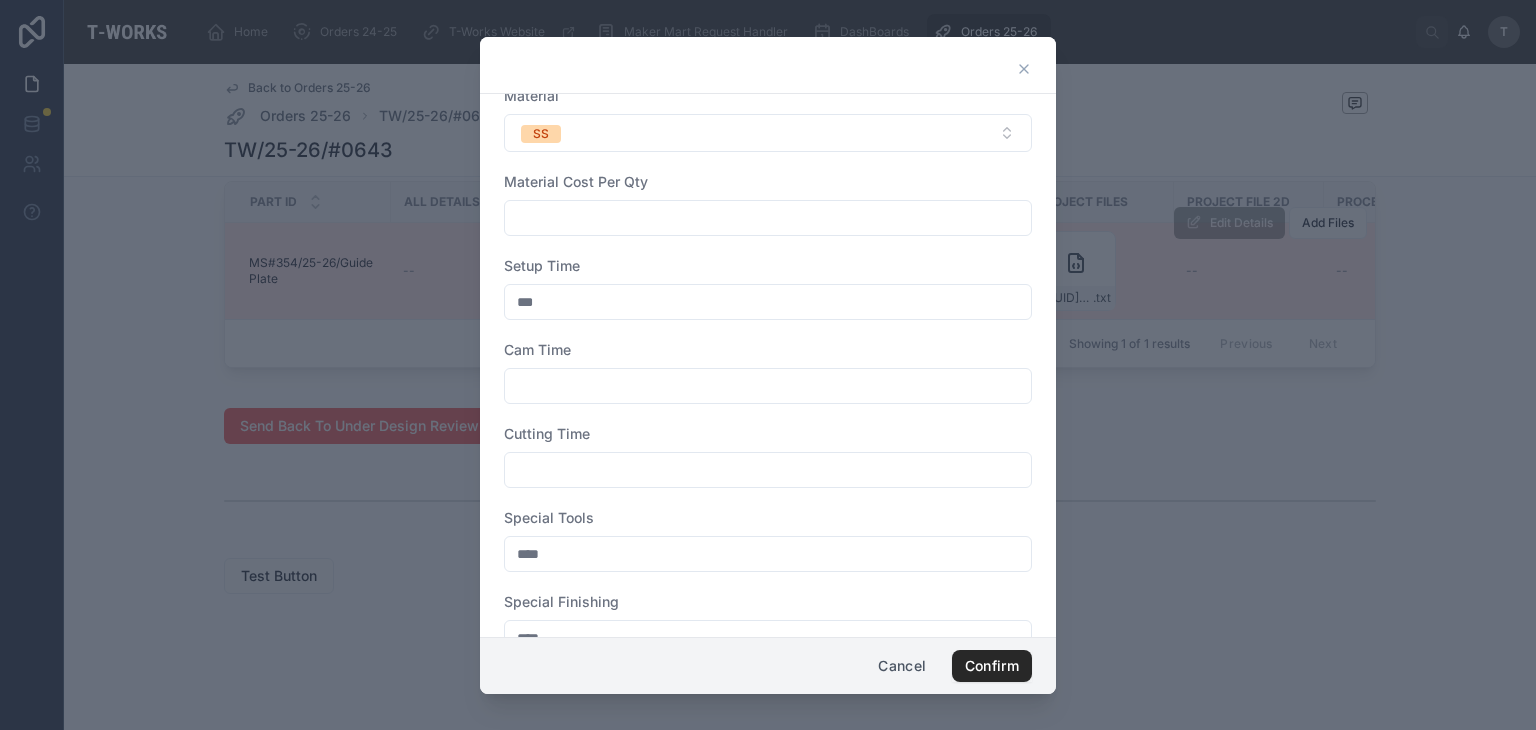 type on "***" 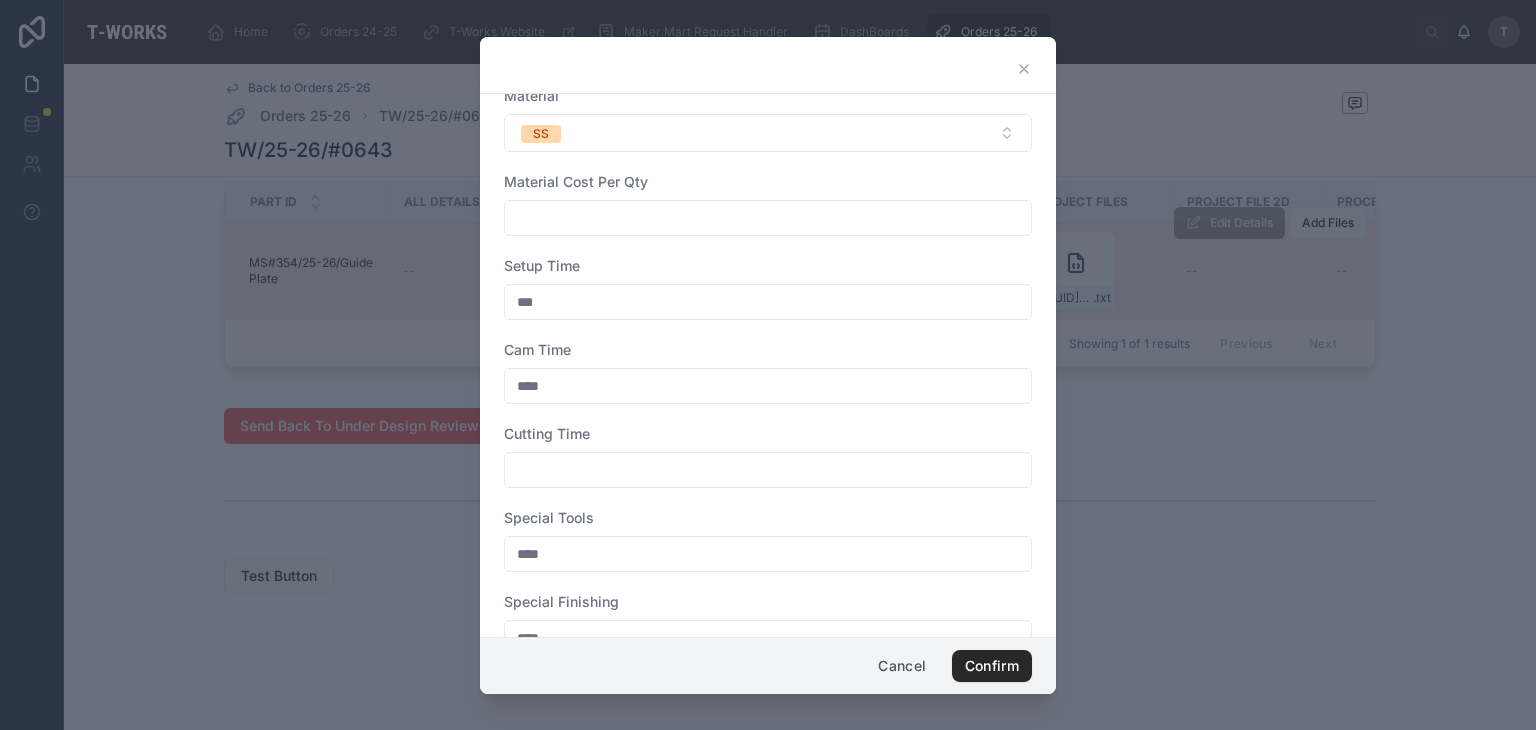 type on "****" 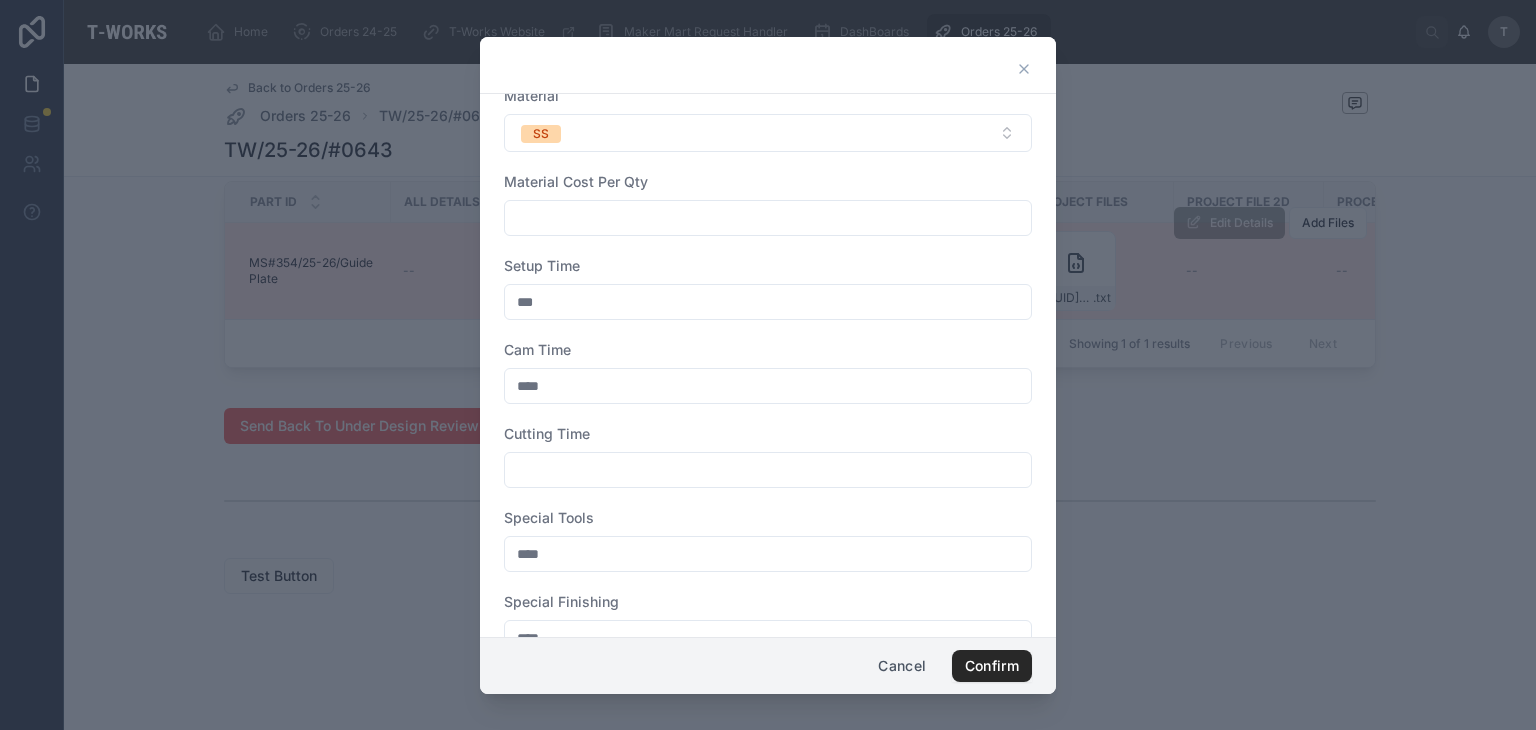 drag, startPoint x: 559, startPoint y: 306, endPoint x: 480, endPoint y: 311, distance: 79.15807 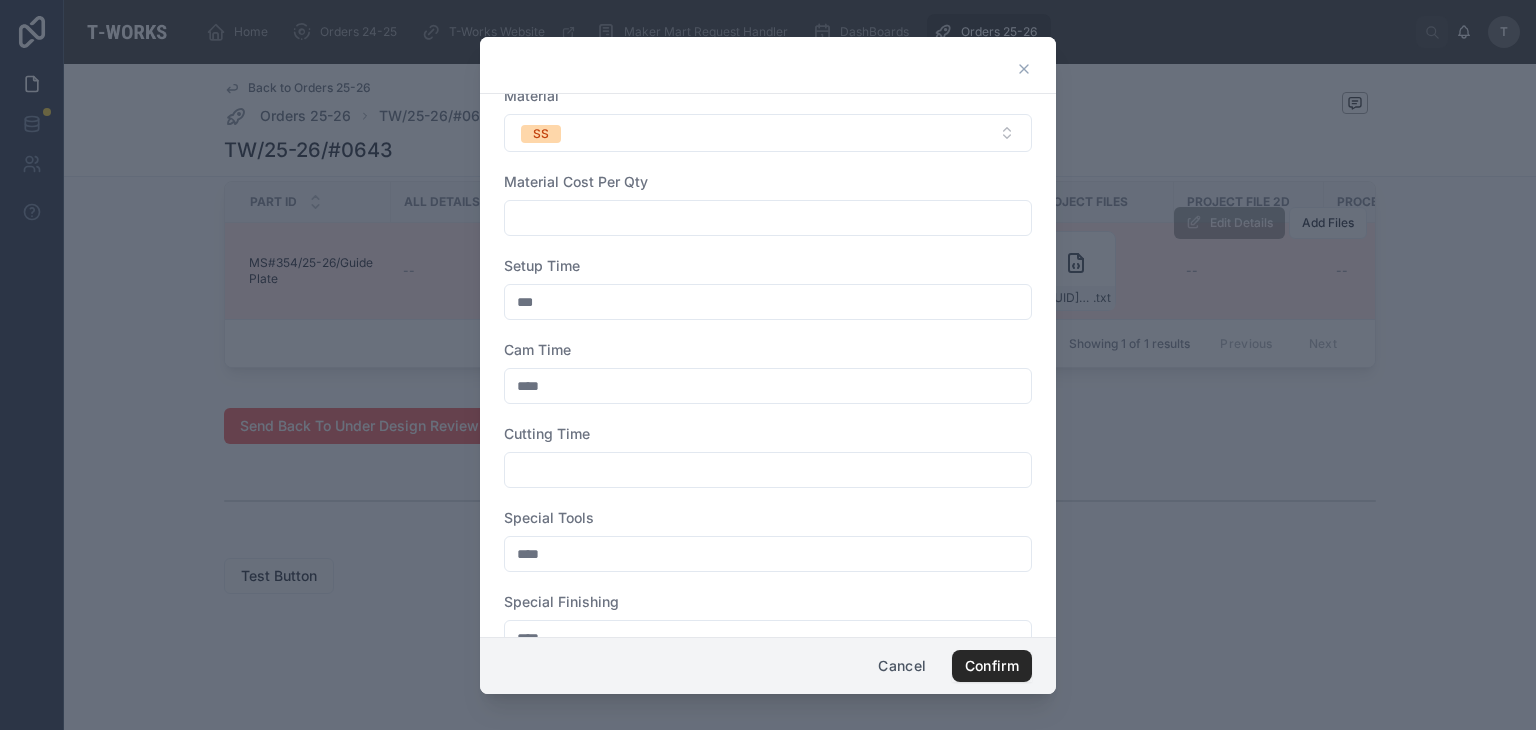 type on "***" 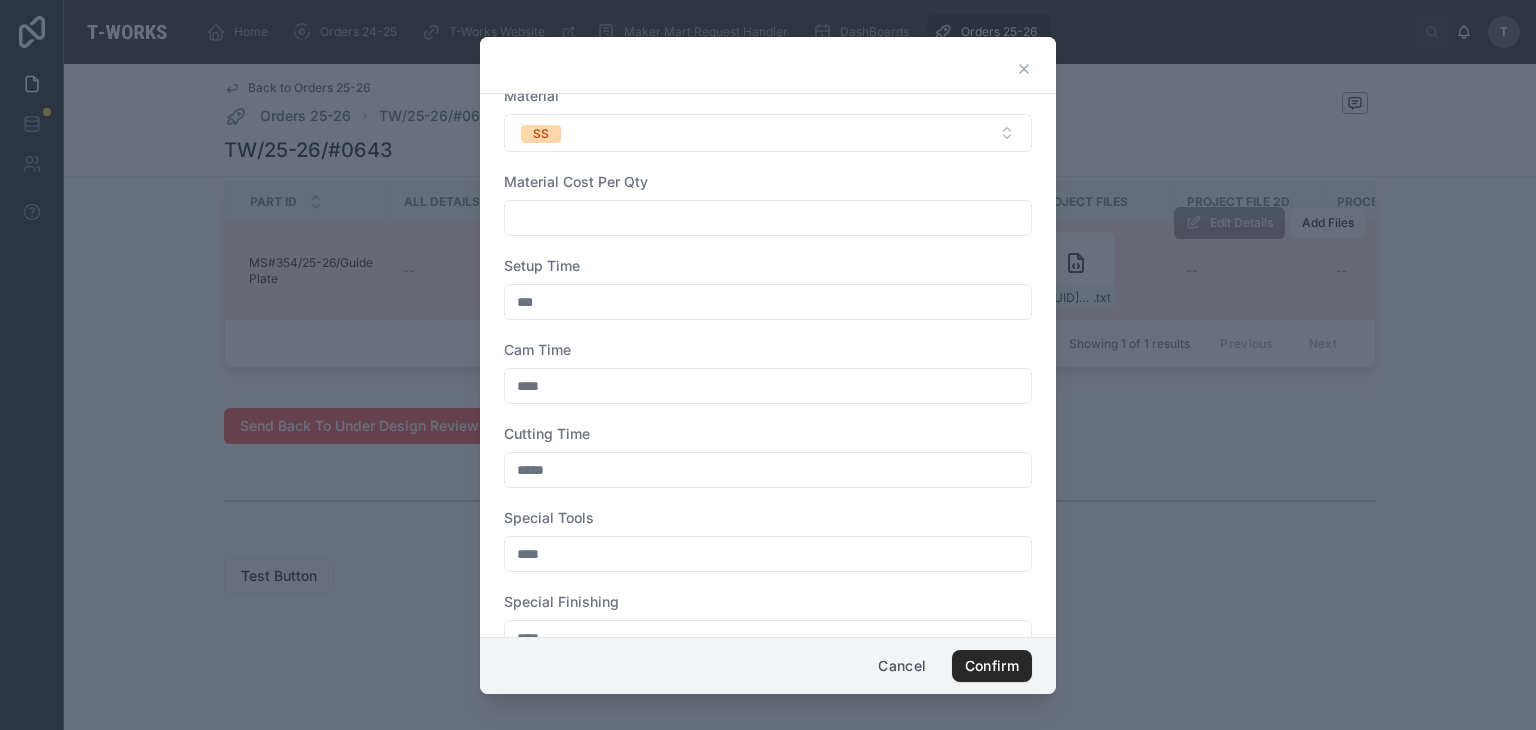 type on "*****" 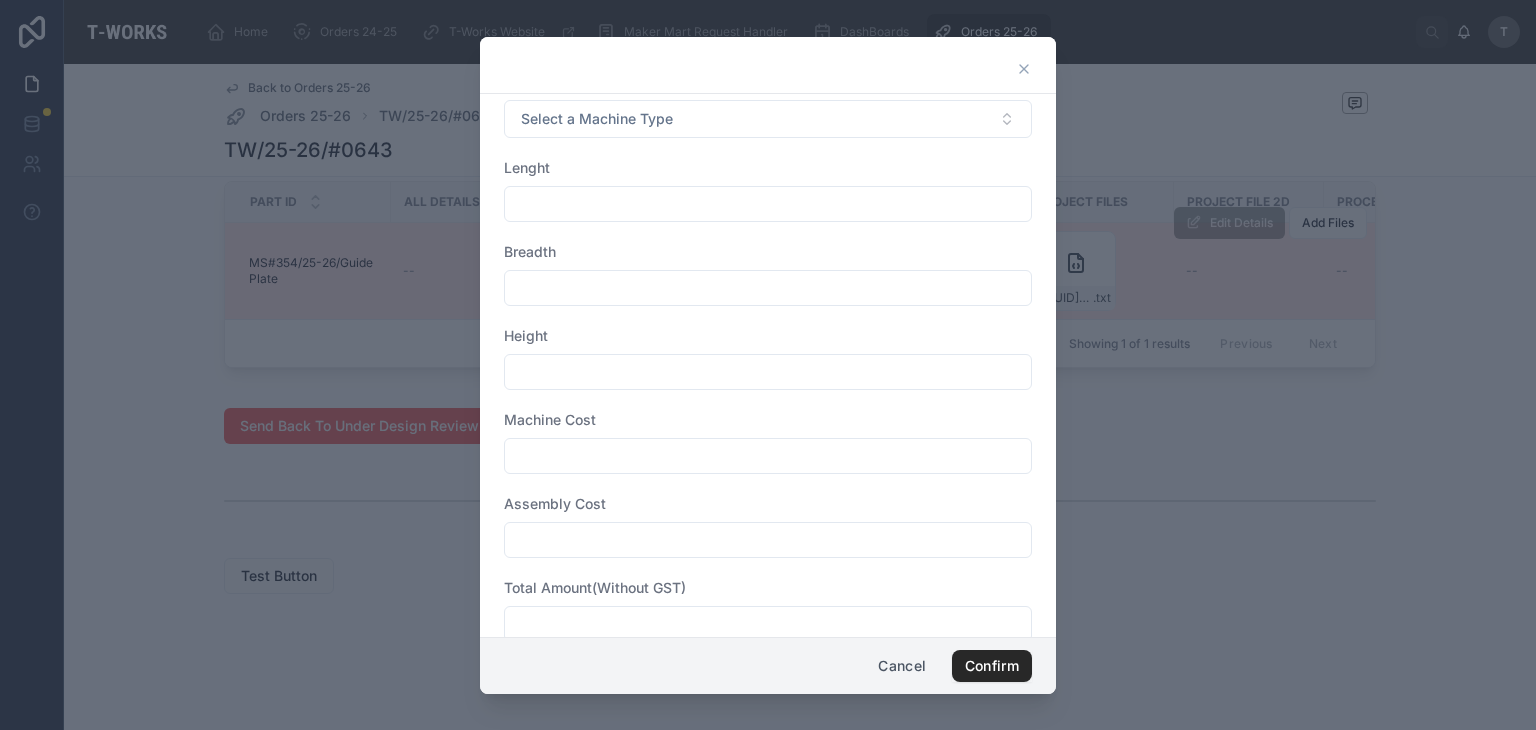 scroll, scrollTop: 743, scrollLeft: 0, axis: vertical 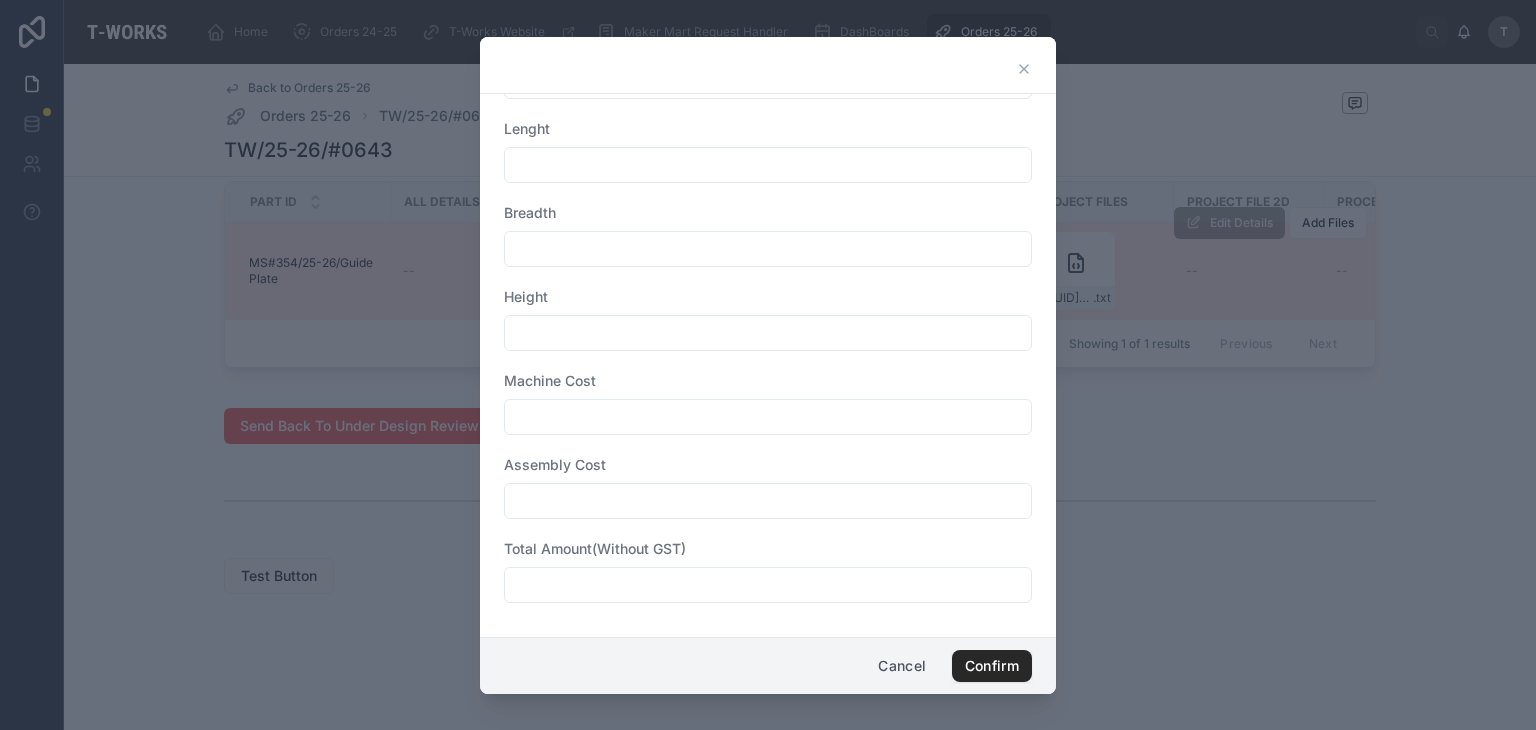 click at bounding box center (768, 585) 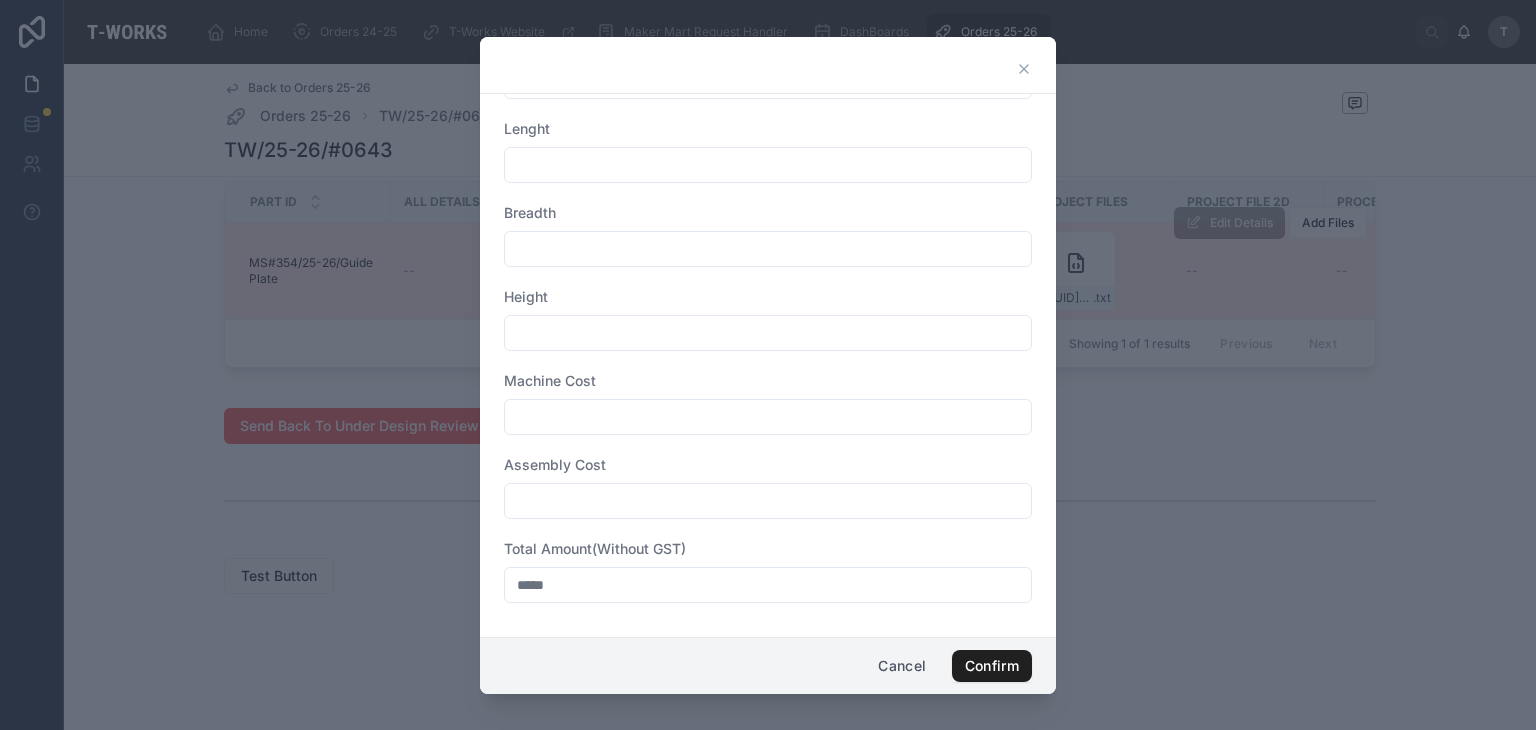 type on "*****" 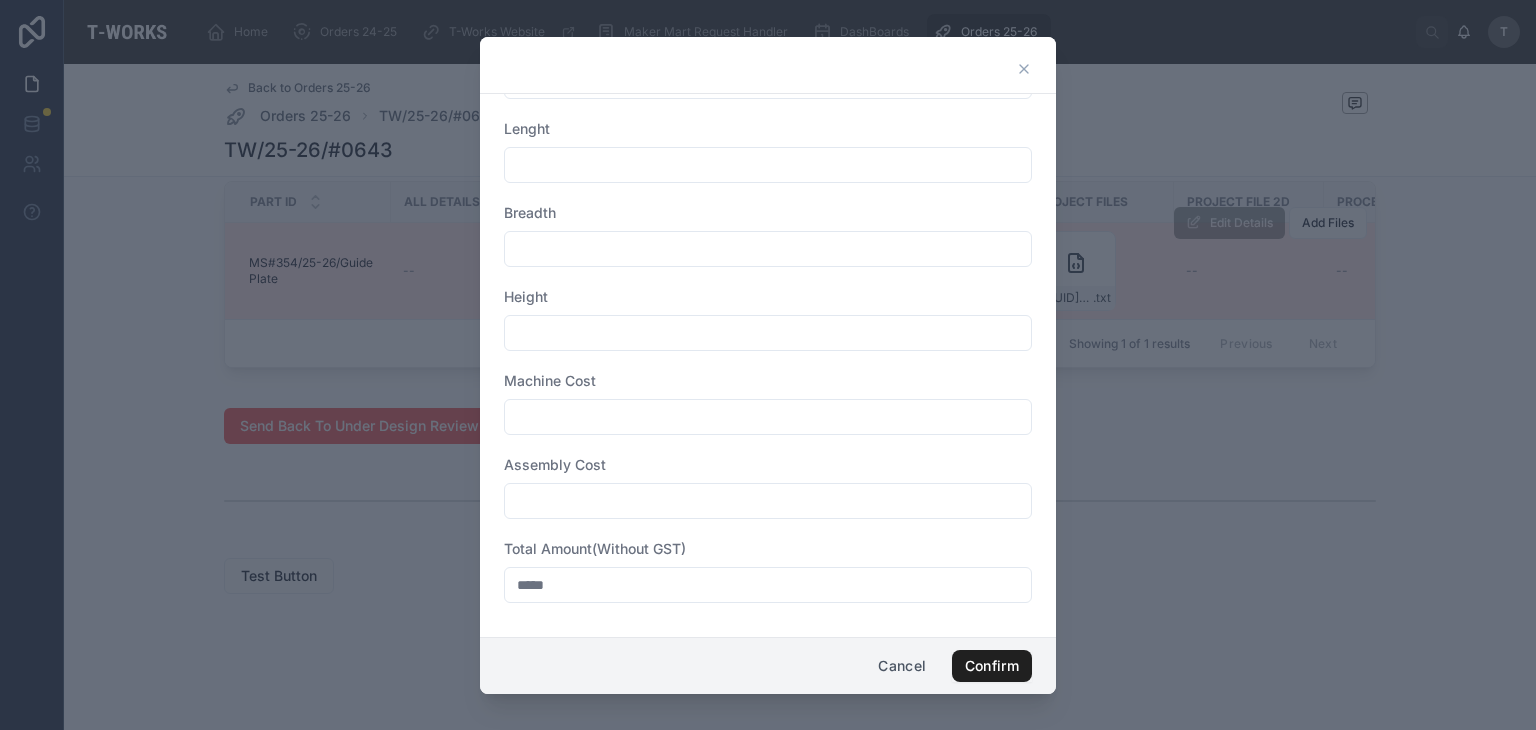 click on "Confirm" at bounding box center [992, 666] 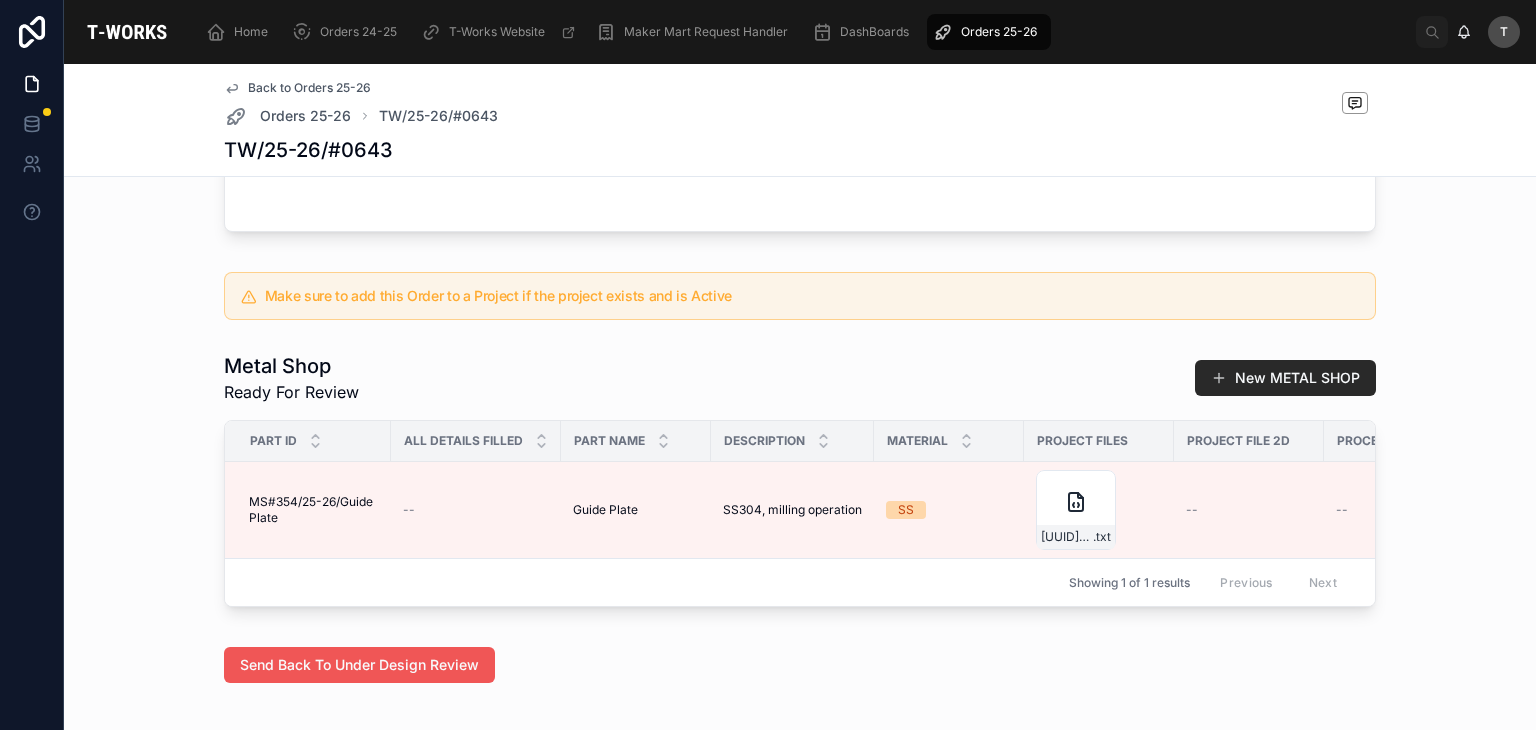scroll, scrollTop: 816, scrollLeft: 0, axis: vertical 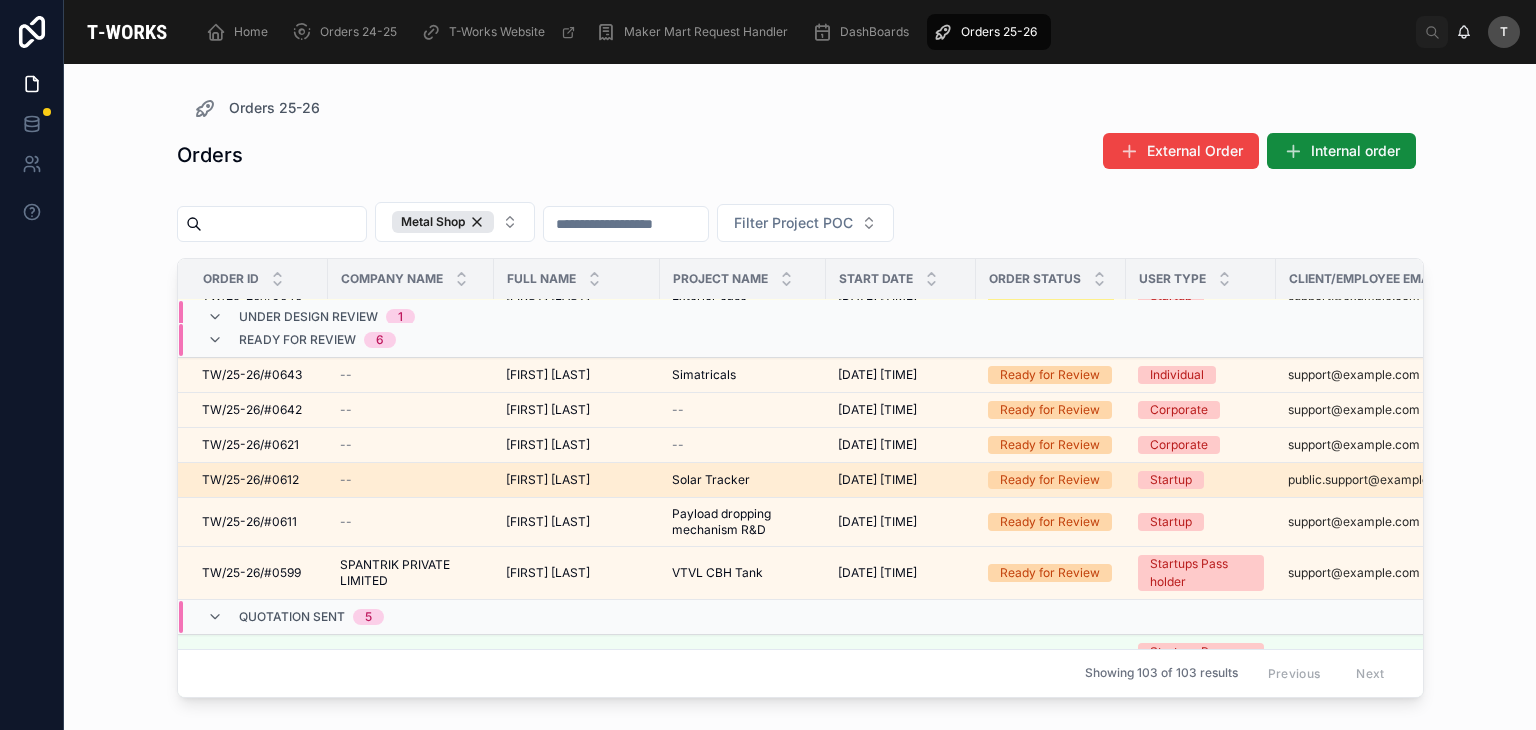 click on "[ID]" at bounding box center [250, 480] 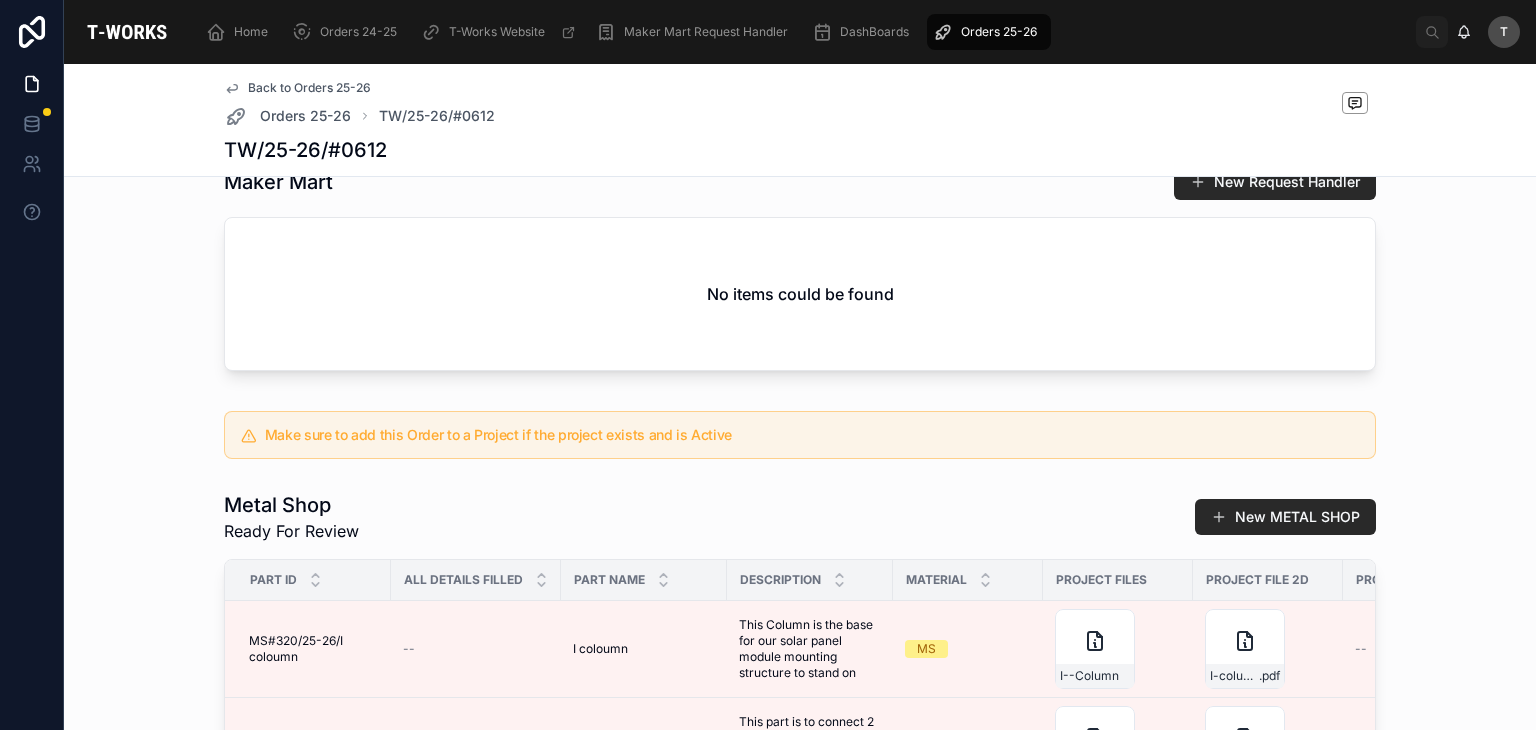 scroll, scrollTop: 1000, scrollLeft: 0, axis: vertical 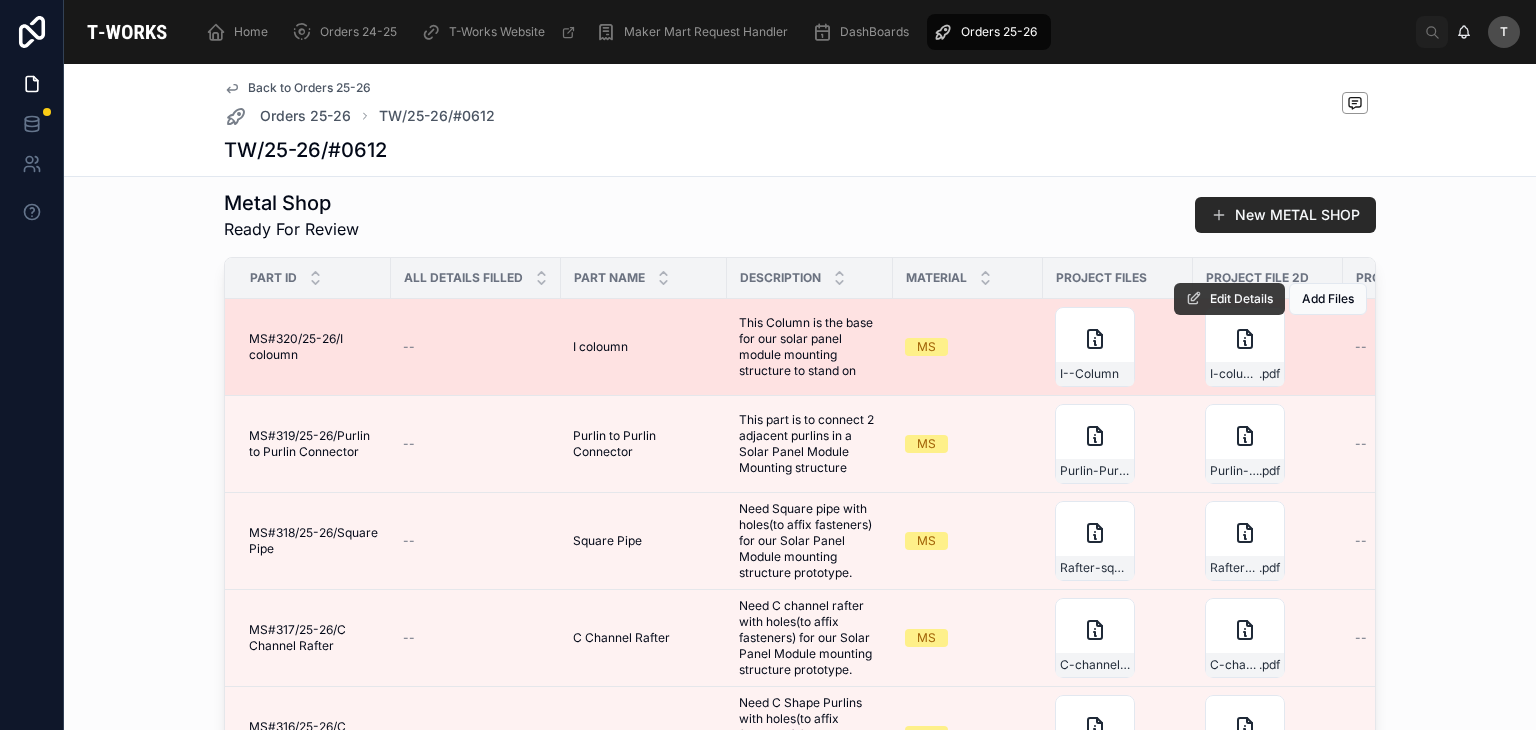 click on "Edit Details" at bounding box center [1241, 299] 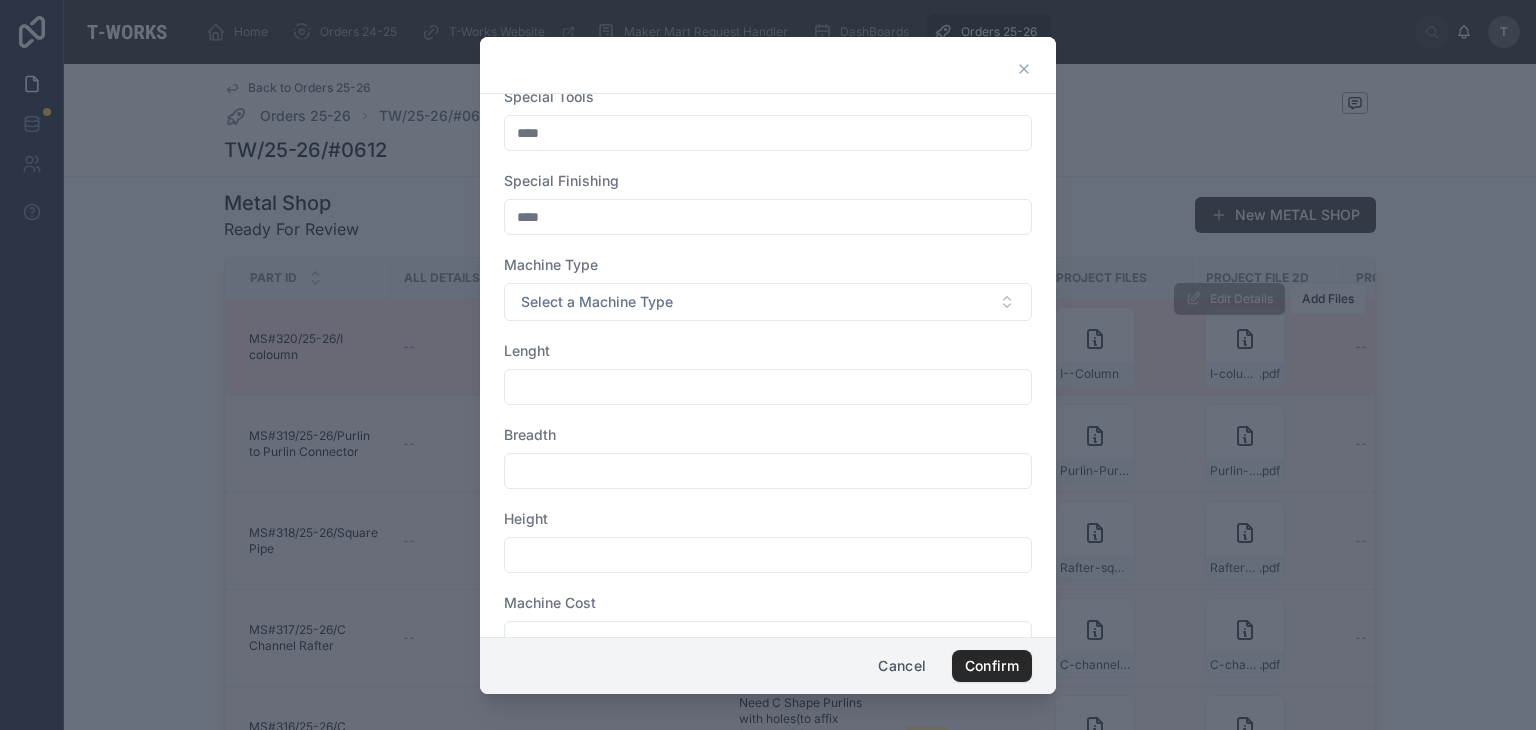 scroll, scrollTop: 743, scrollLeft: 0, axis: vertical 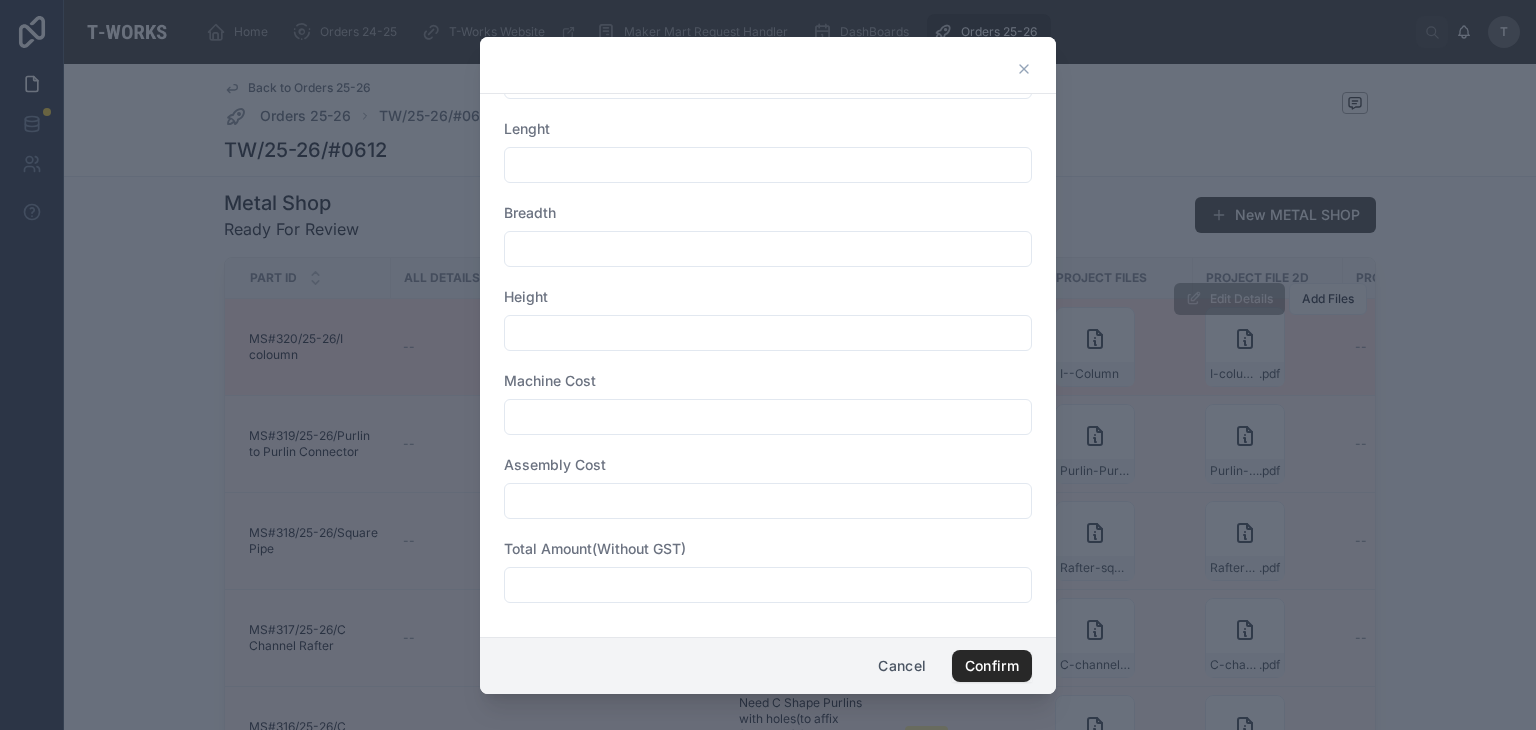 click at bounding box center [768, 585] 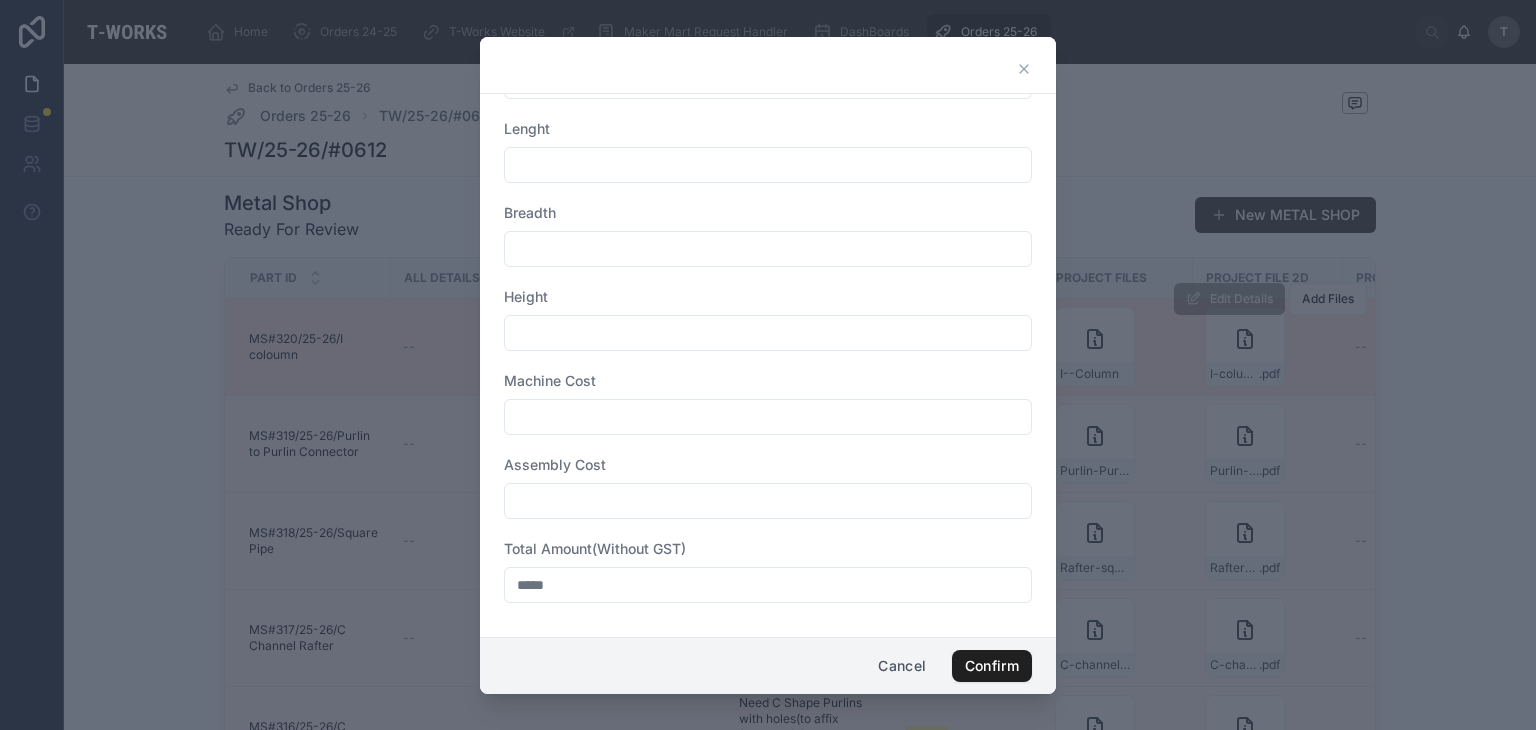type on "*****" 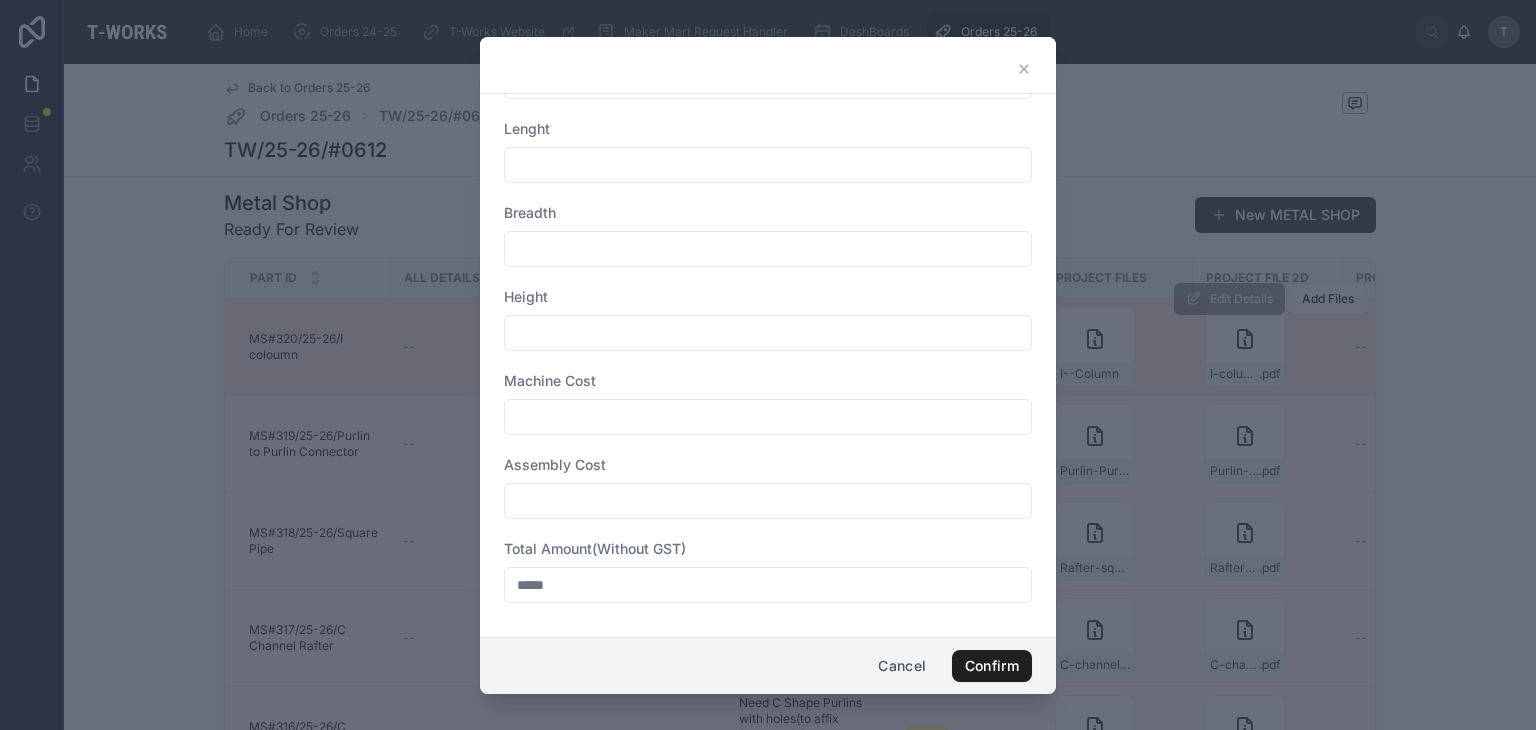 click on "Confirm" at bounding box center [992, 666] 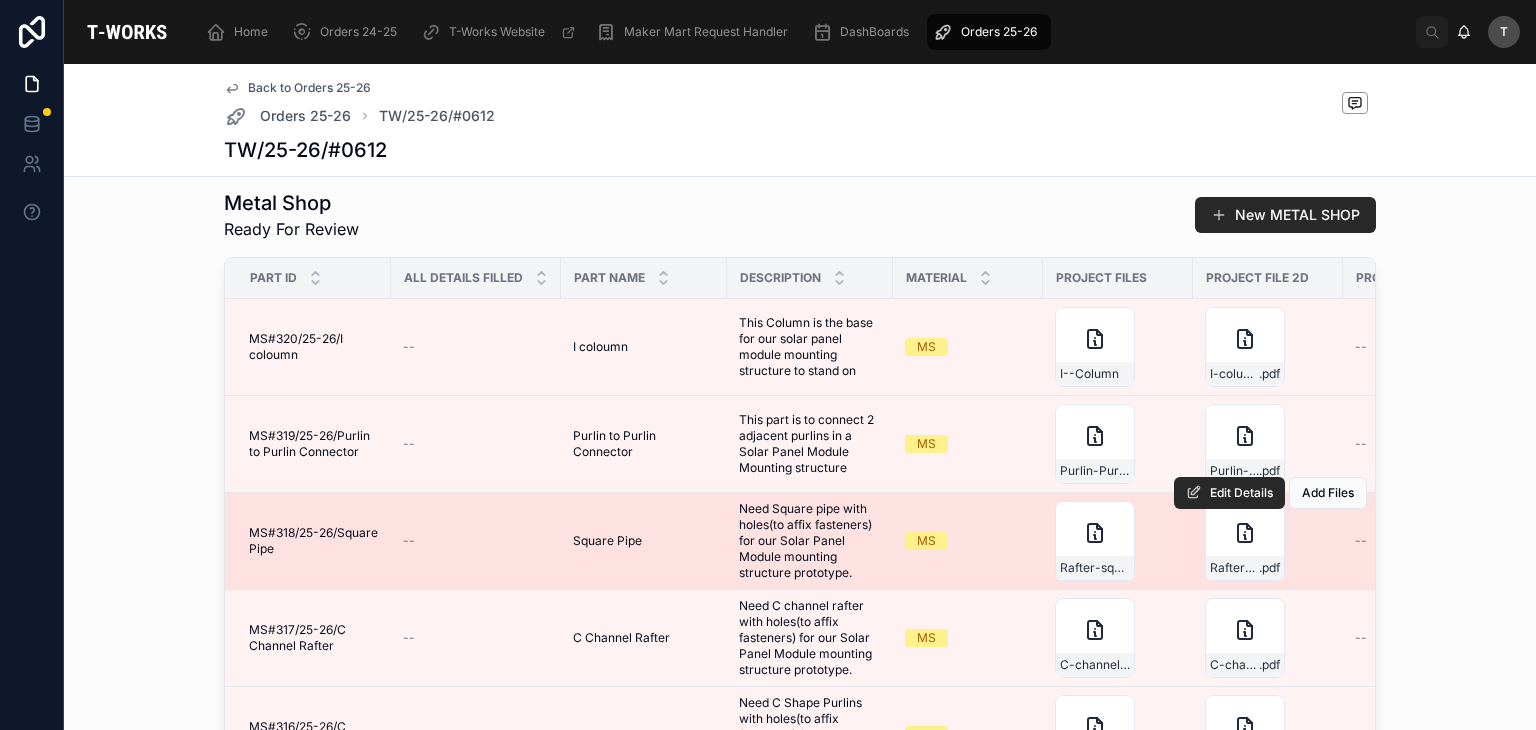 click on "Edit Details Add Files" at bounding box center (1270, 493) 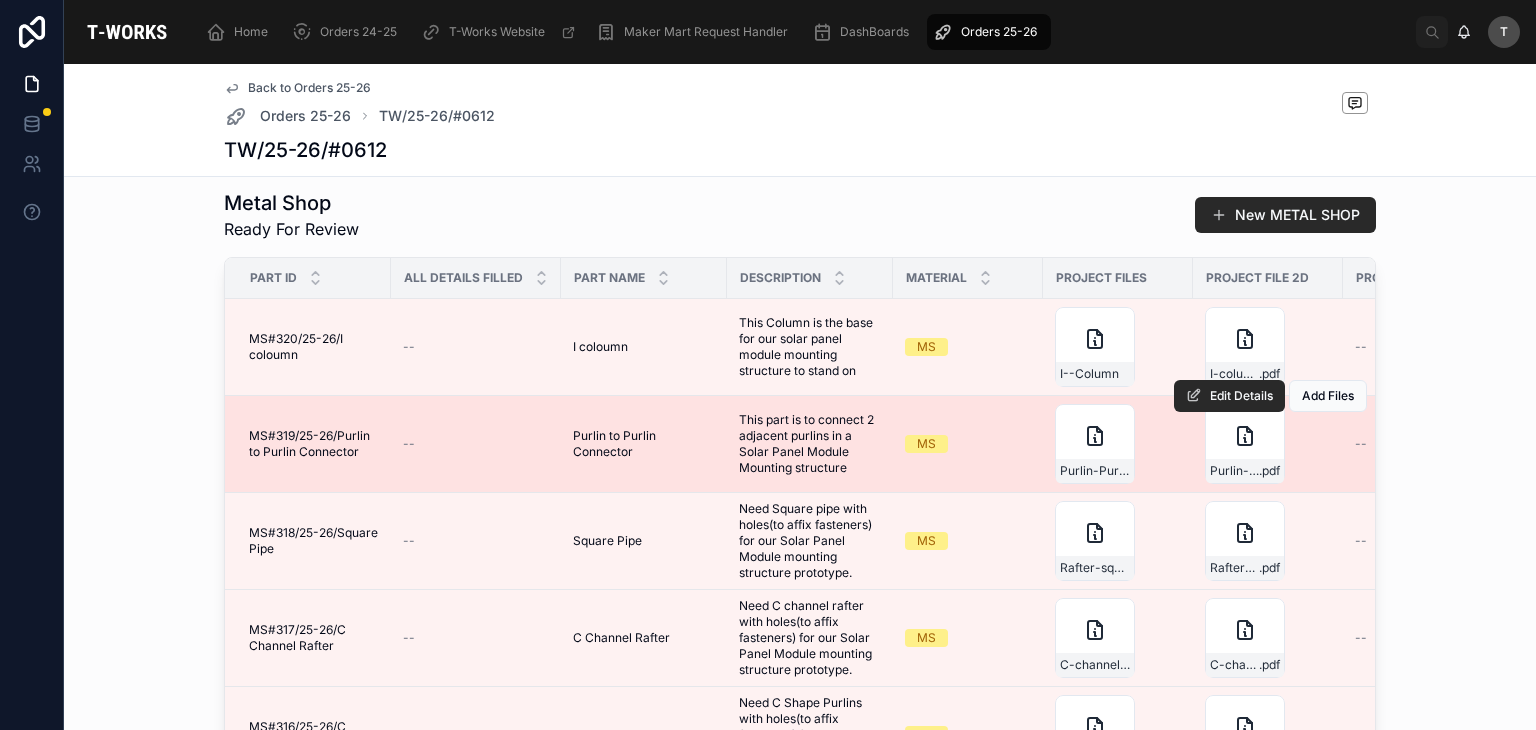 click on "Edit Details Add Files" at bounding box center [1270, 396] 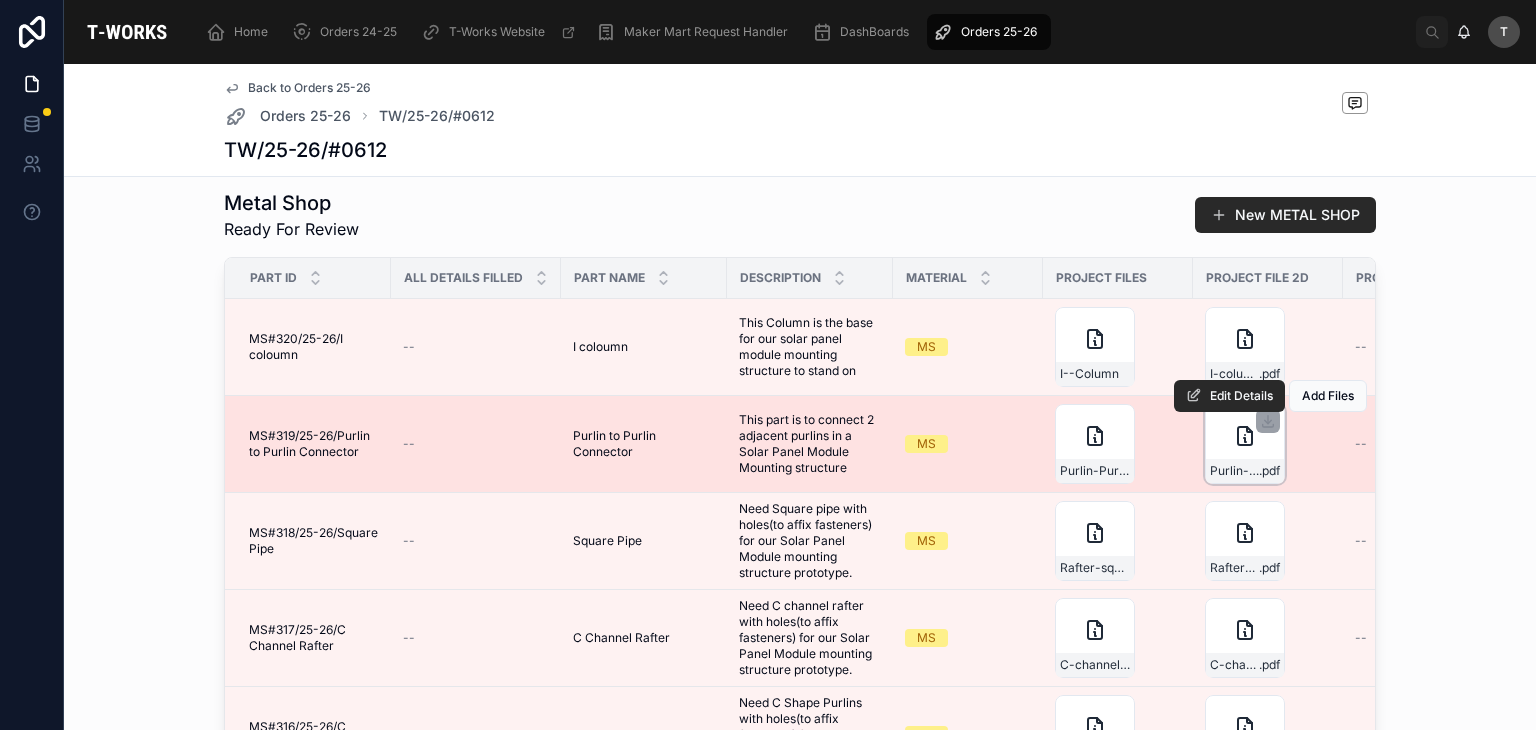 click on "Purlin--Purlin-connector-drawing .pdf" at bounding box center [1245, 444] 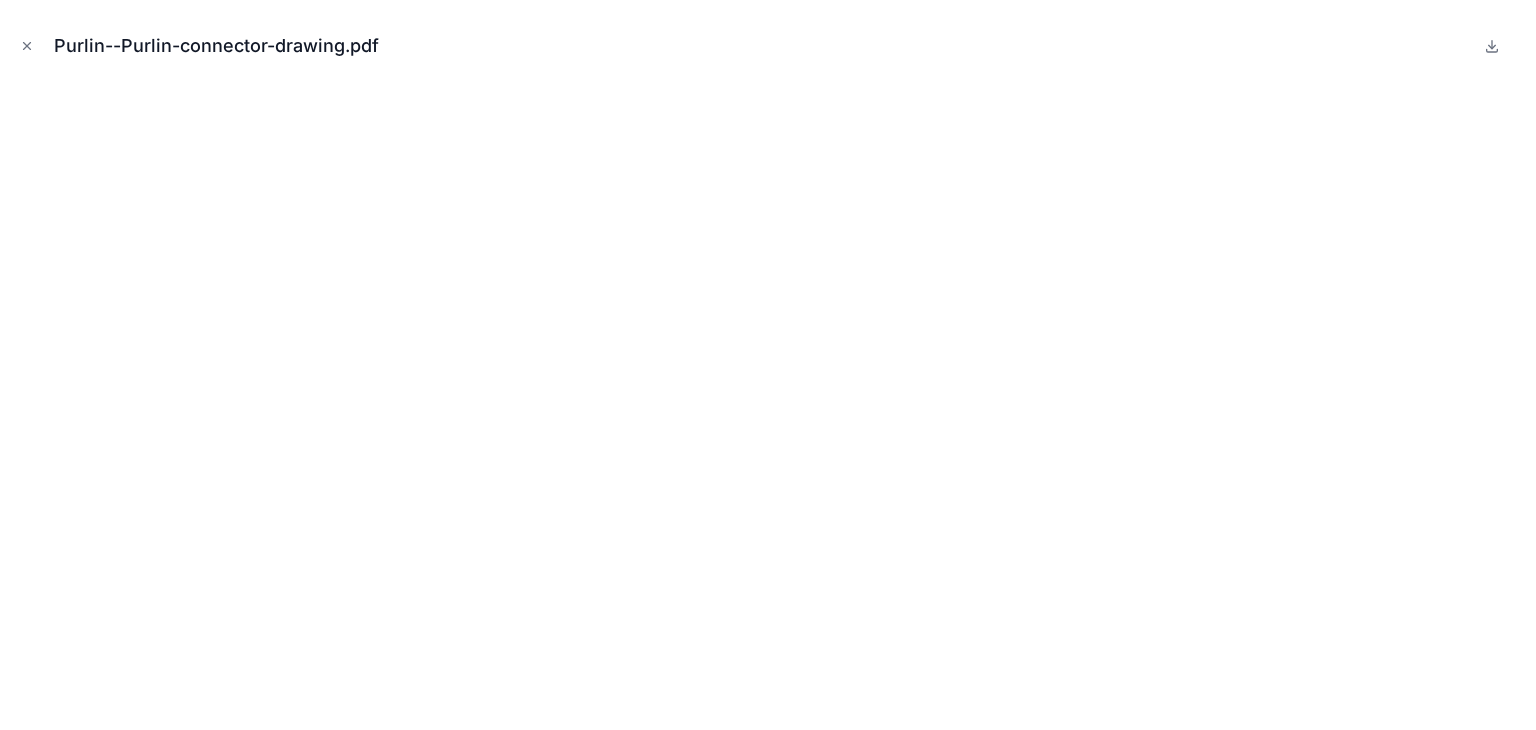 click at bounding box center [27, 46] 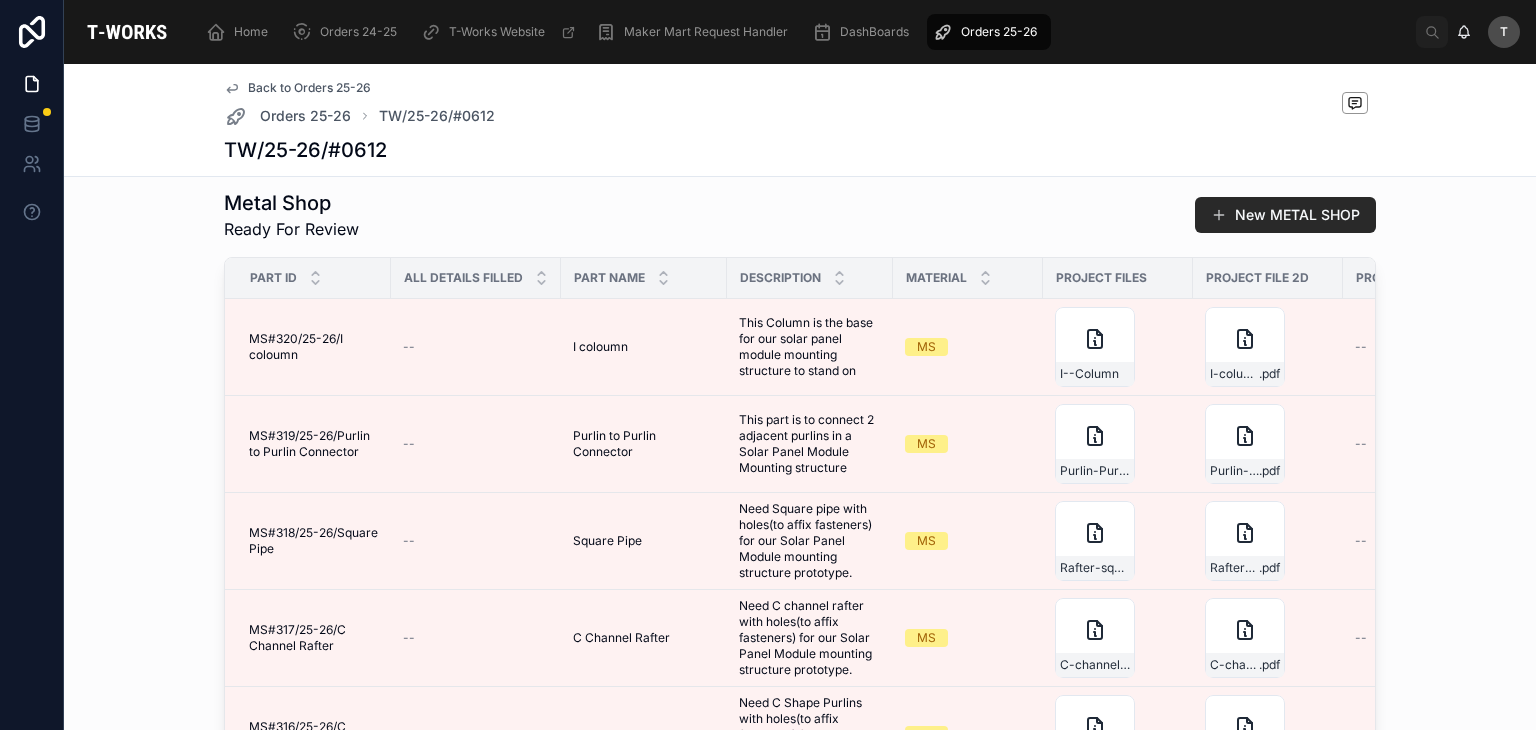 click at bounding box center (32, 32) 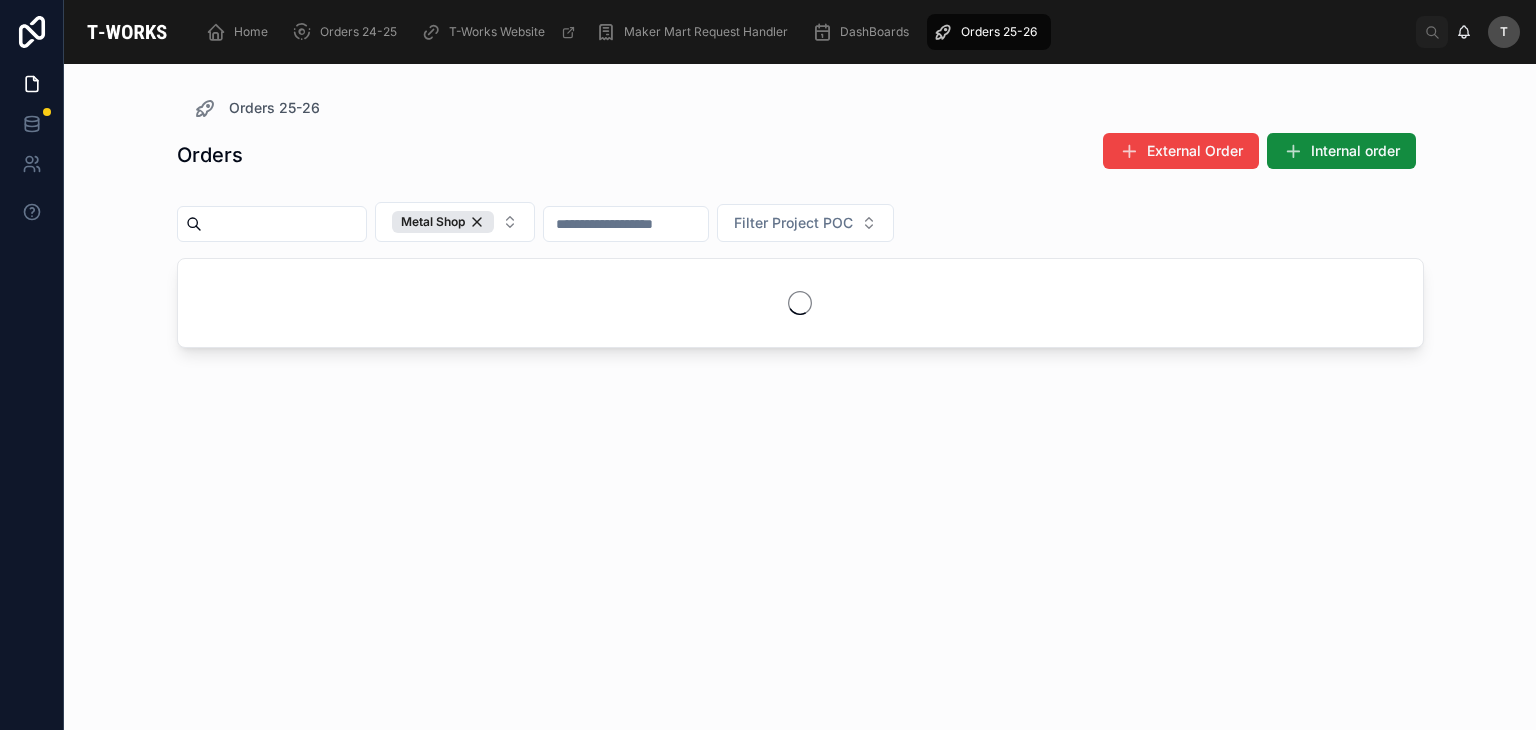 scroll, scrollTop: 0, scrollLeft: 0, axis: both 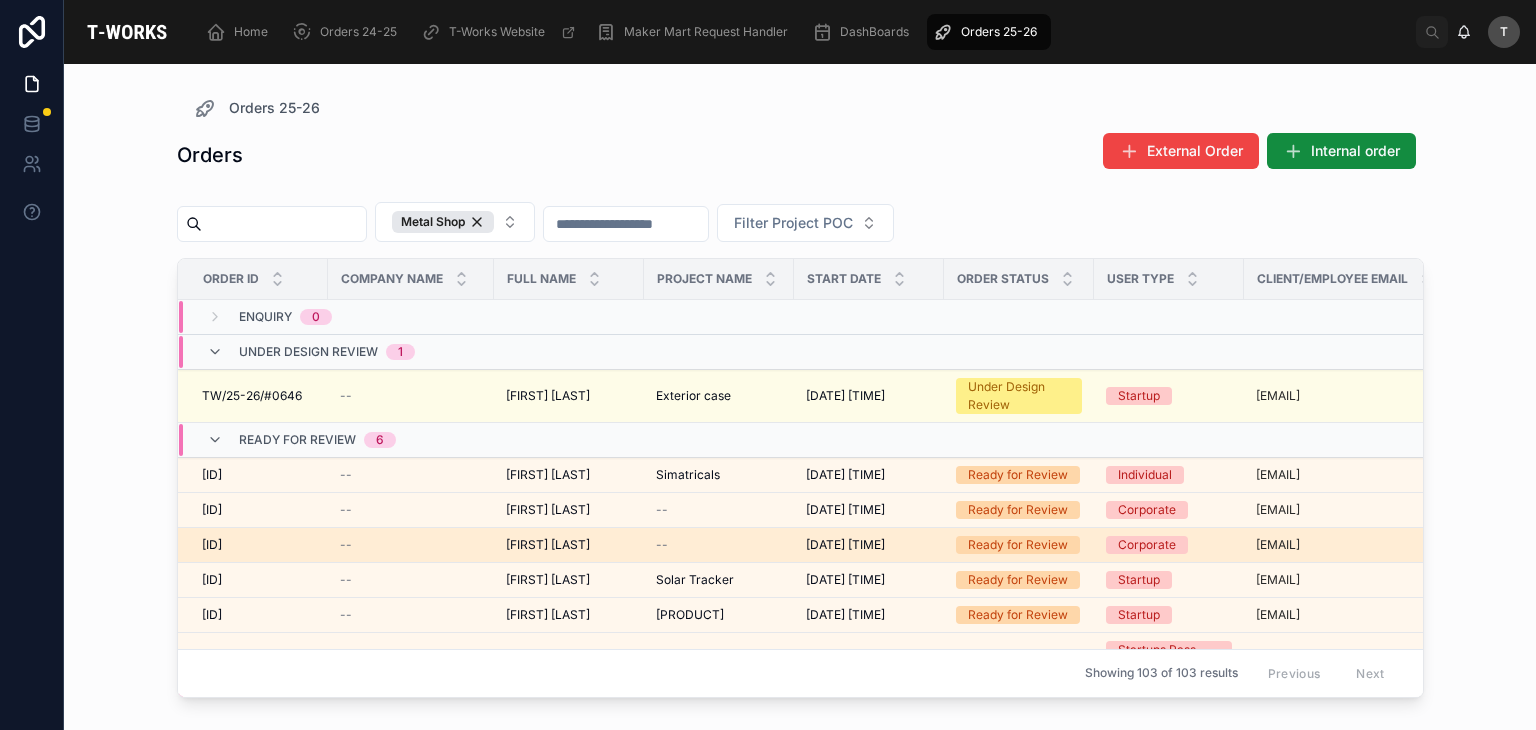 click on "[FIRST] [LAST]" at bounding box center [548, 545] 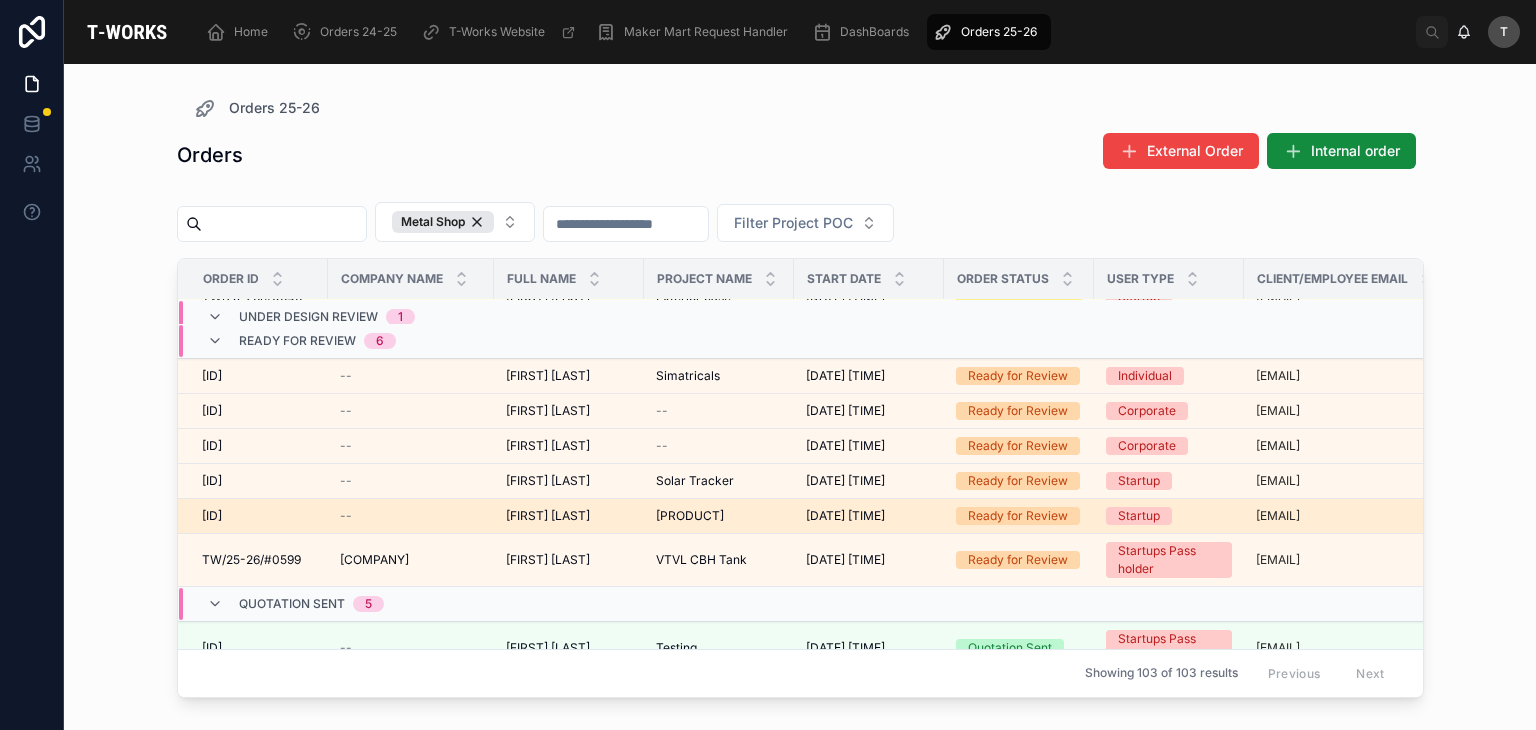 scroll, scrollTop: 100, scrollLeft: 0, axis: vertical 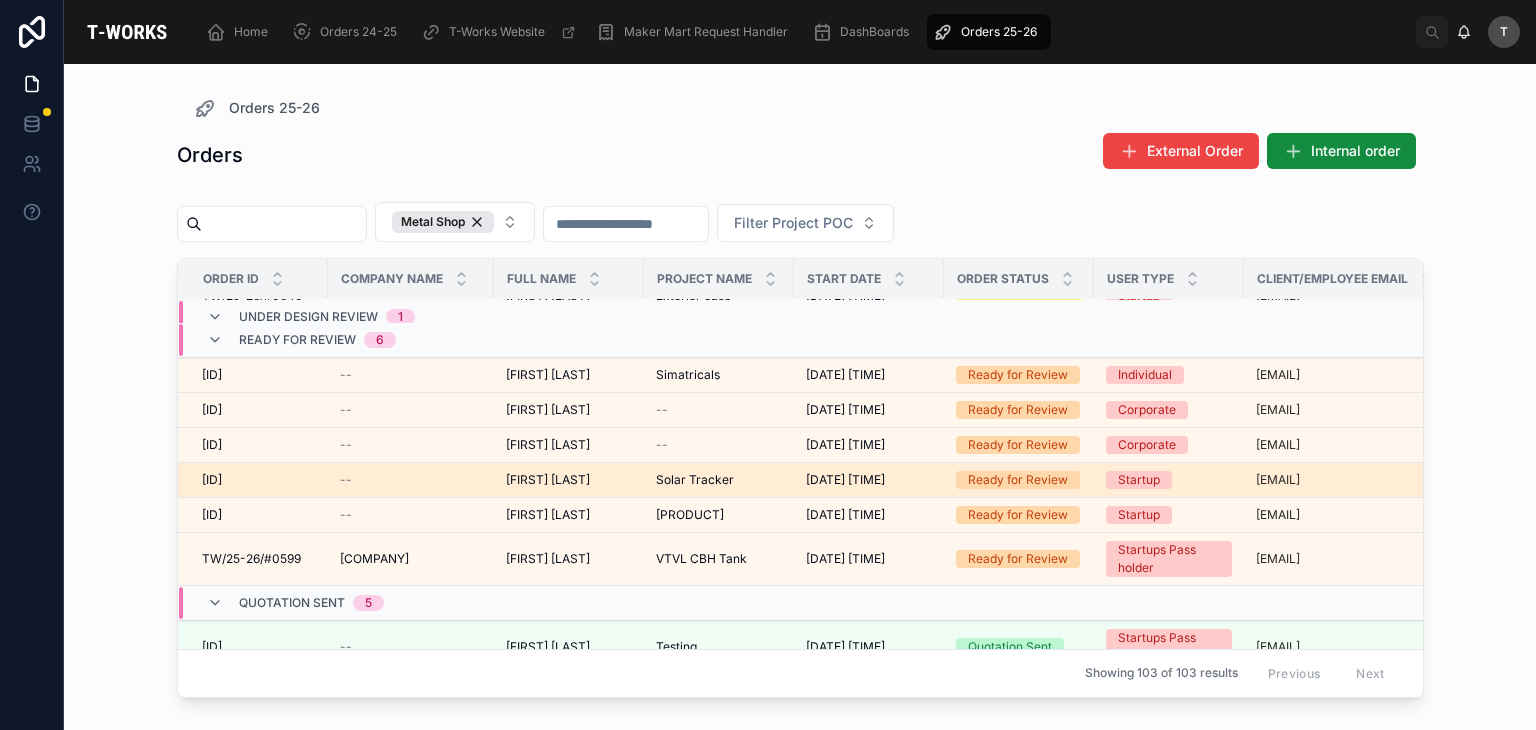 click on "[FIRST] [LAST]" at bounding box center (548, 480) 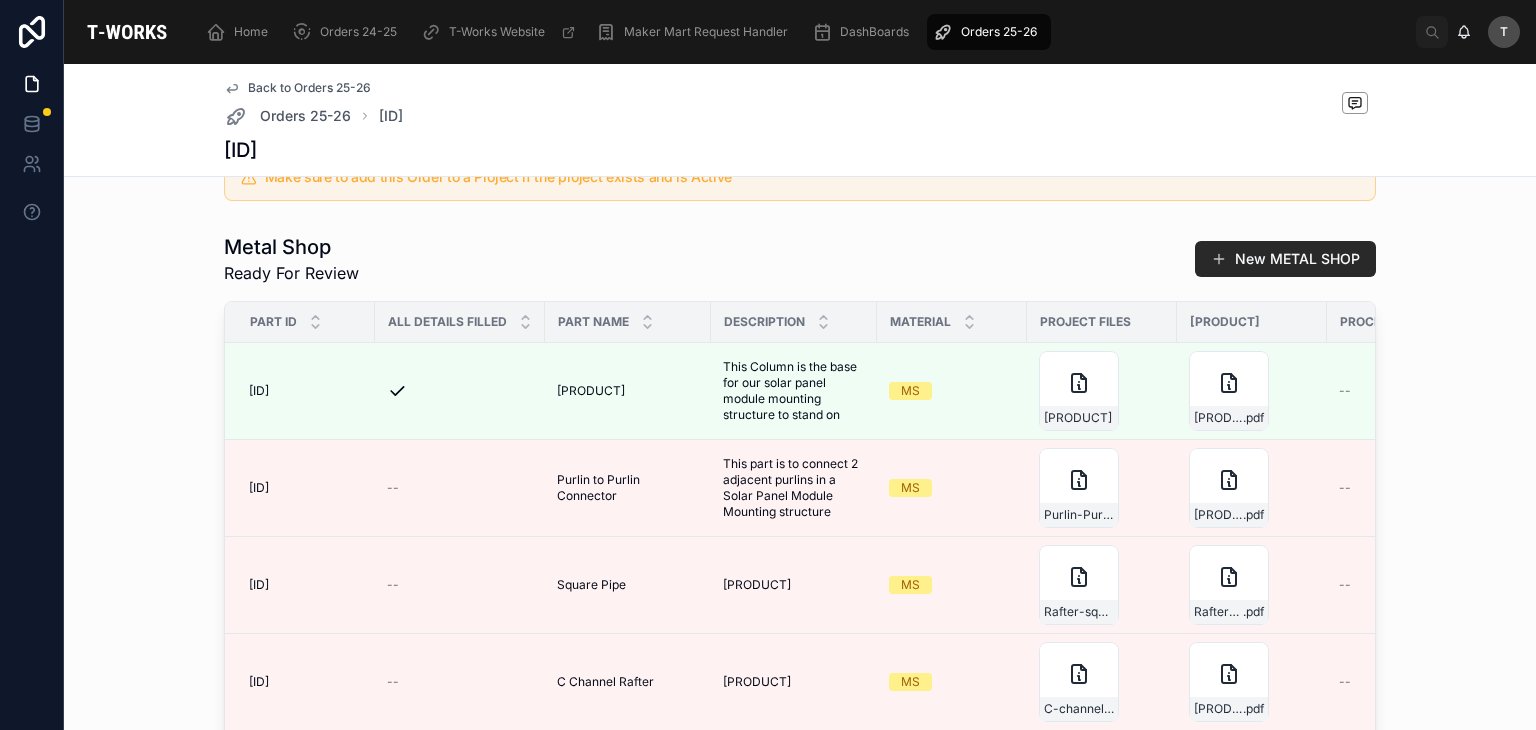 scroll, scrollTop: 1000, scrollLeft: 0, axis: vertical 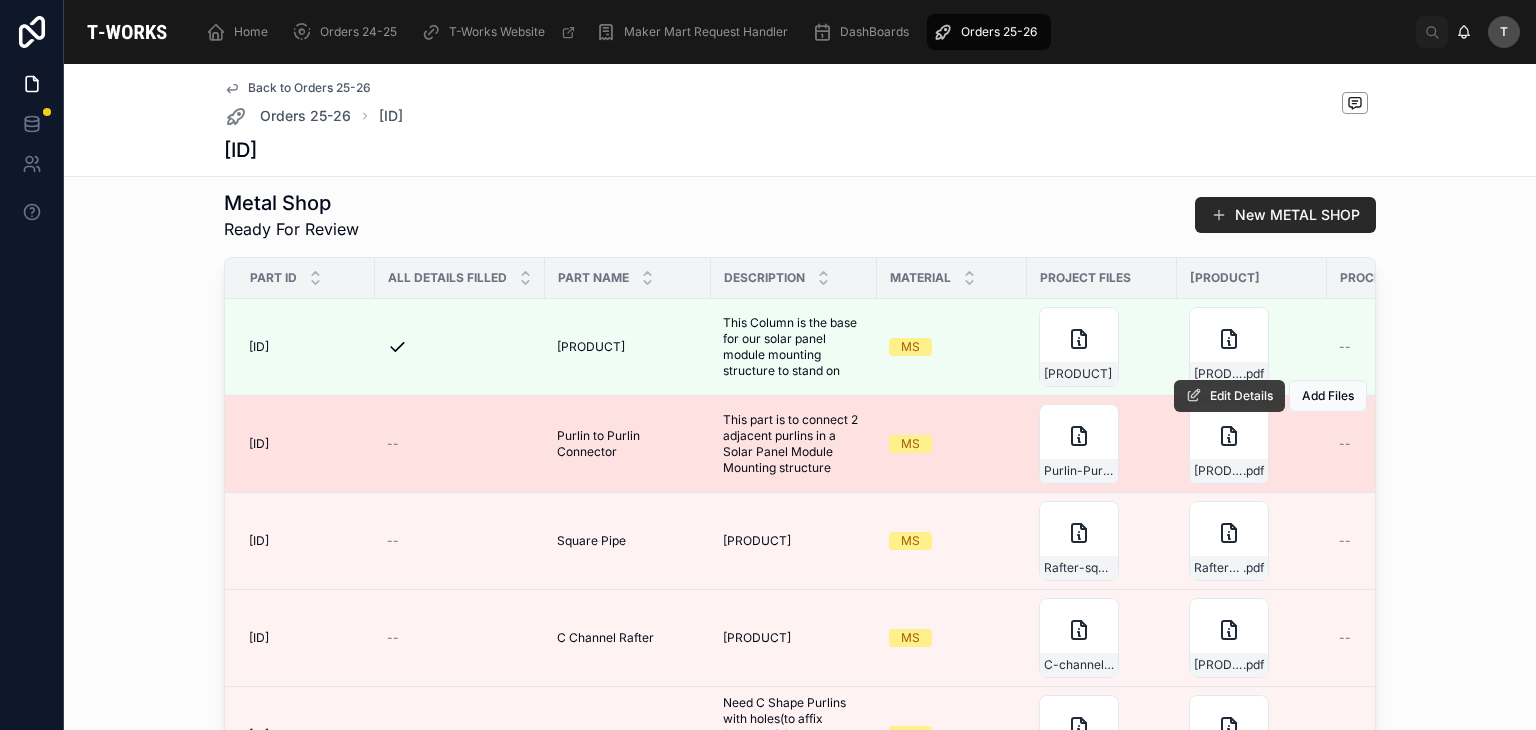 click at bounding box center (1194, 396) 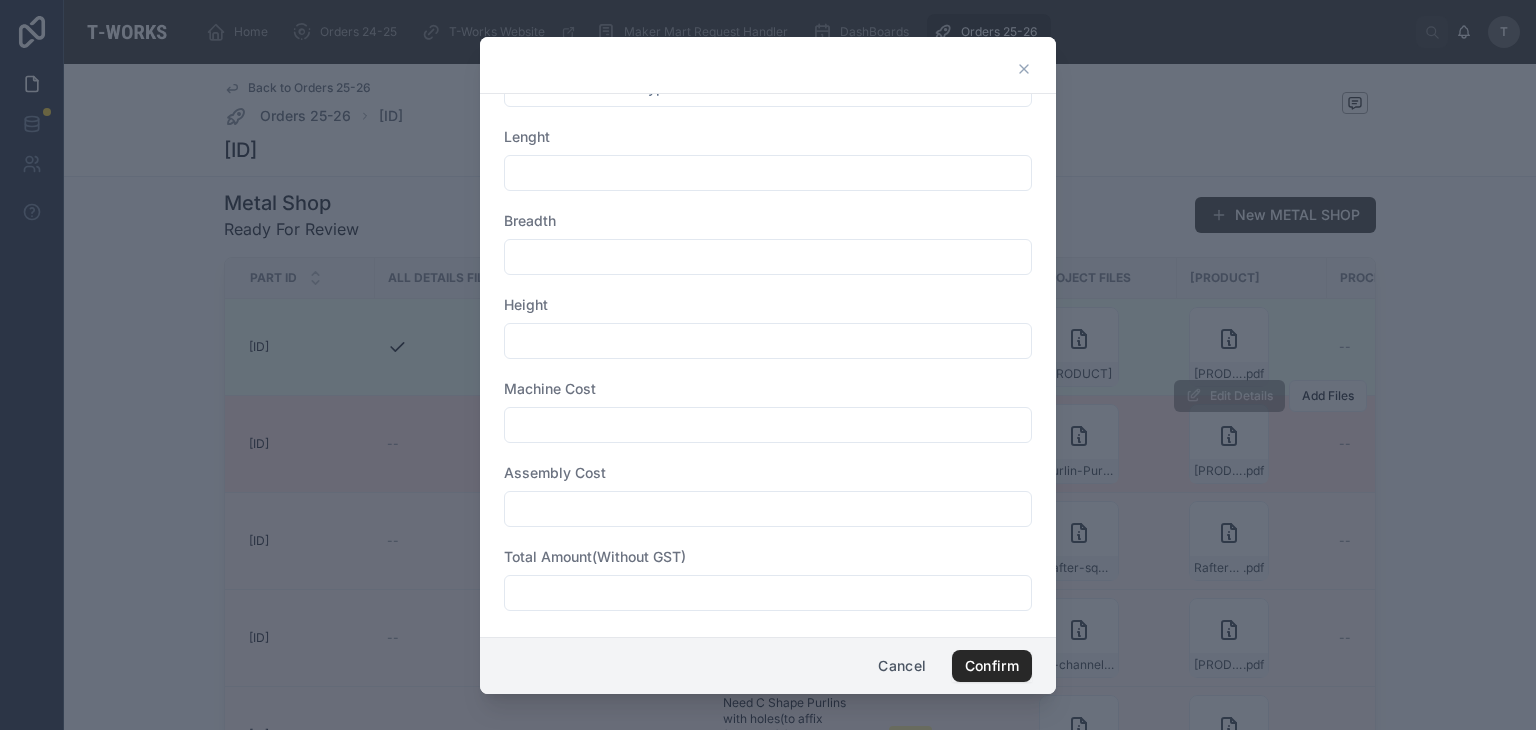 scroll, scrollTop: 743, scrollLeft: 0, axis: vertical 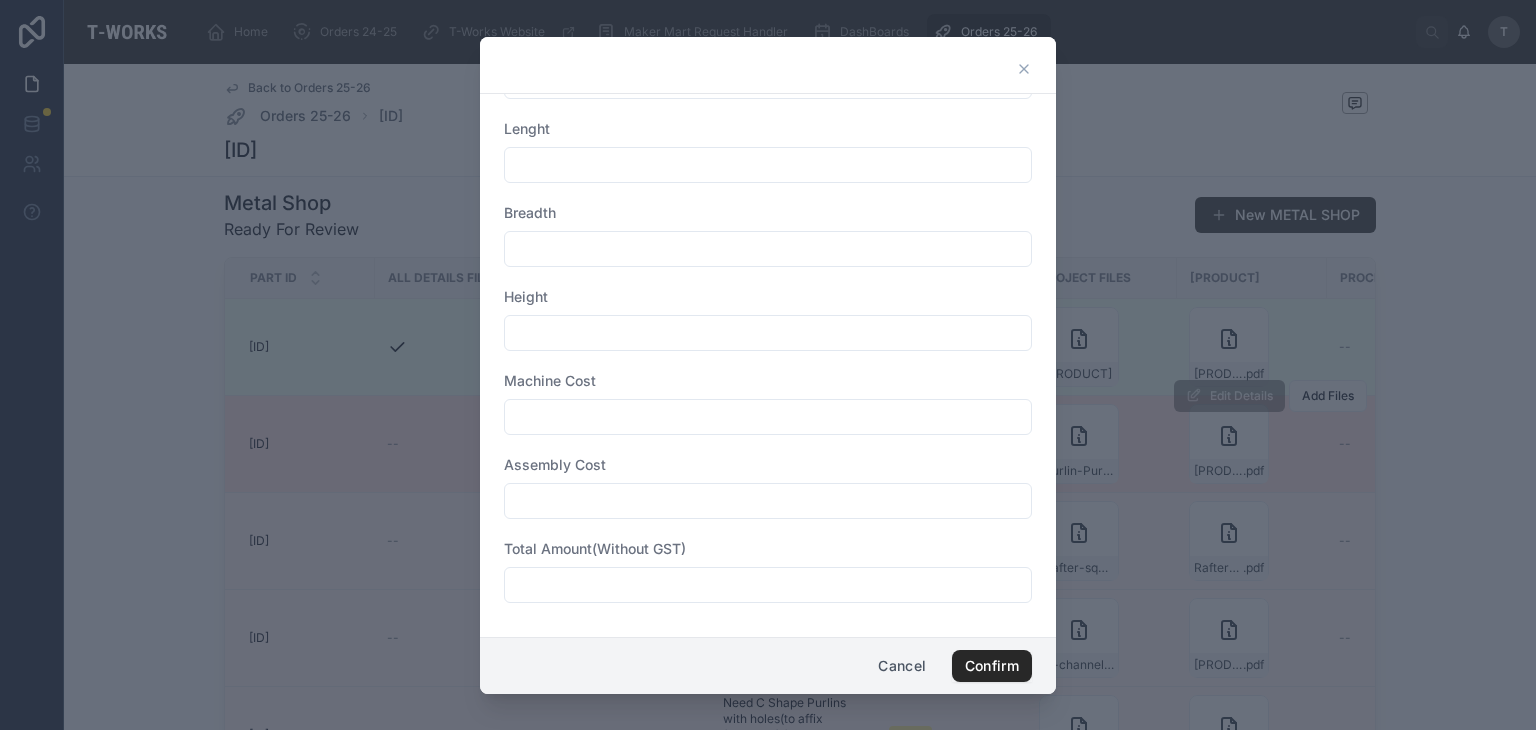 click at bounding box center [768, 585] 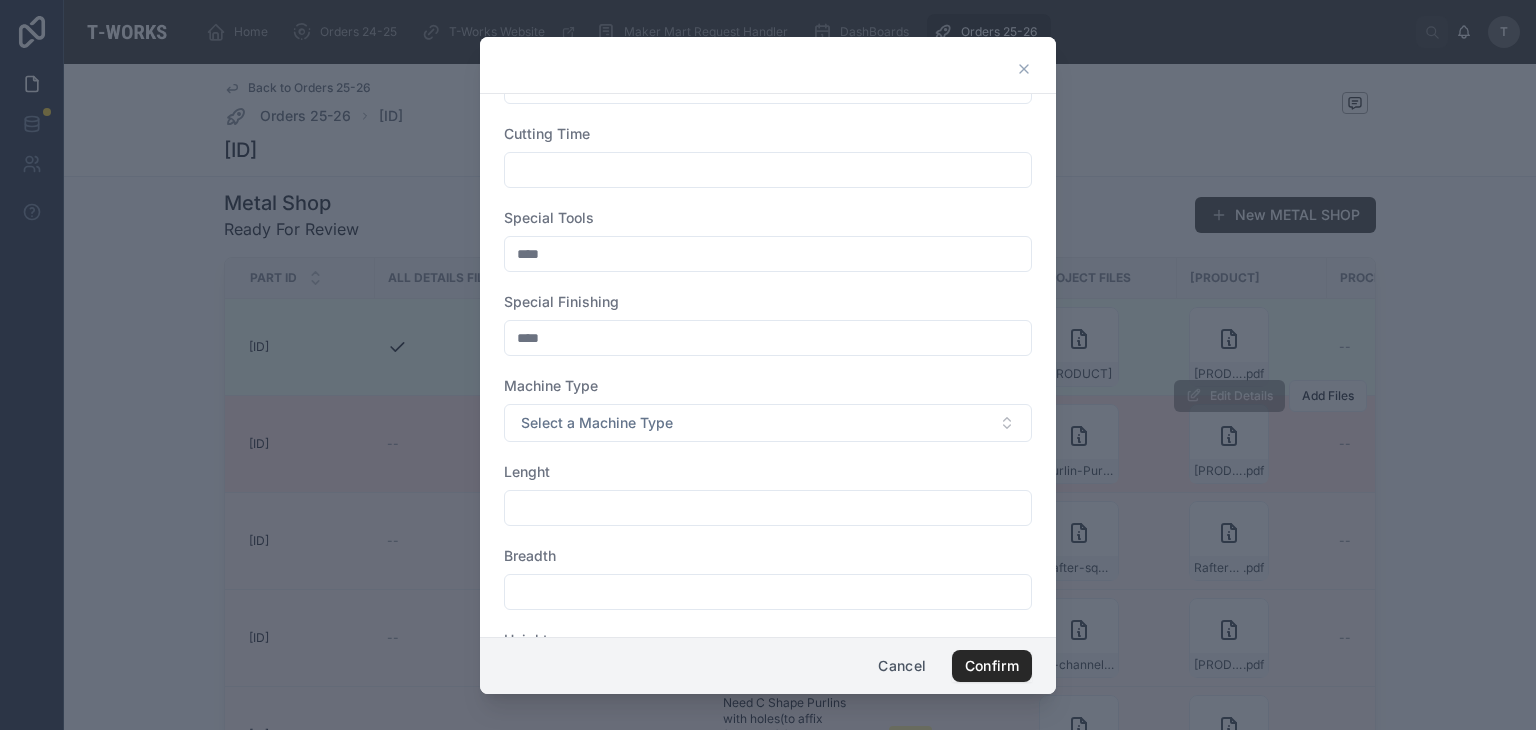 scroll, scrollTop: 743, scrollLeft: 0, axis: vertical 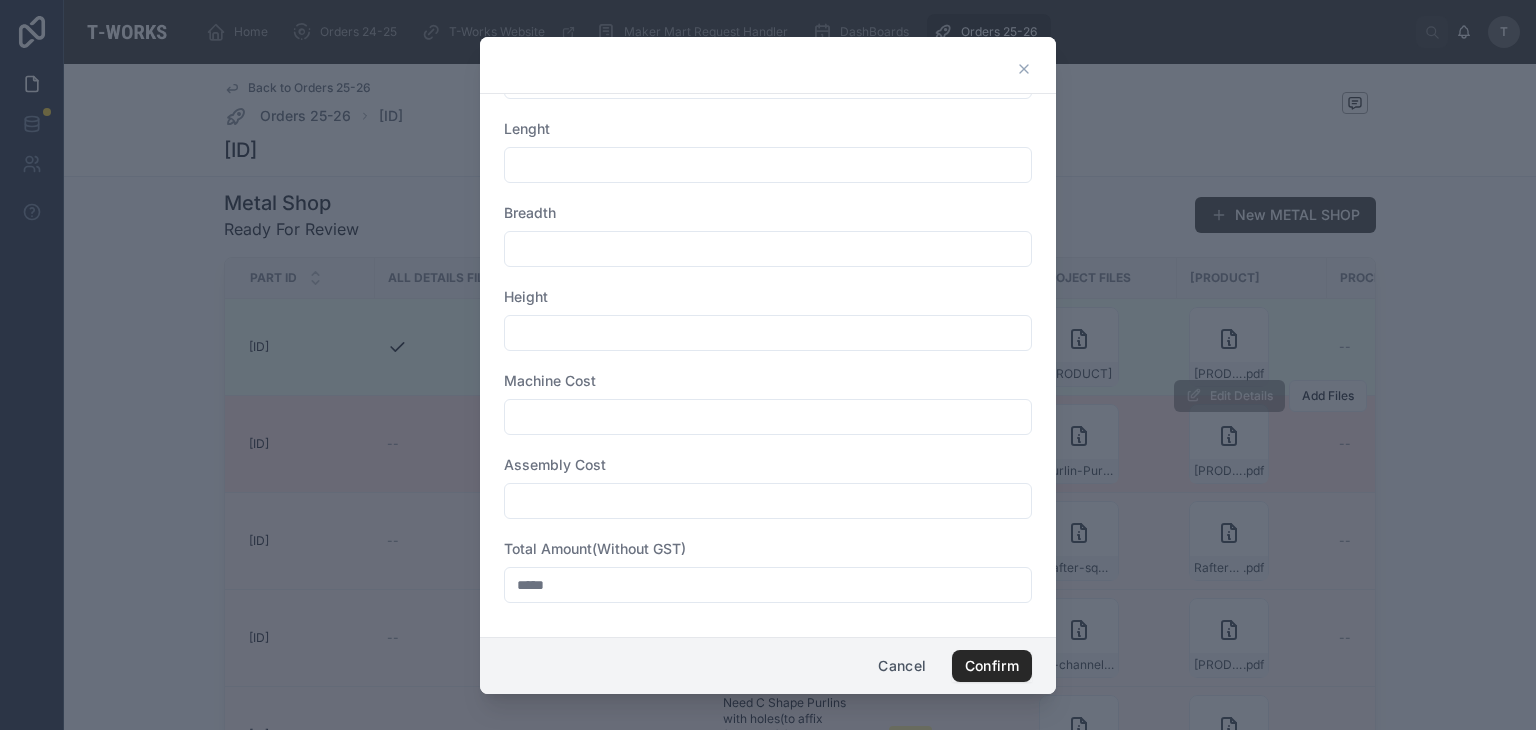 click on "*****" at bounding box center (768, 585) 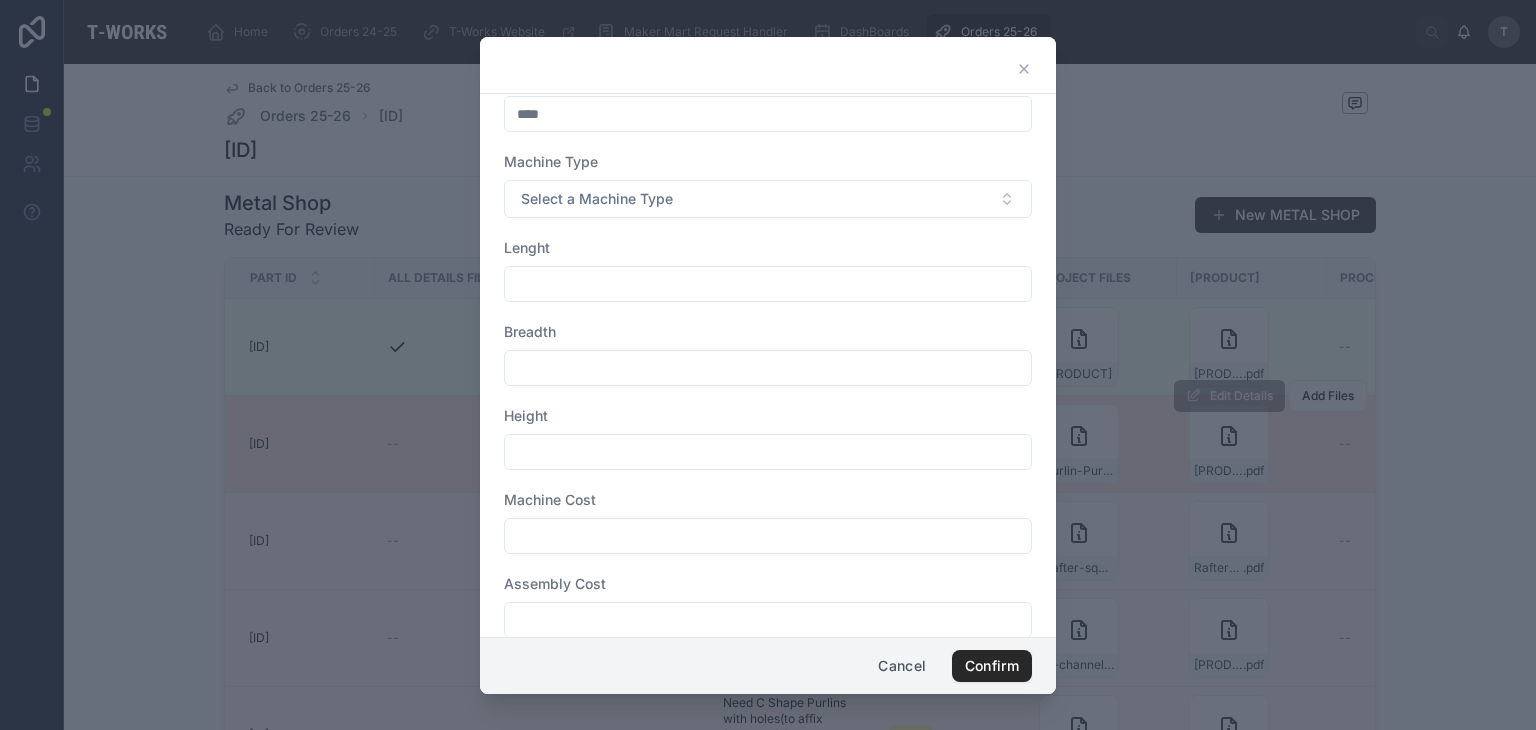 scroll, scrollTop: 443, scrollLeft: 0, axis: vertical 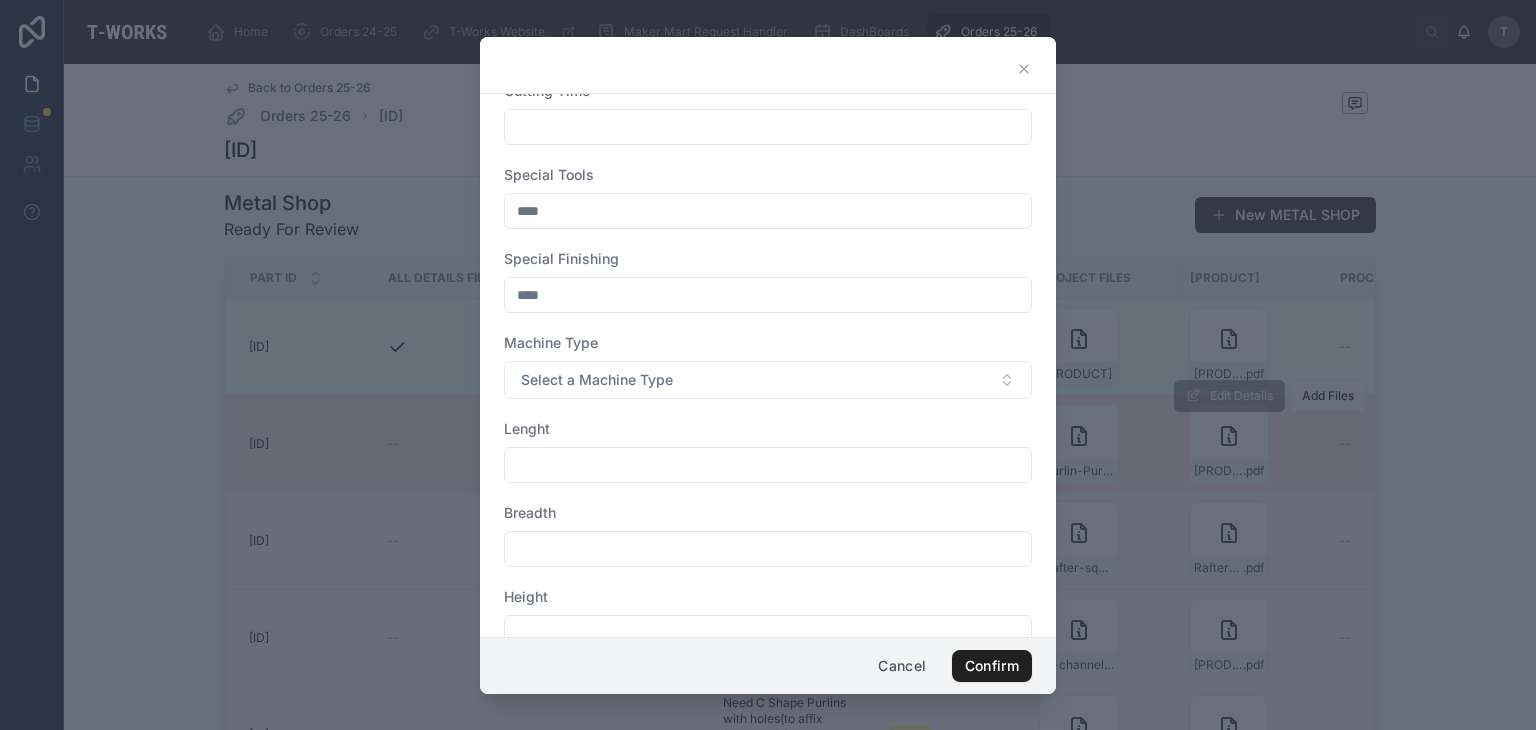 type on "*****" 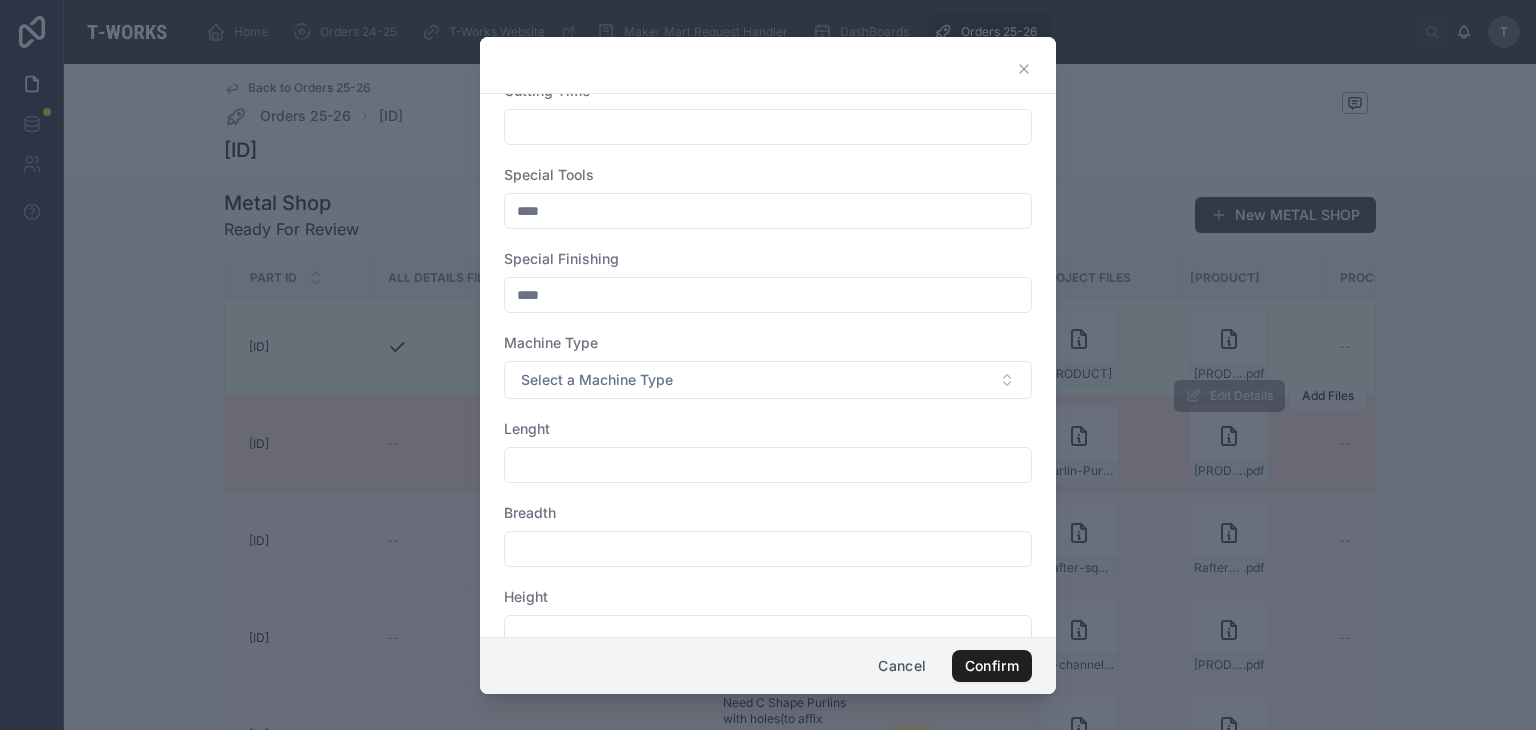 click on "Confirm" at bounding box center [992, 666] 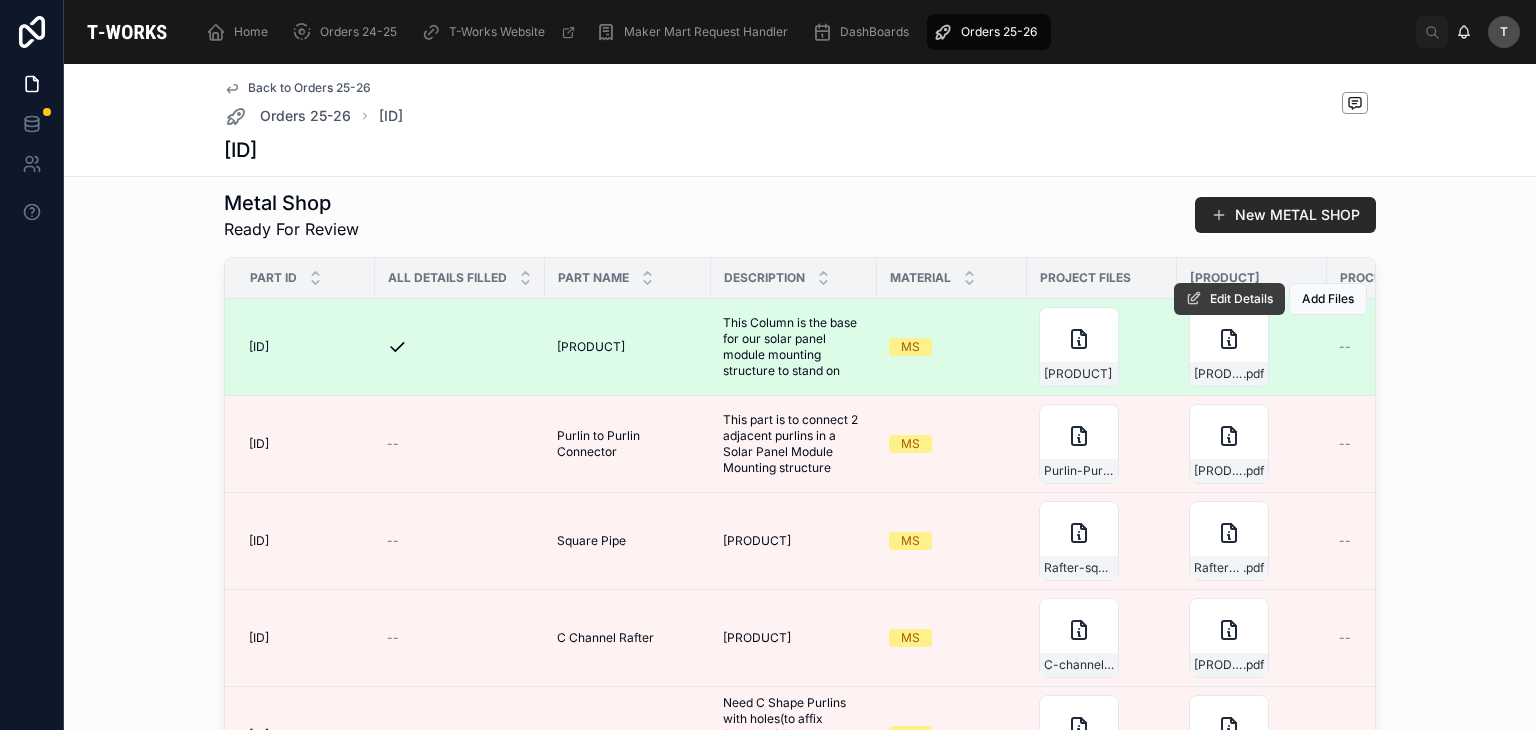 click on "Edit Details" at bounding box center (1241, 299) 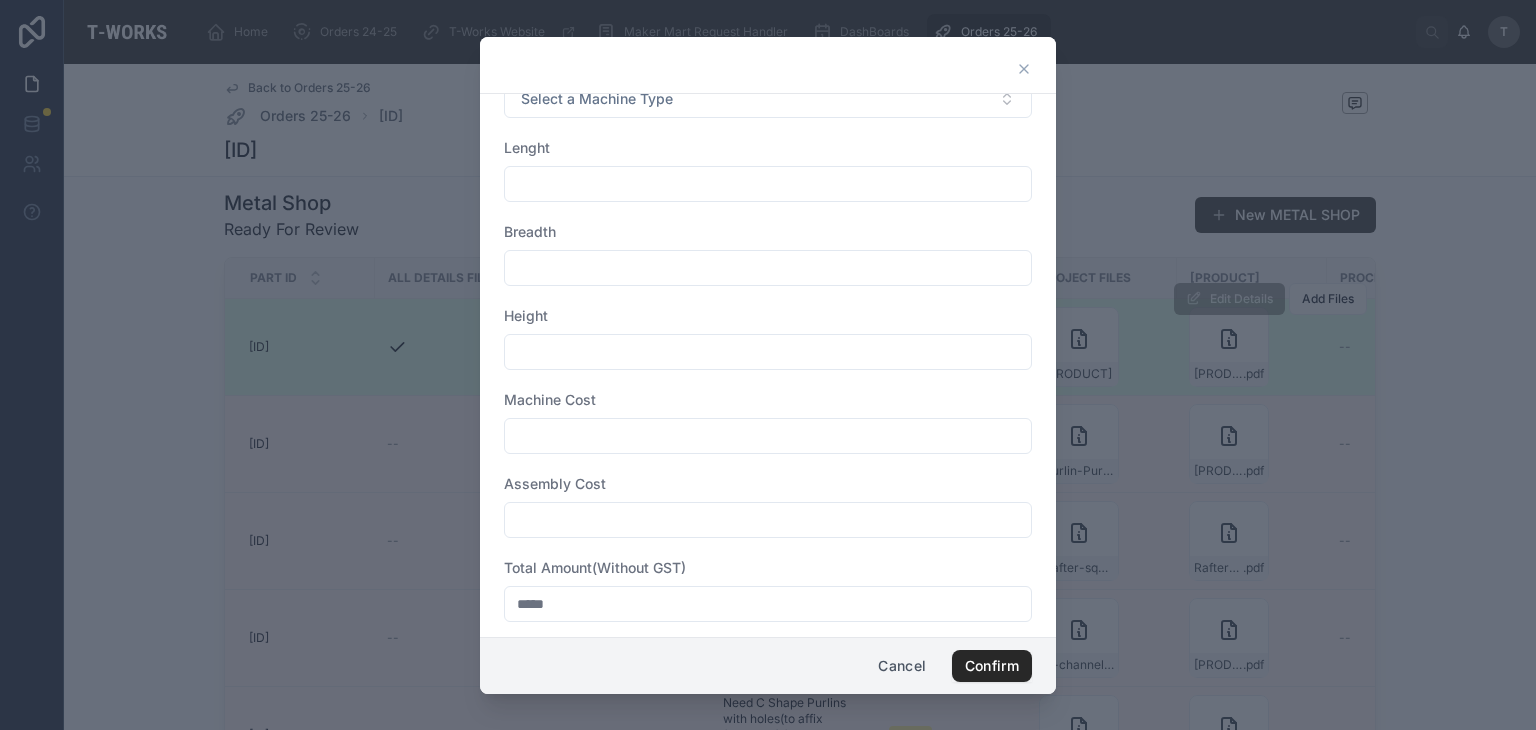 scroll, scrollTop: 743, scrollLeft: 0, axis: vertical 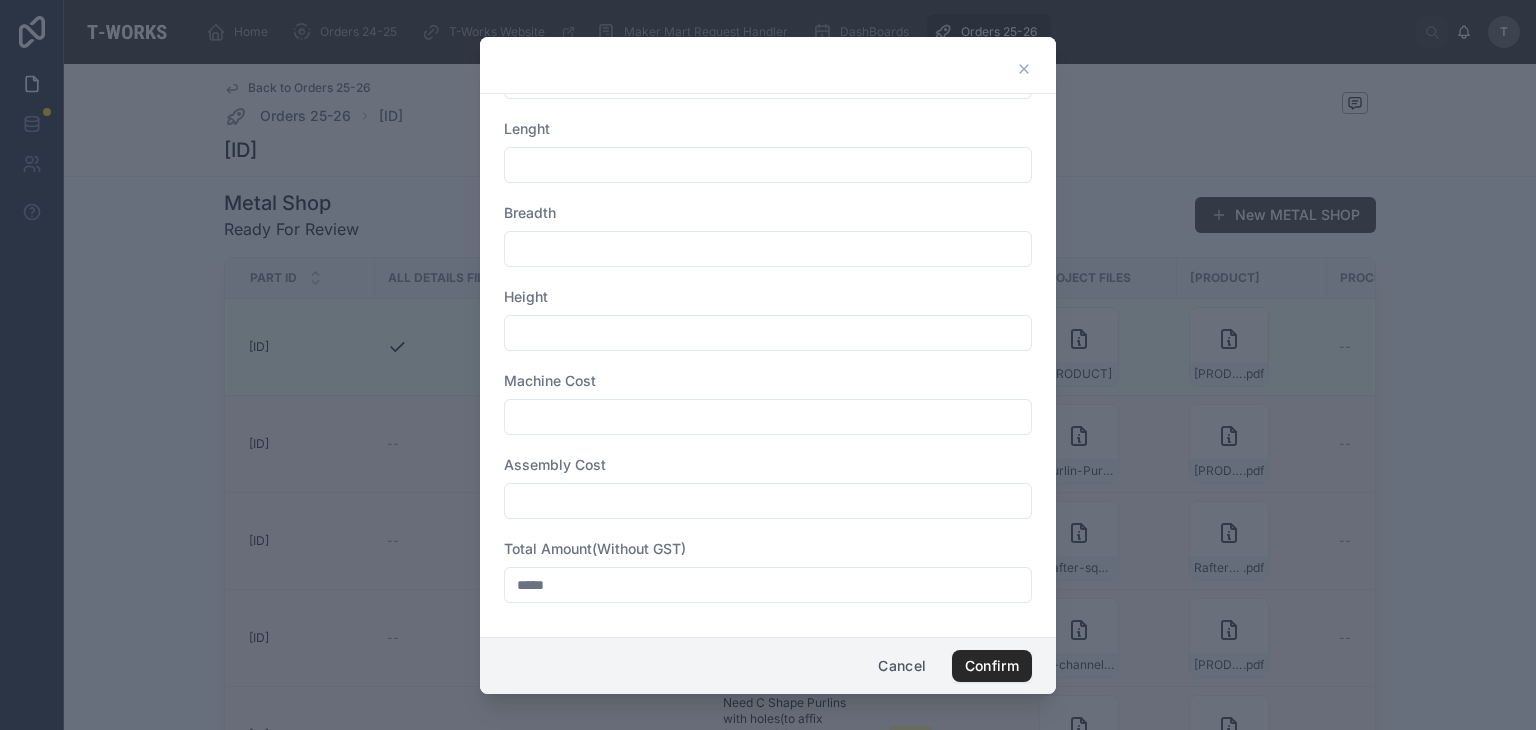 click on "*****" at bounding box center (768, 585) 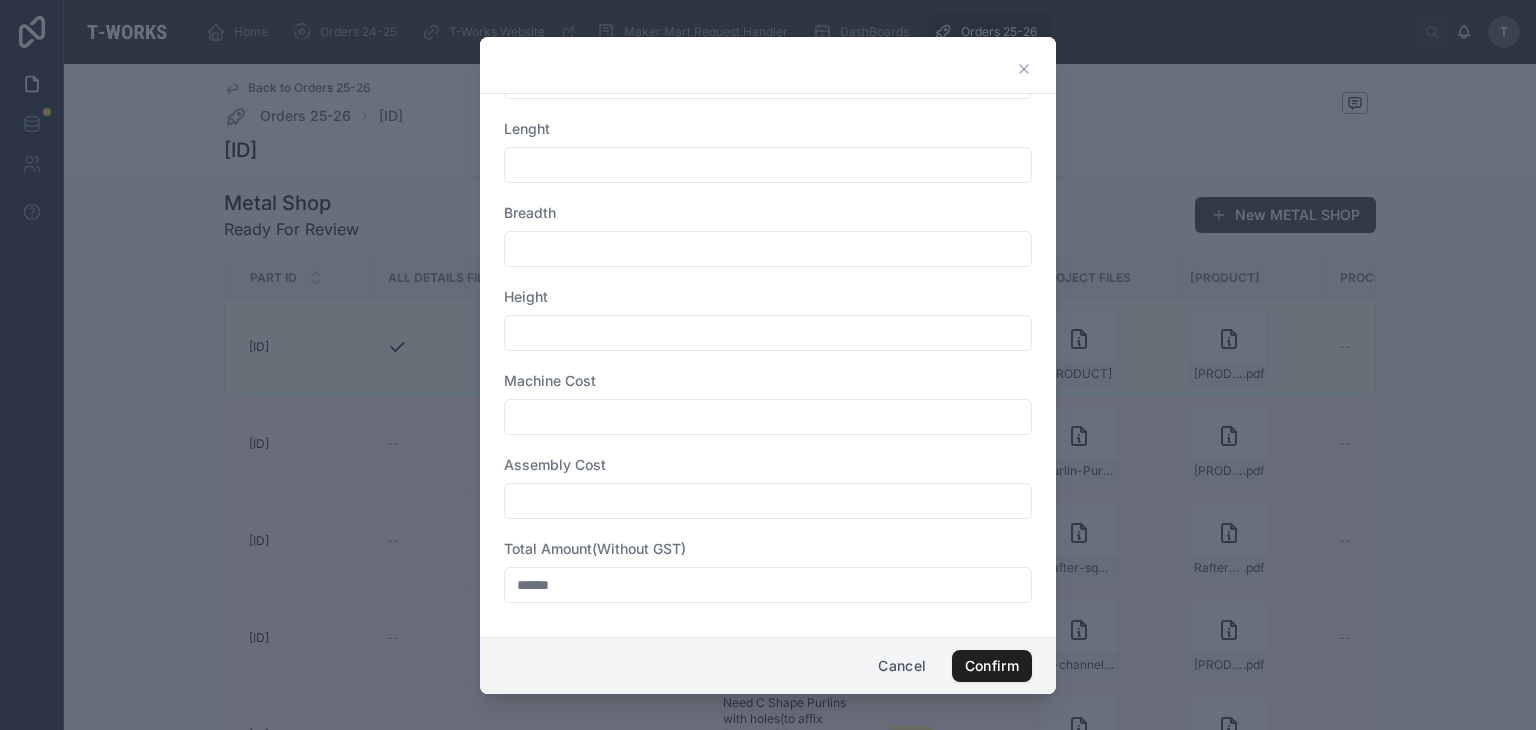 type on "******" 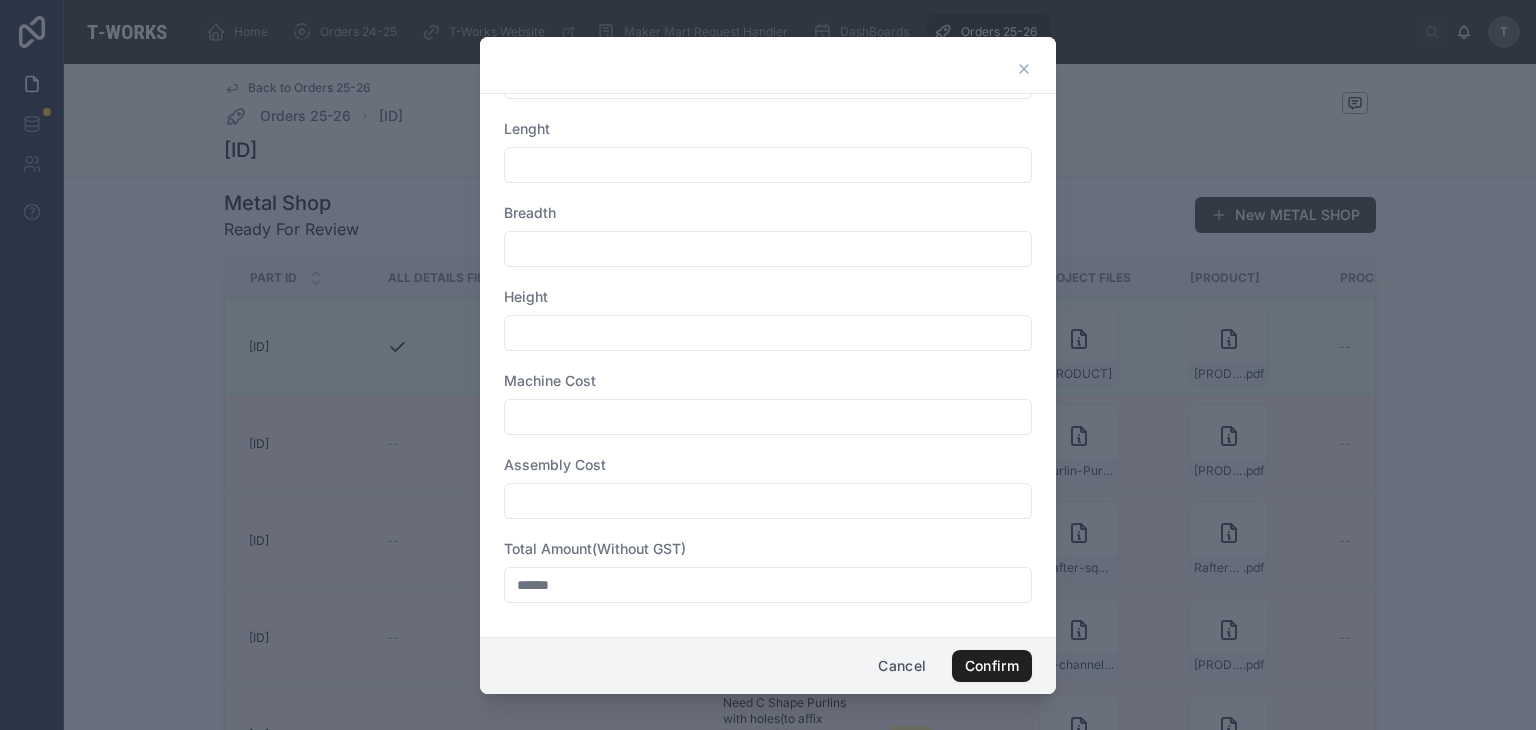 click on "Confirm" at bounding box center [992, 666] 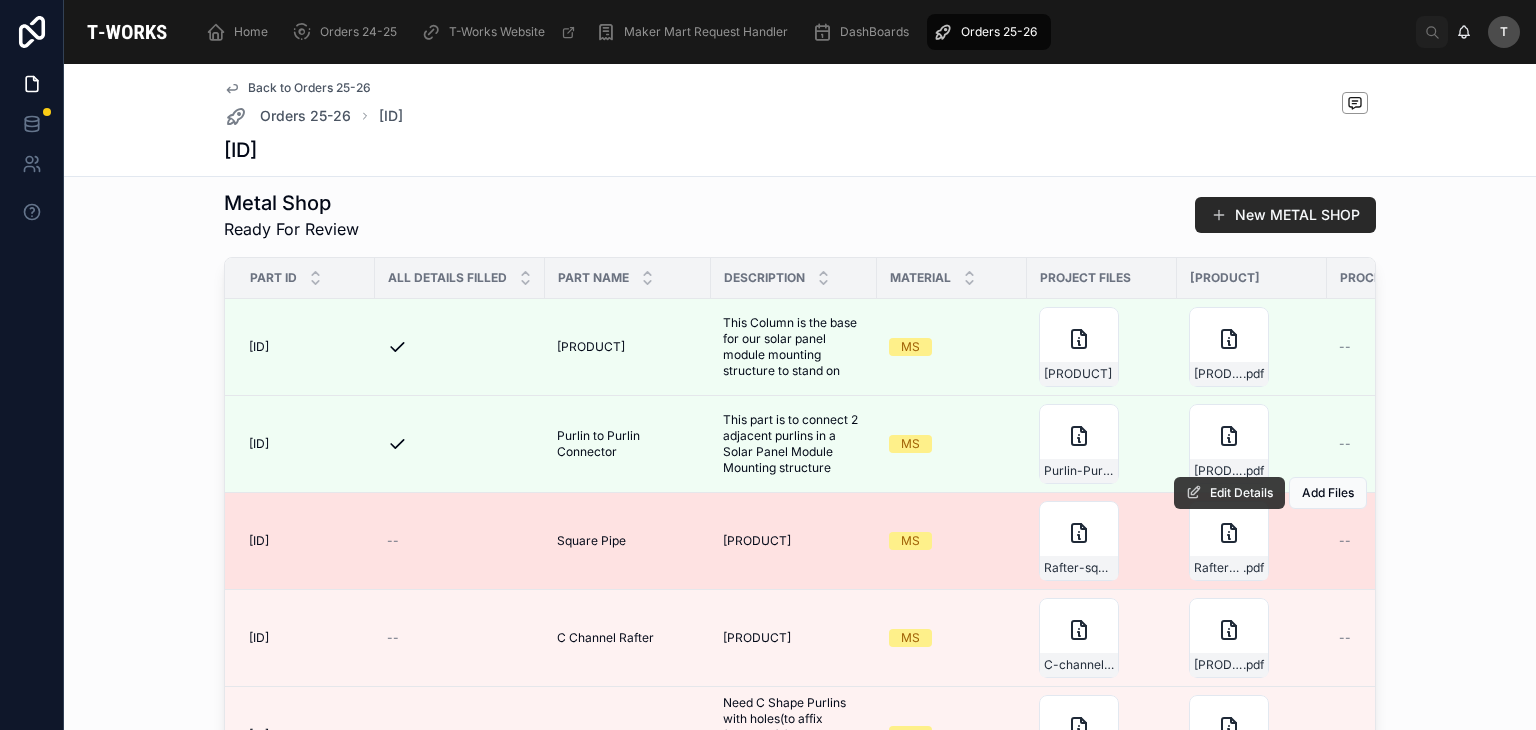 click on "Edit Details" at bounding box center [1229, 493] 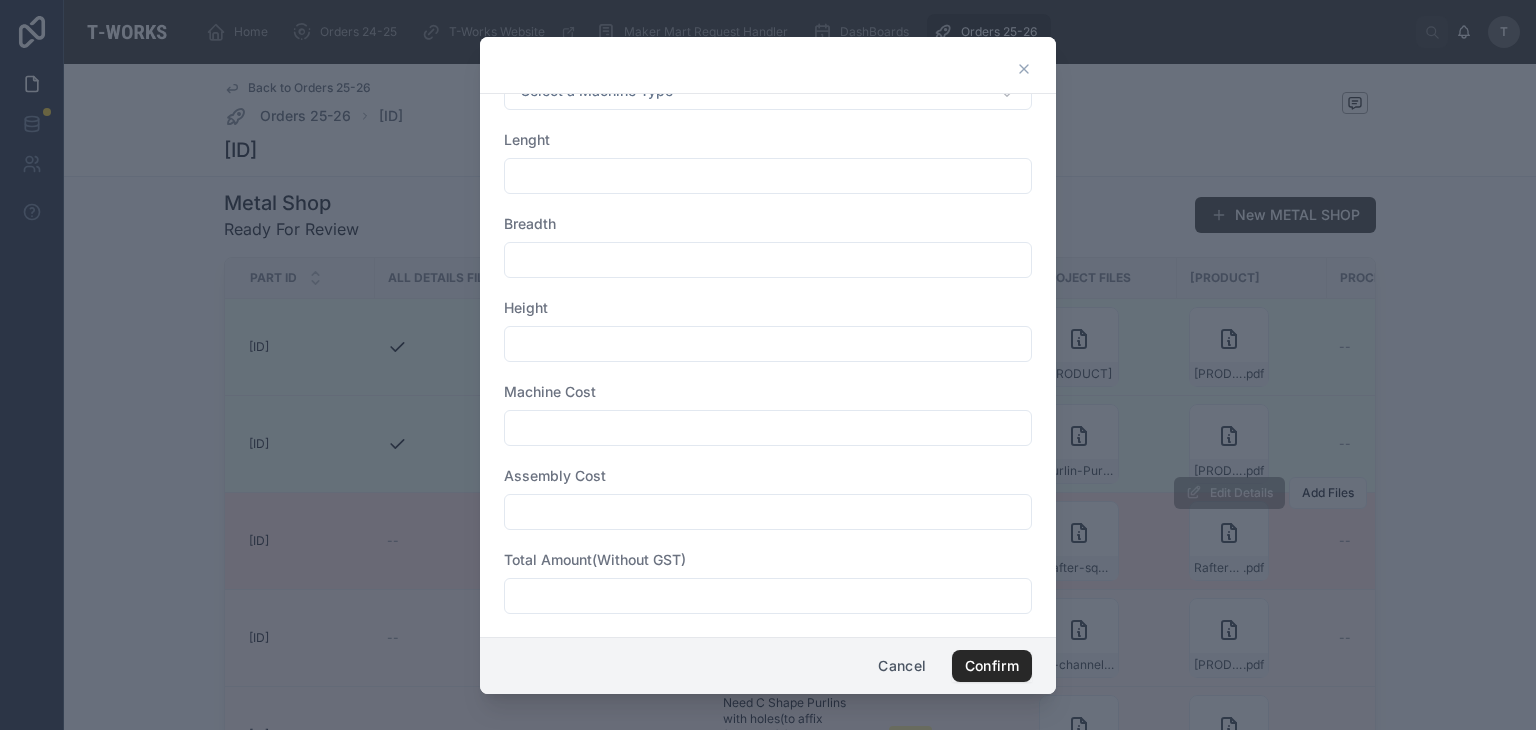 scroll, scrollTop: 743, scrollLeft: 0, axis: vertical 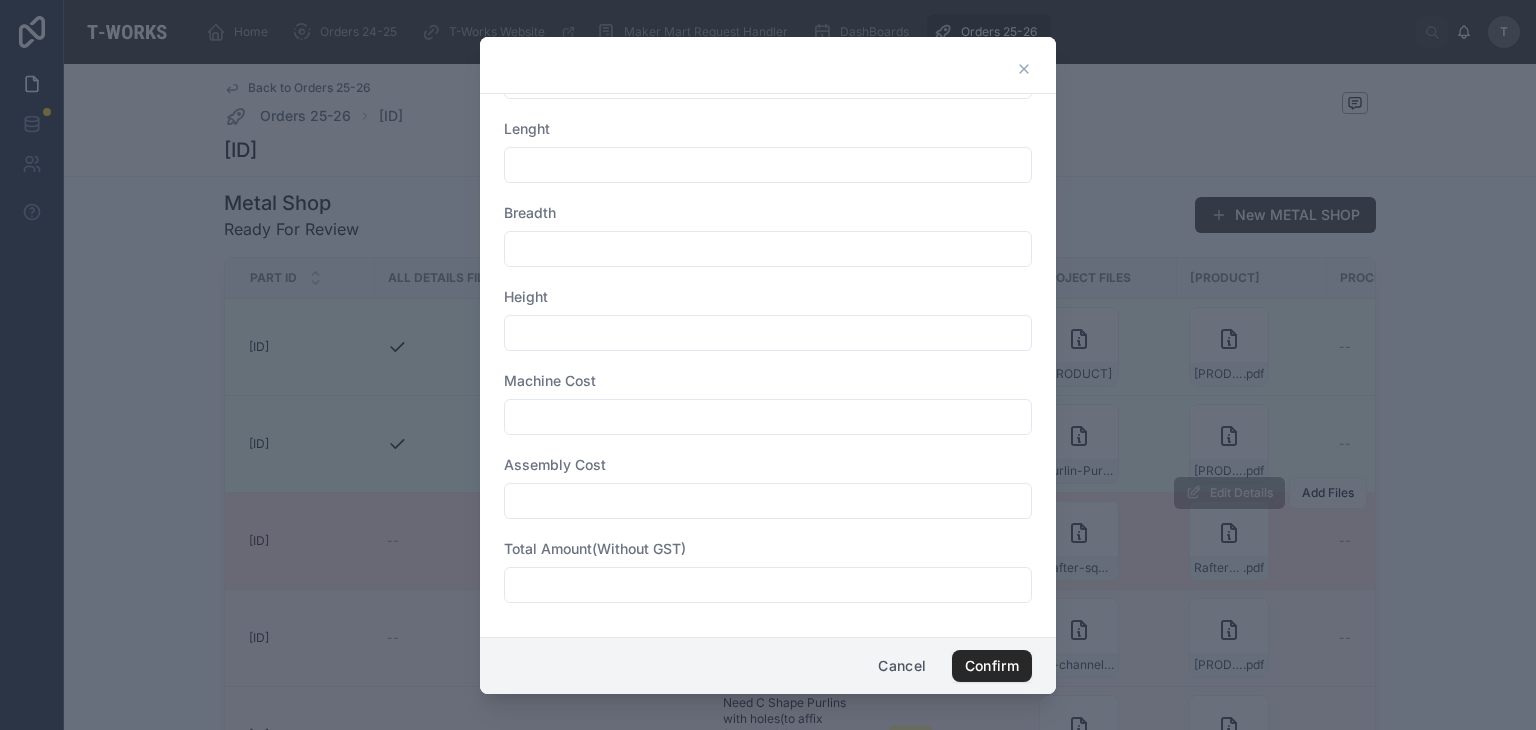 click at bounding box center (768, 585) 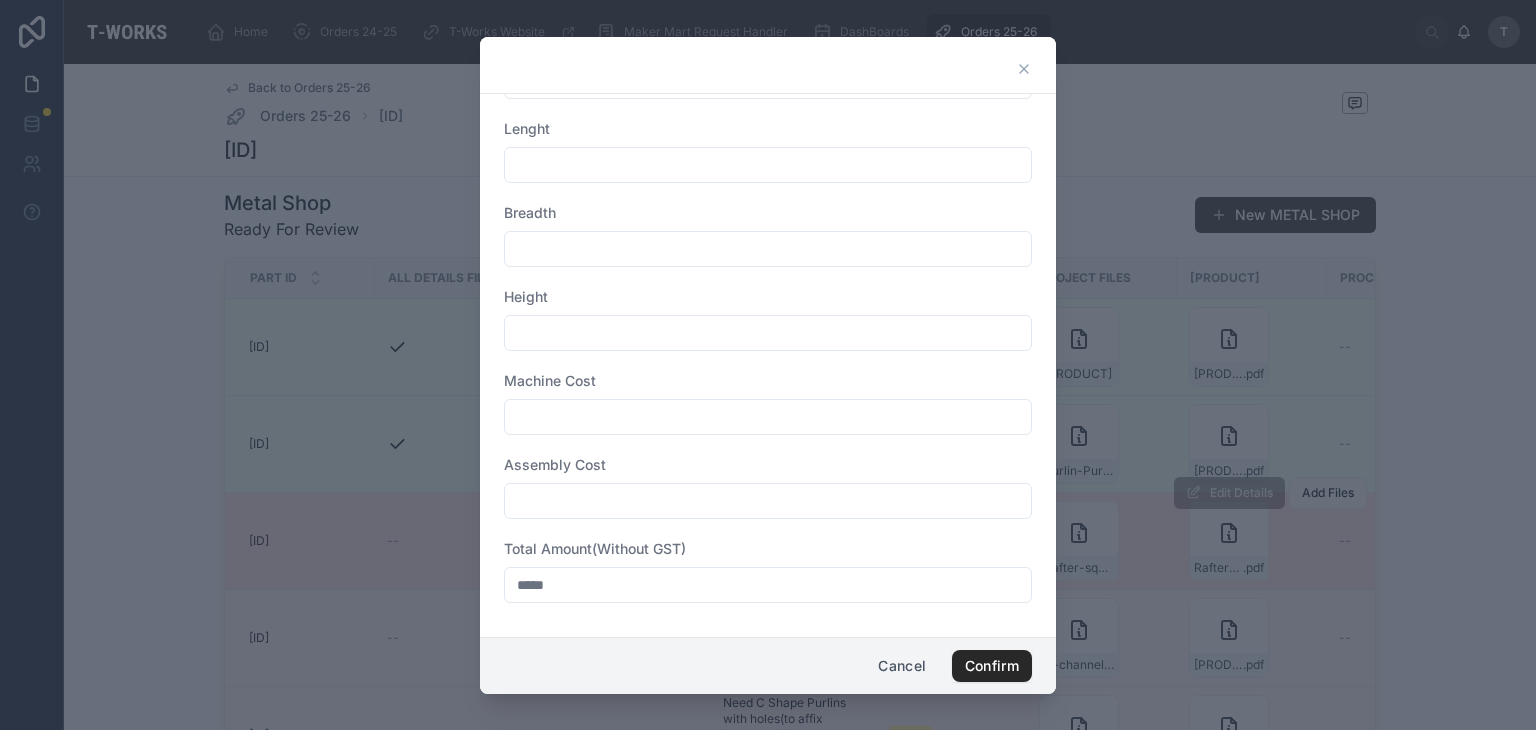 type on "*****" 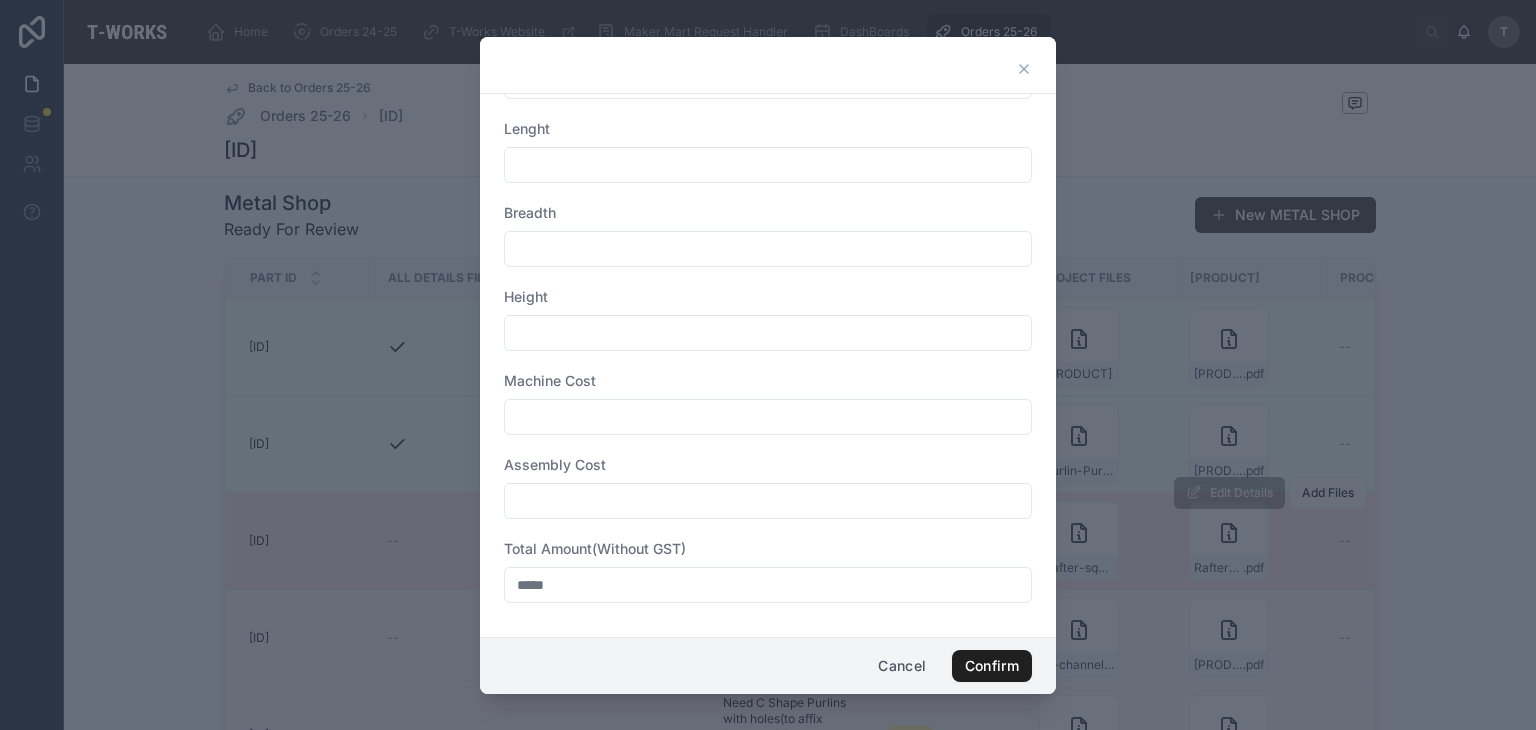 click on "Confirm" at bounding box center [992, 666] 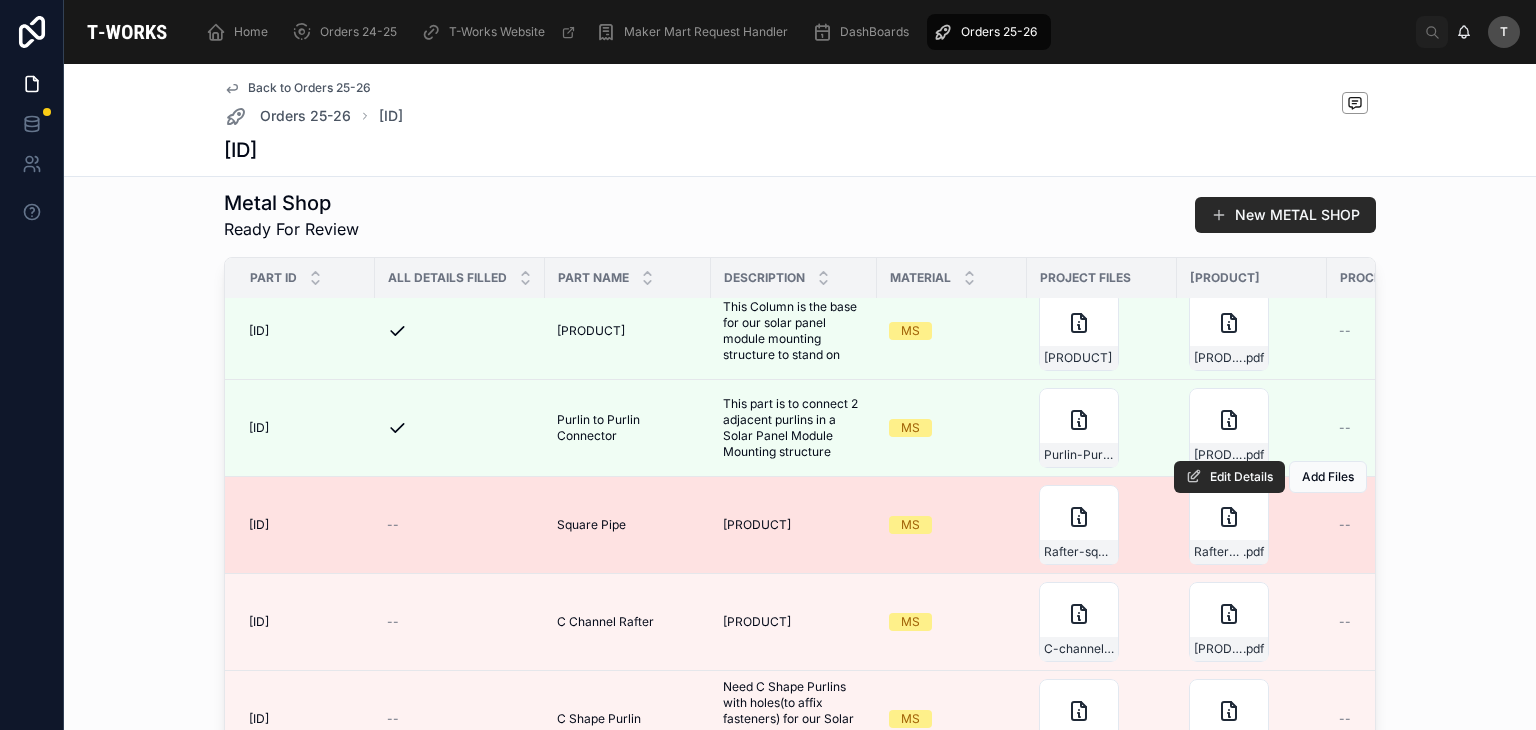 scroll, scrollTop: 39, scrollLeft: 0, axis: vertical 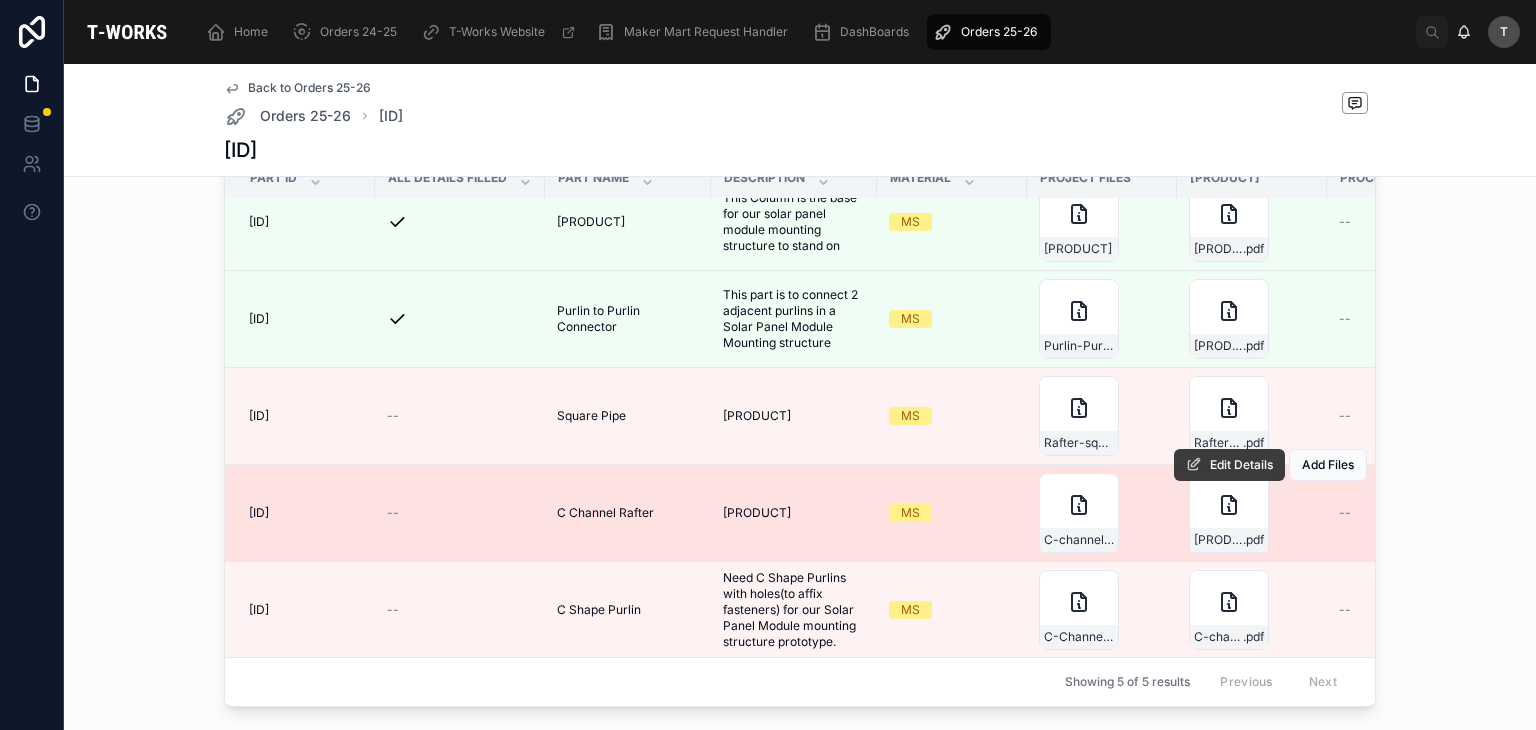 click on "Edit Details" at bounding box center (1241, 465) 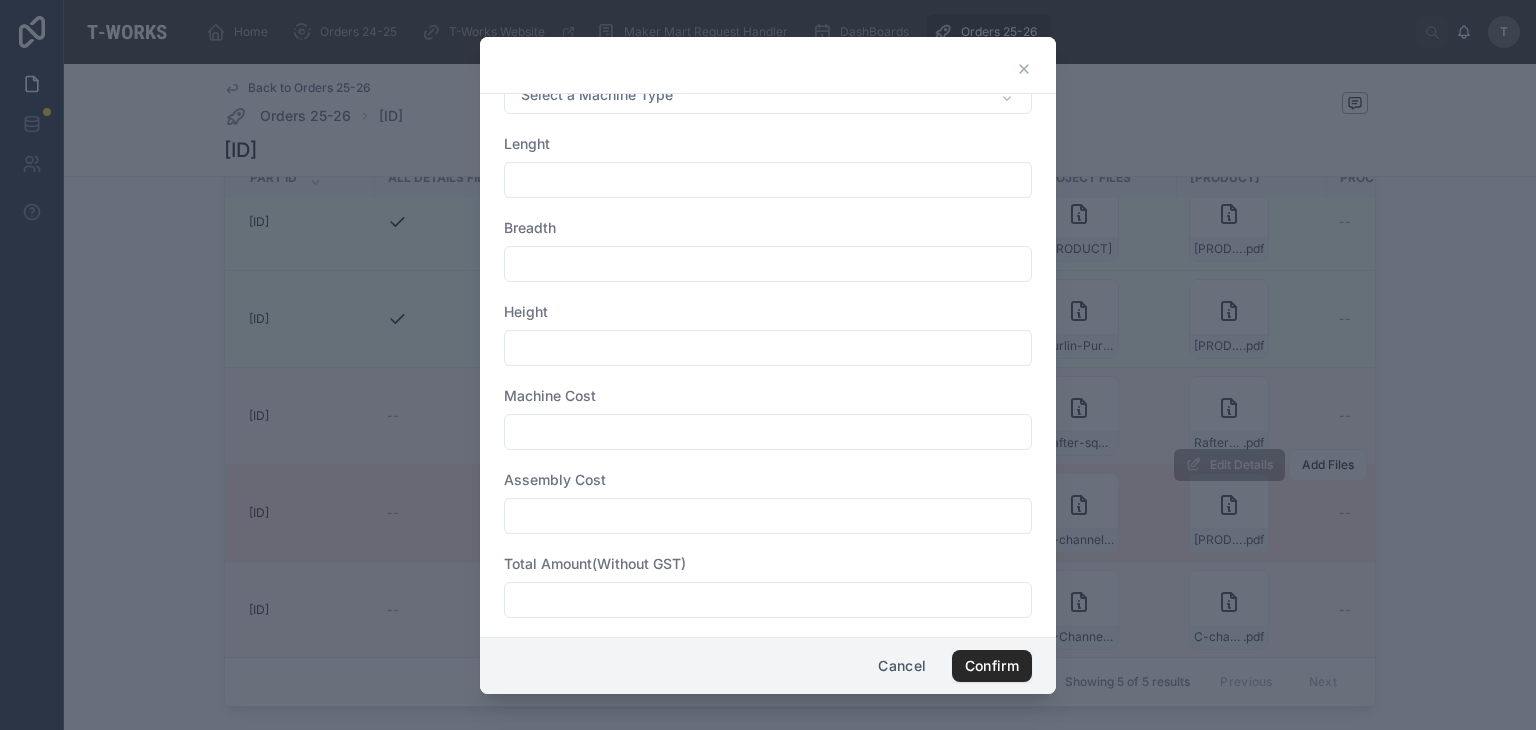 scroll, scrollTop: 743, scrollLeft: 0, axis: vertical 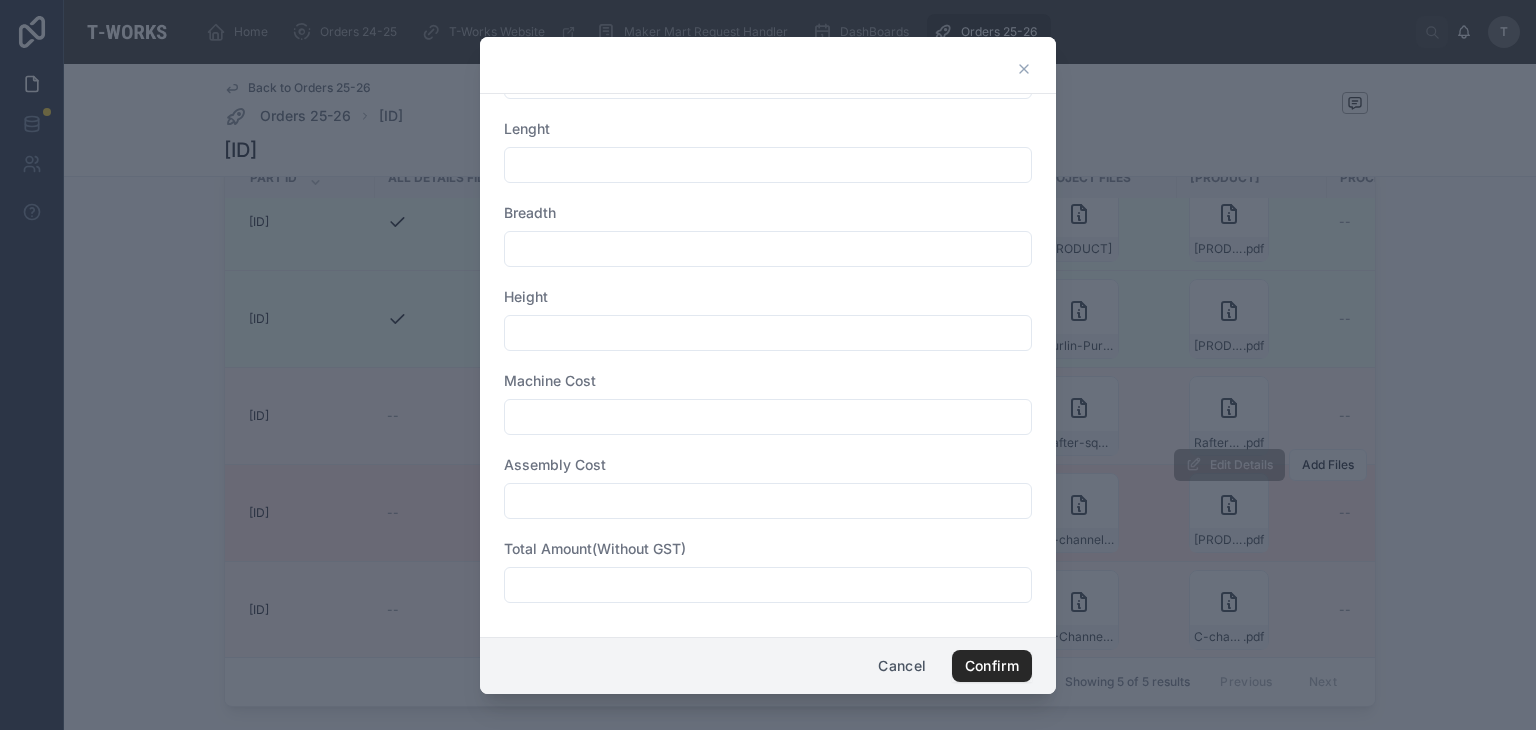 click on "[QUANTITY] [MATERIAL] [MATERIAL] [QUANTITY] [TIME] [TIME] [TIME] [TOOLS] [FINISHING] [TYPE] [TYPE] [LENGTH] [WIDTH] [HEIGHT] [COST] [COST] [AMOUNT]" at bounding box center (768, -9) 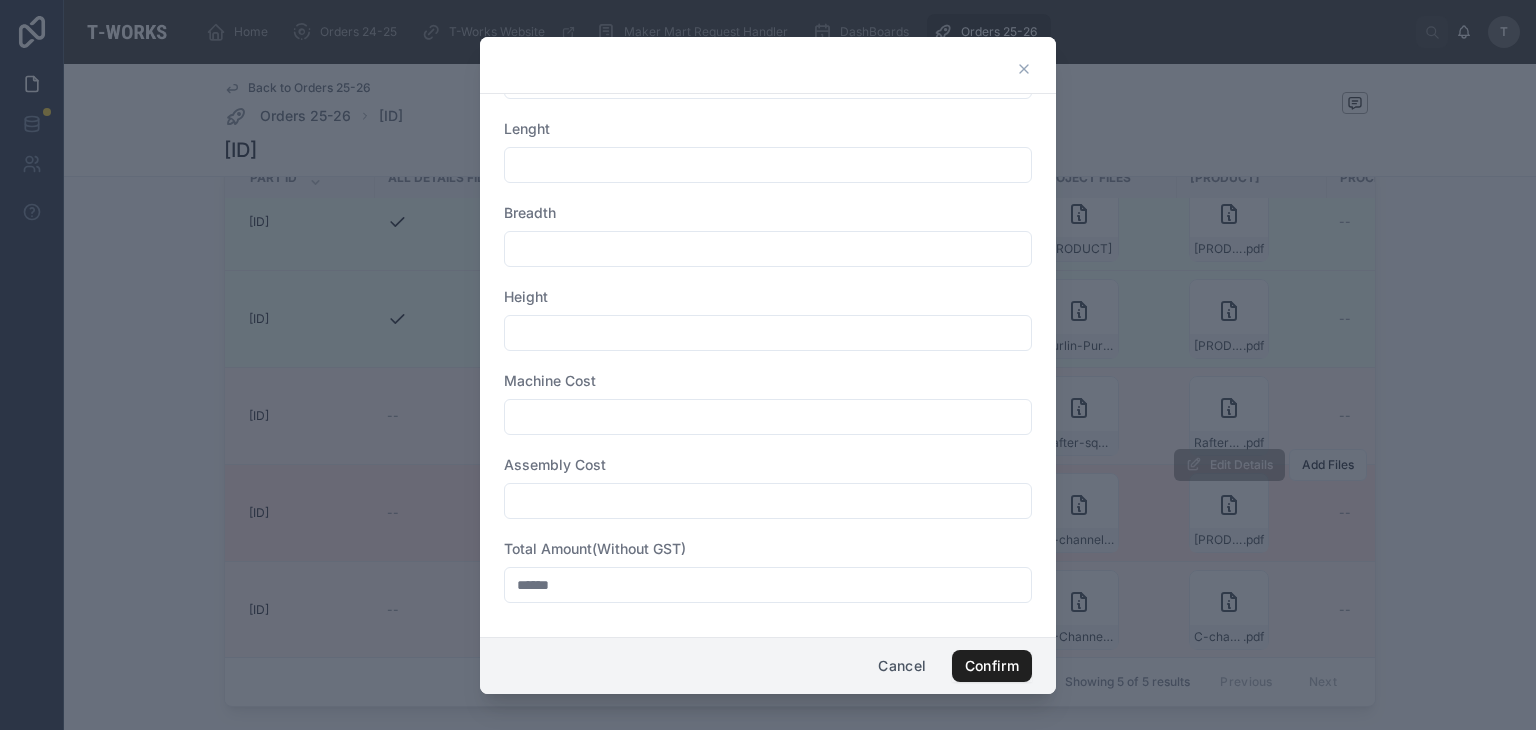 type on "******" 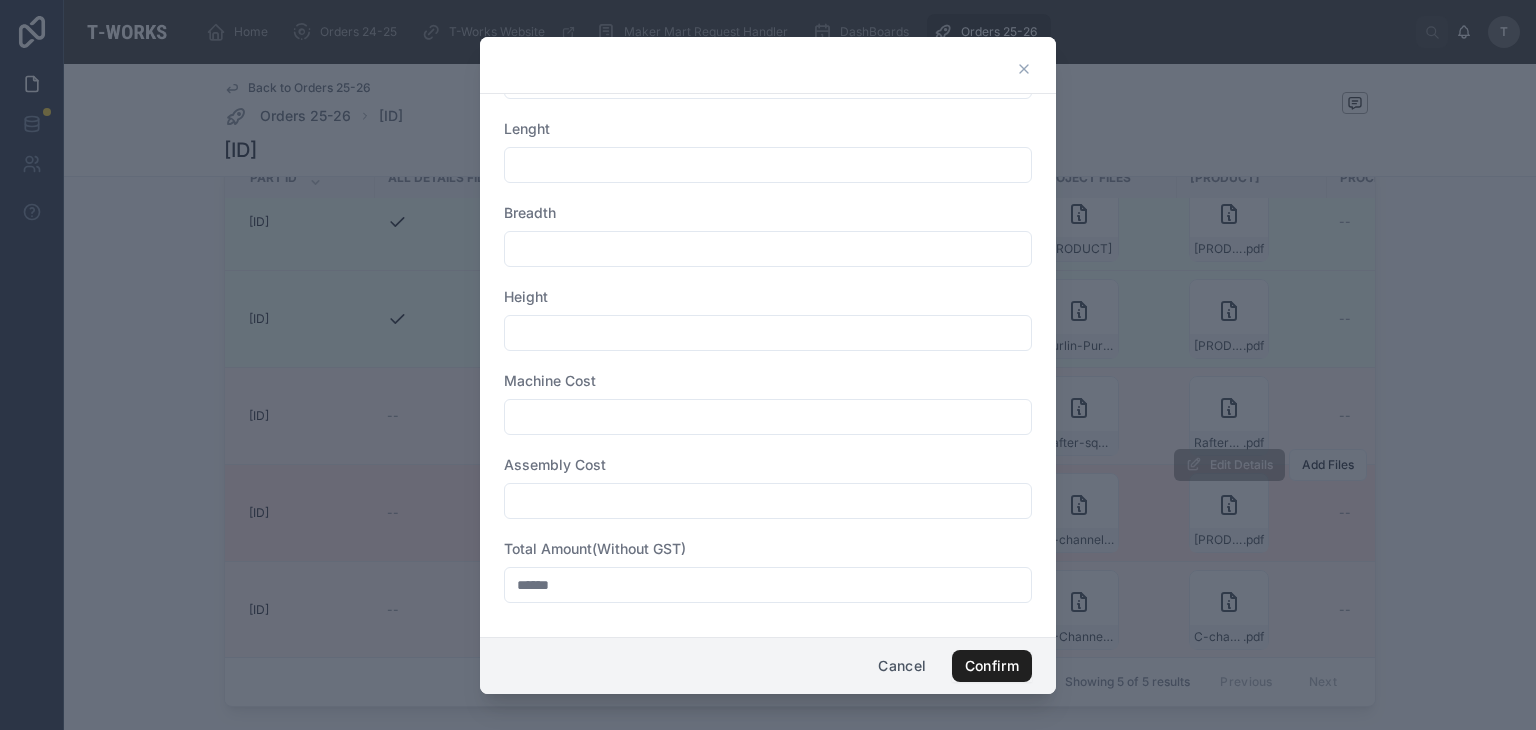click on "Confirm" at bounding box center (992, 666) 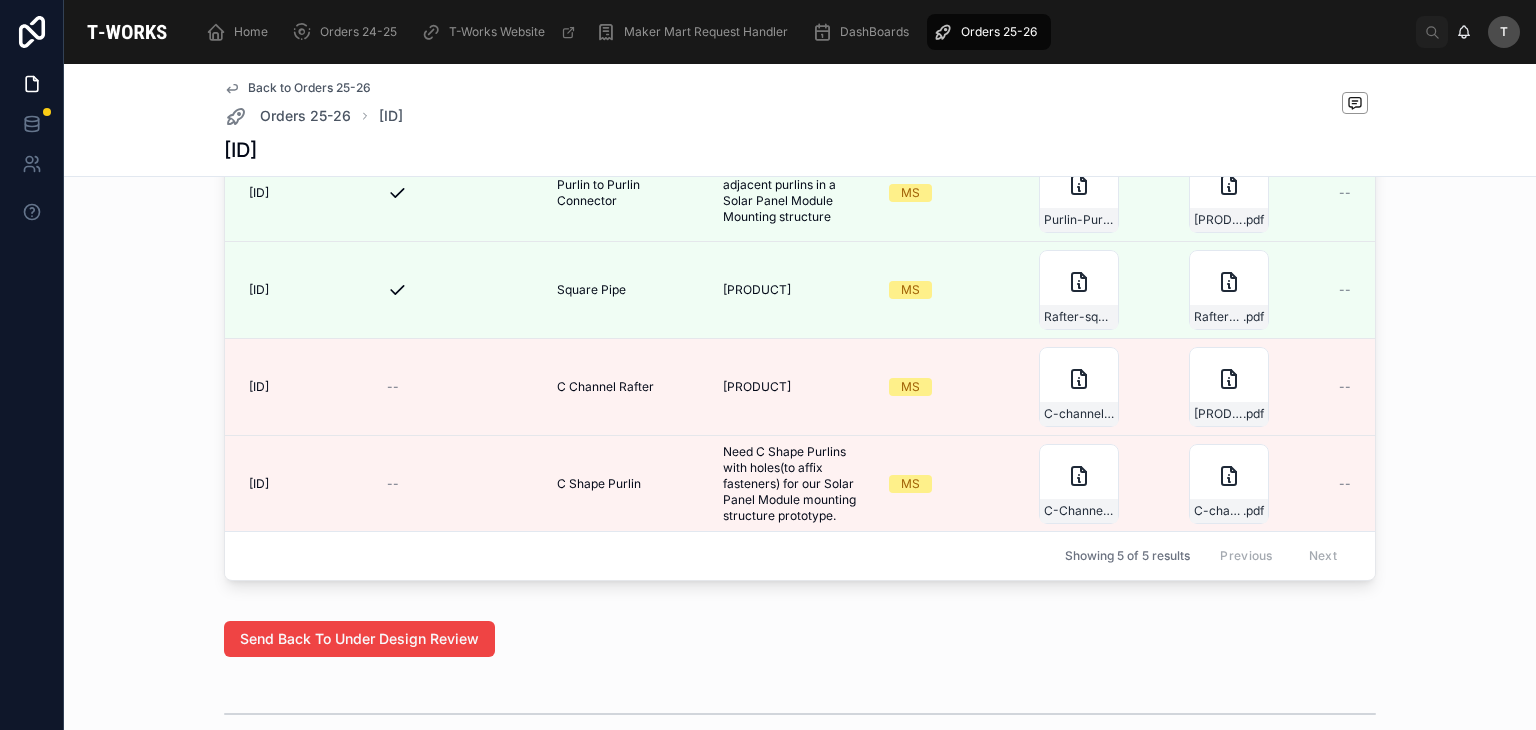scroll, scrollTop: 1200, scrollLeft: 0, axis: vertical 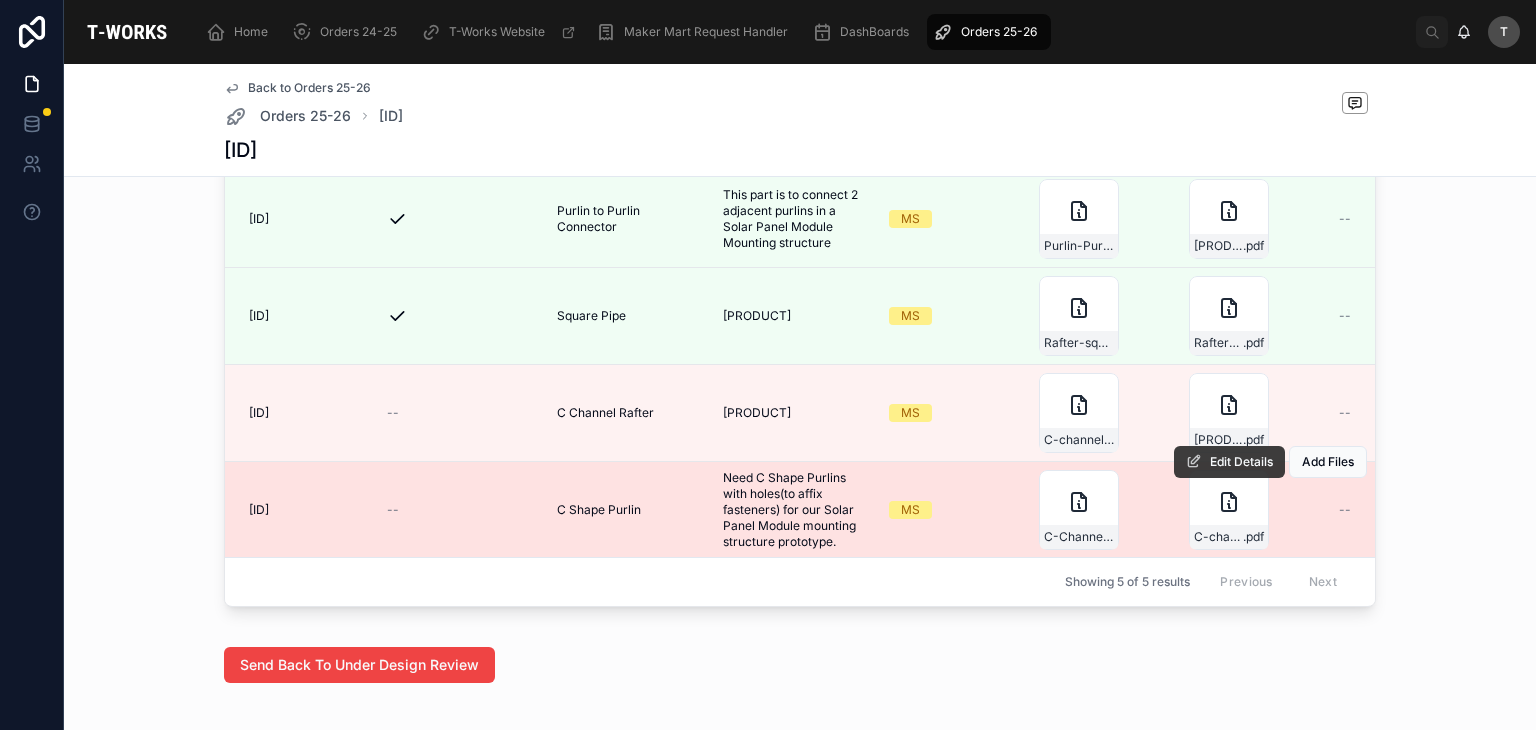 click on "Edit Details" at bounding box center (1241, 462) 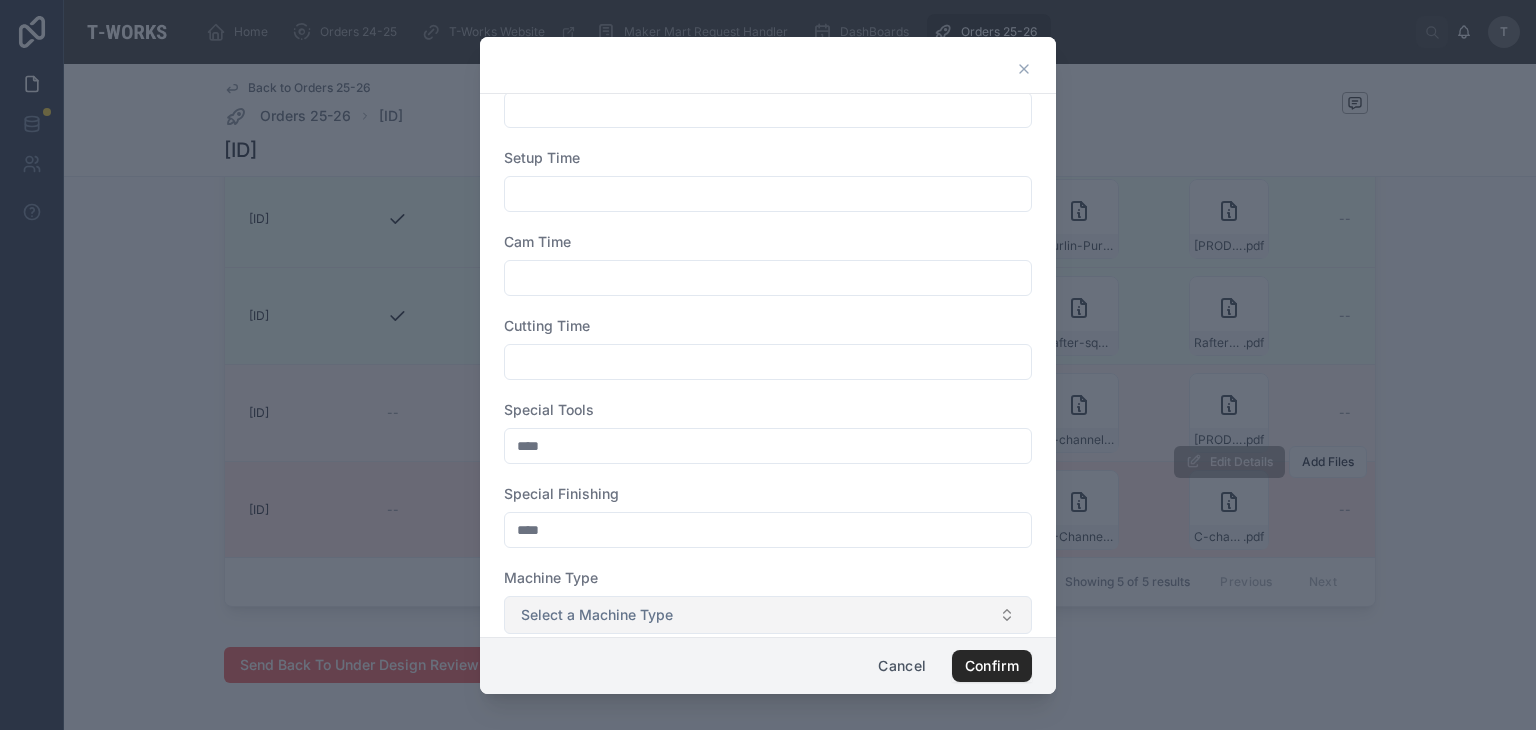 scroll, scrollTop: 200, scrollLeft: 0, axis: vertical 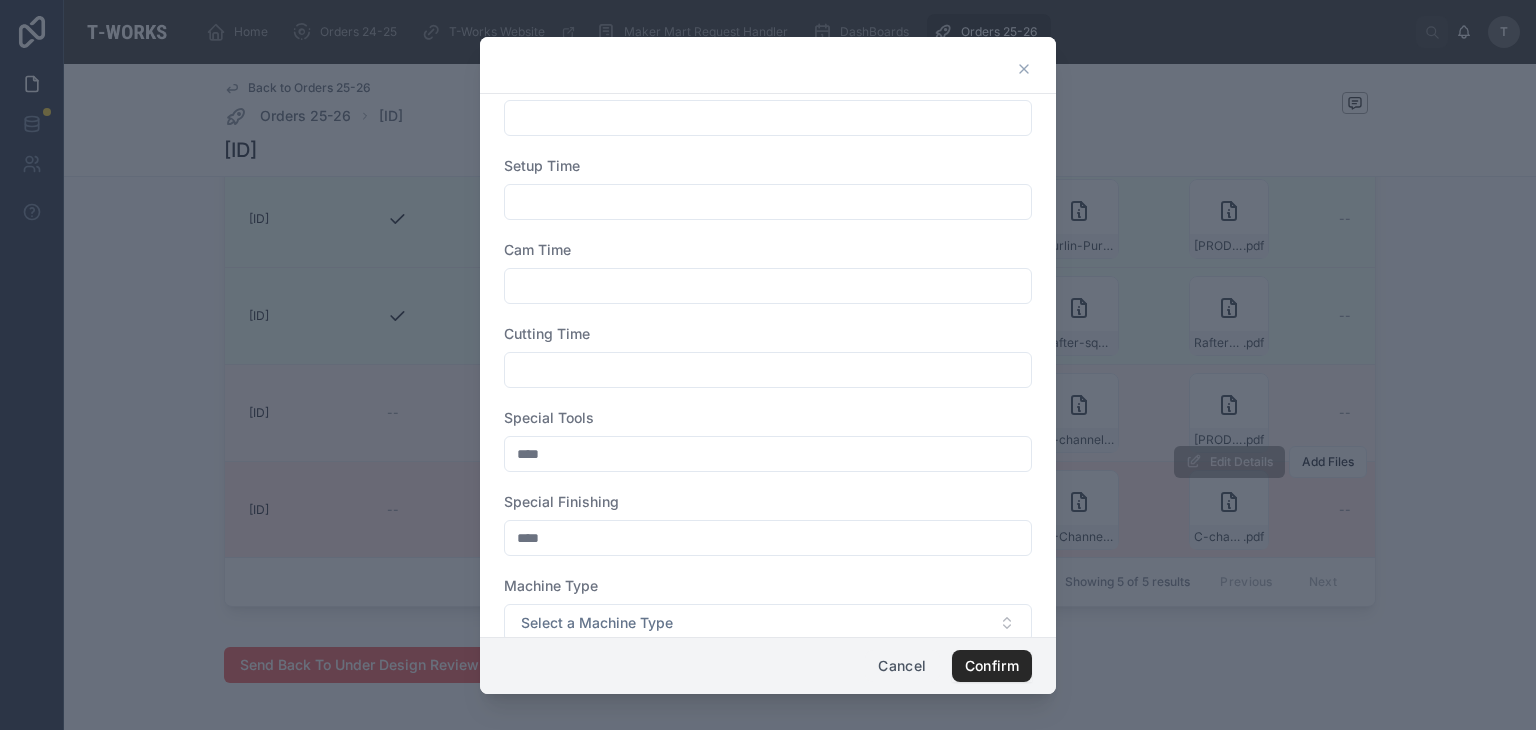 click on "Cancel" at bounding box center (902, 666) 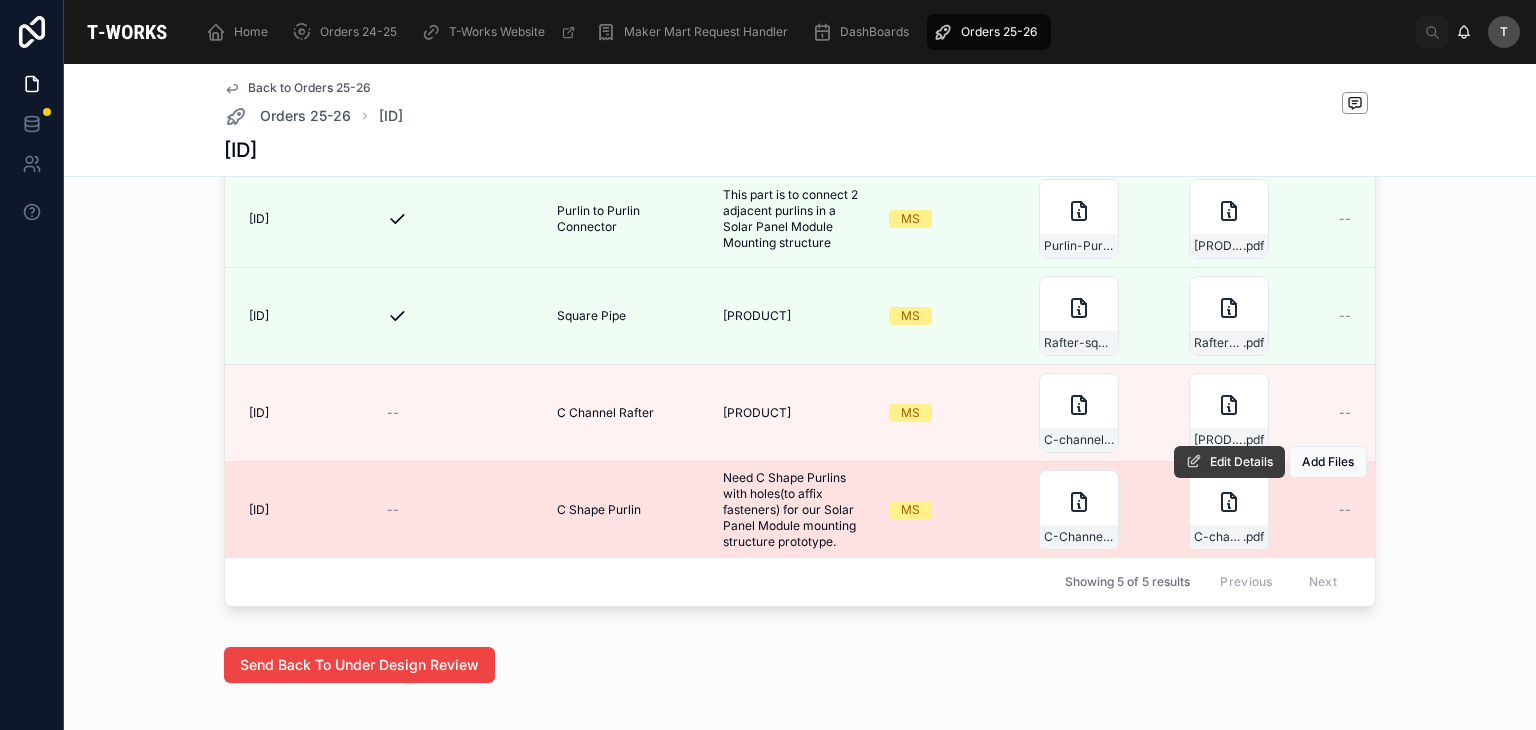 click on "Edit Details" at bounding box center (1229, 462) 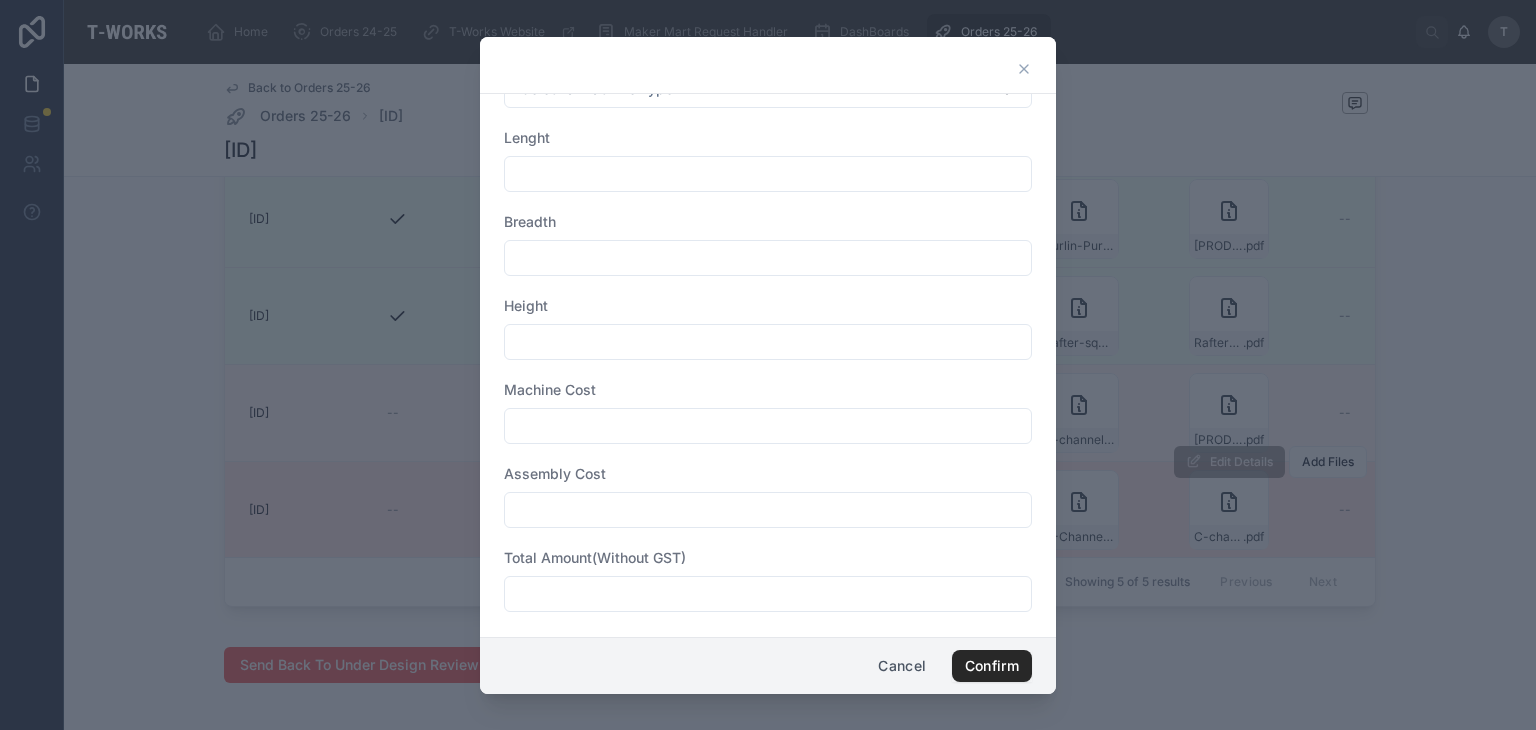 scroll, scrollTop: 743, scrollLeft: 0, axis: vertical 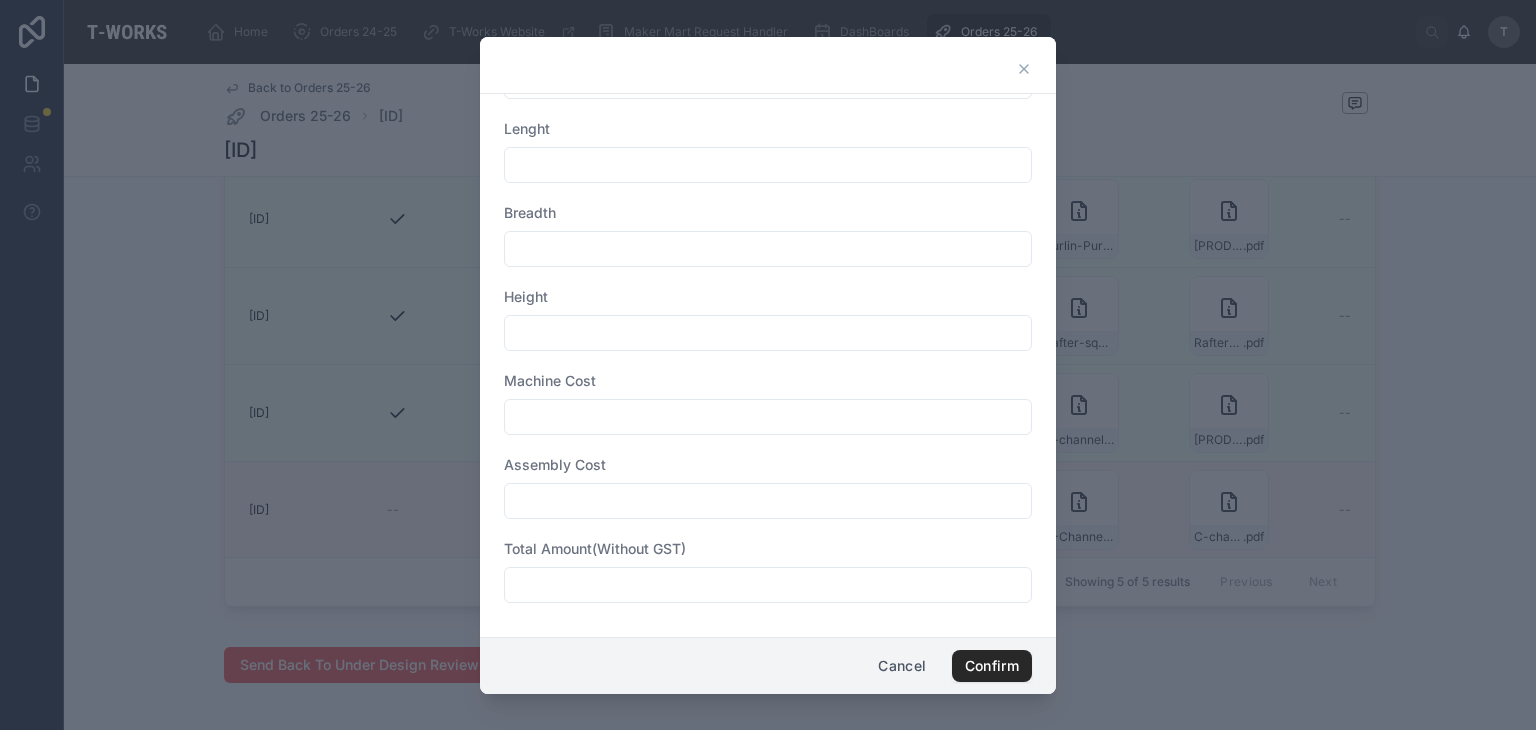 click on "Cancel" at bounding box center [902, 666] 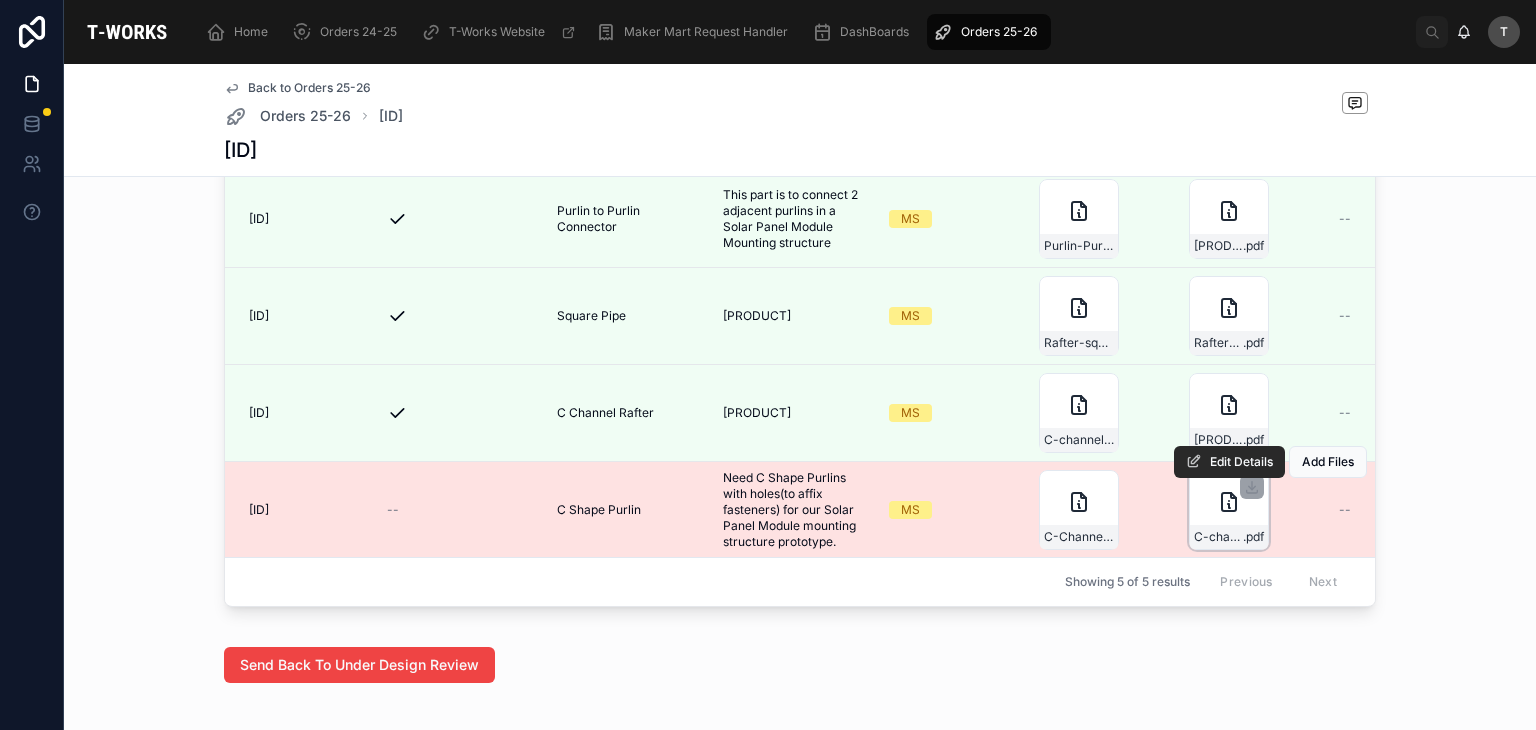click on "[PRODUCT]" at bounding box center [1229, 537] 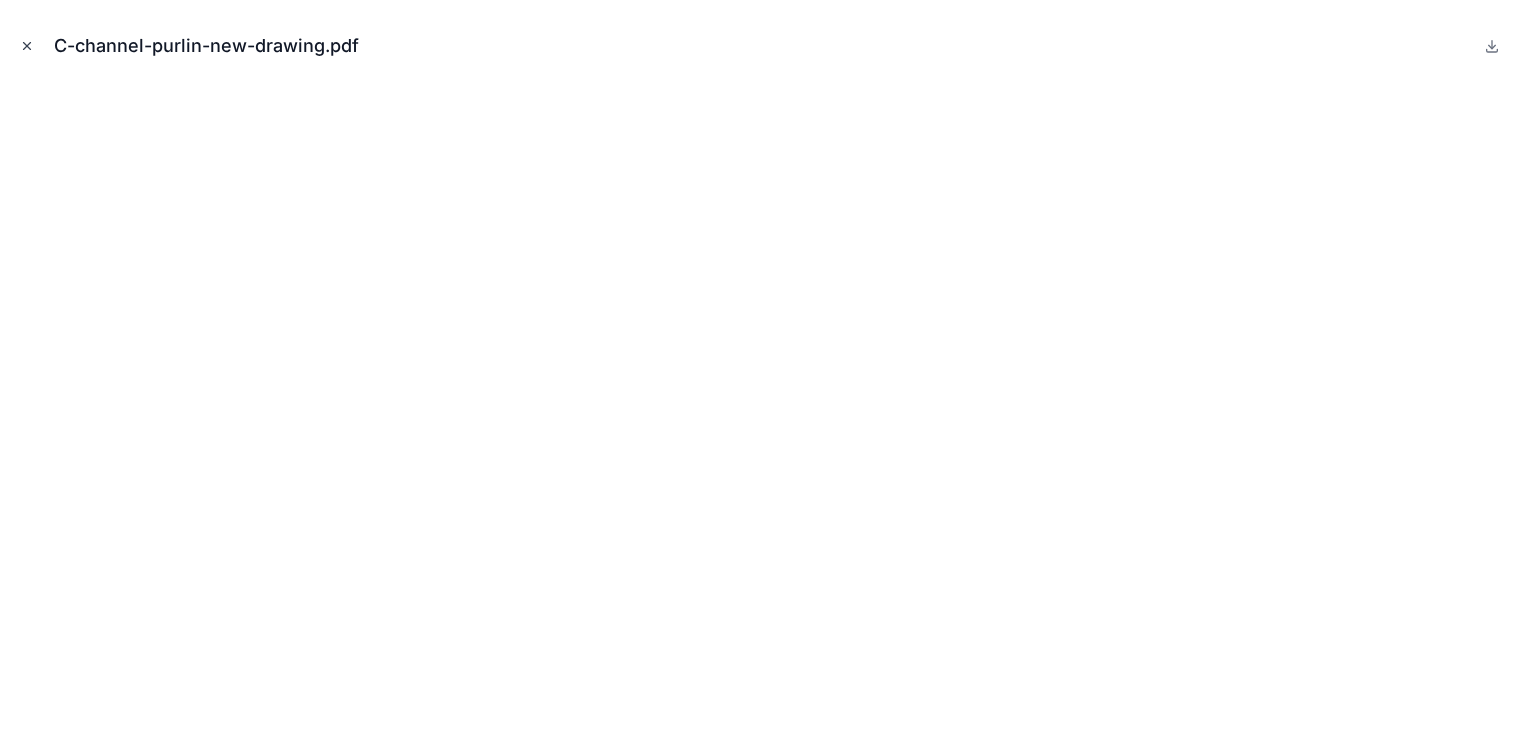 click 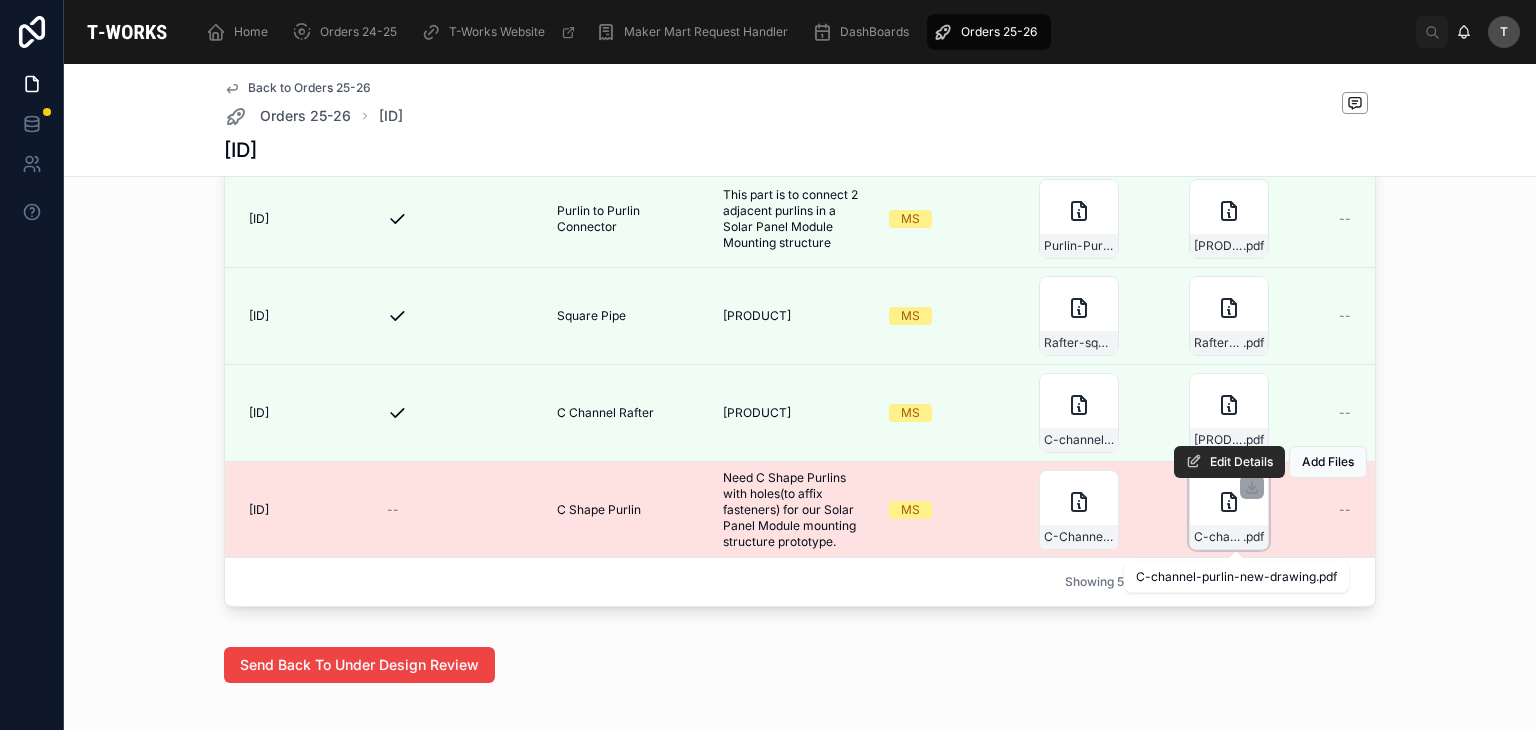 click on "C-channel-purlin-new-drawing" at bounding box center (1218, 537) 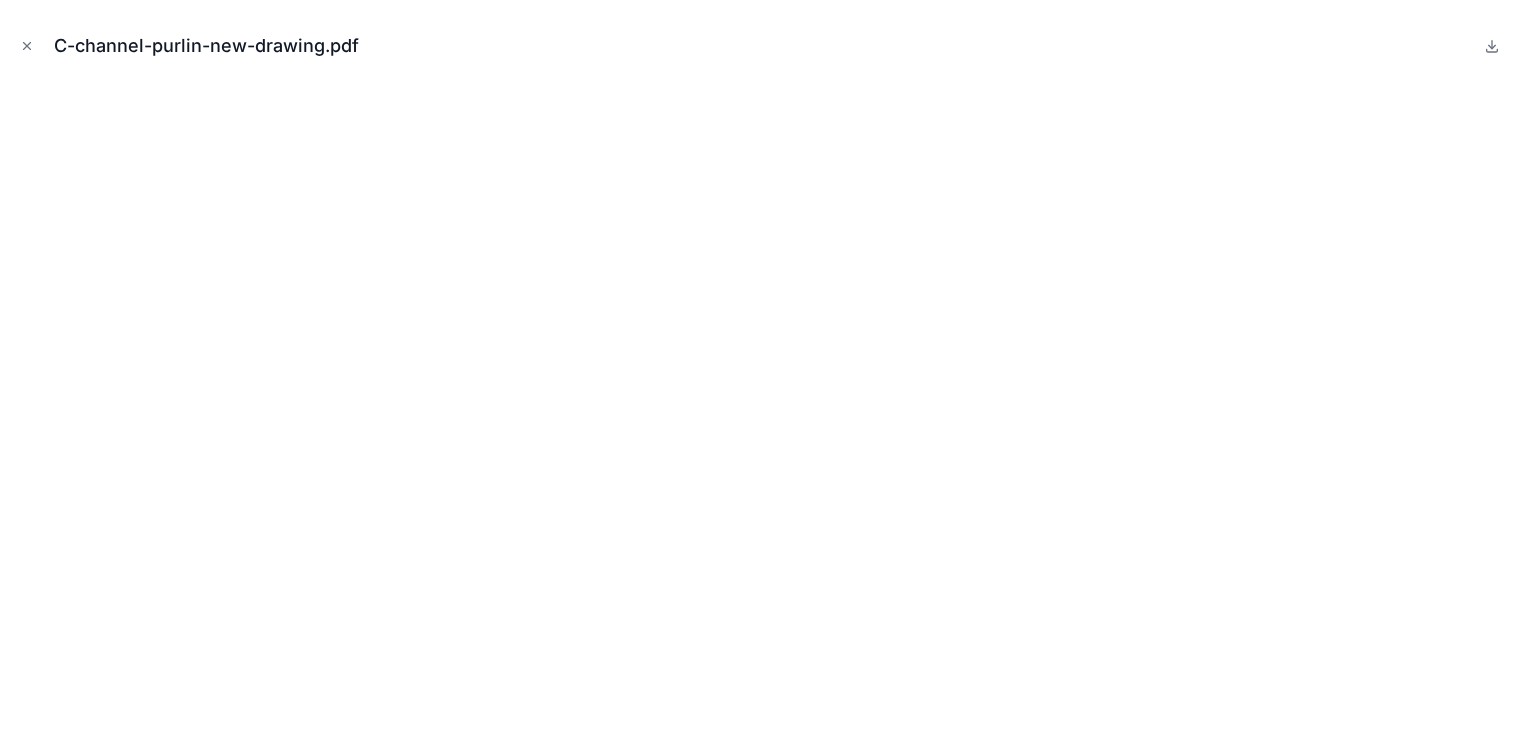 click at bounding box center [27, 46] 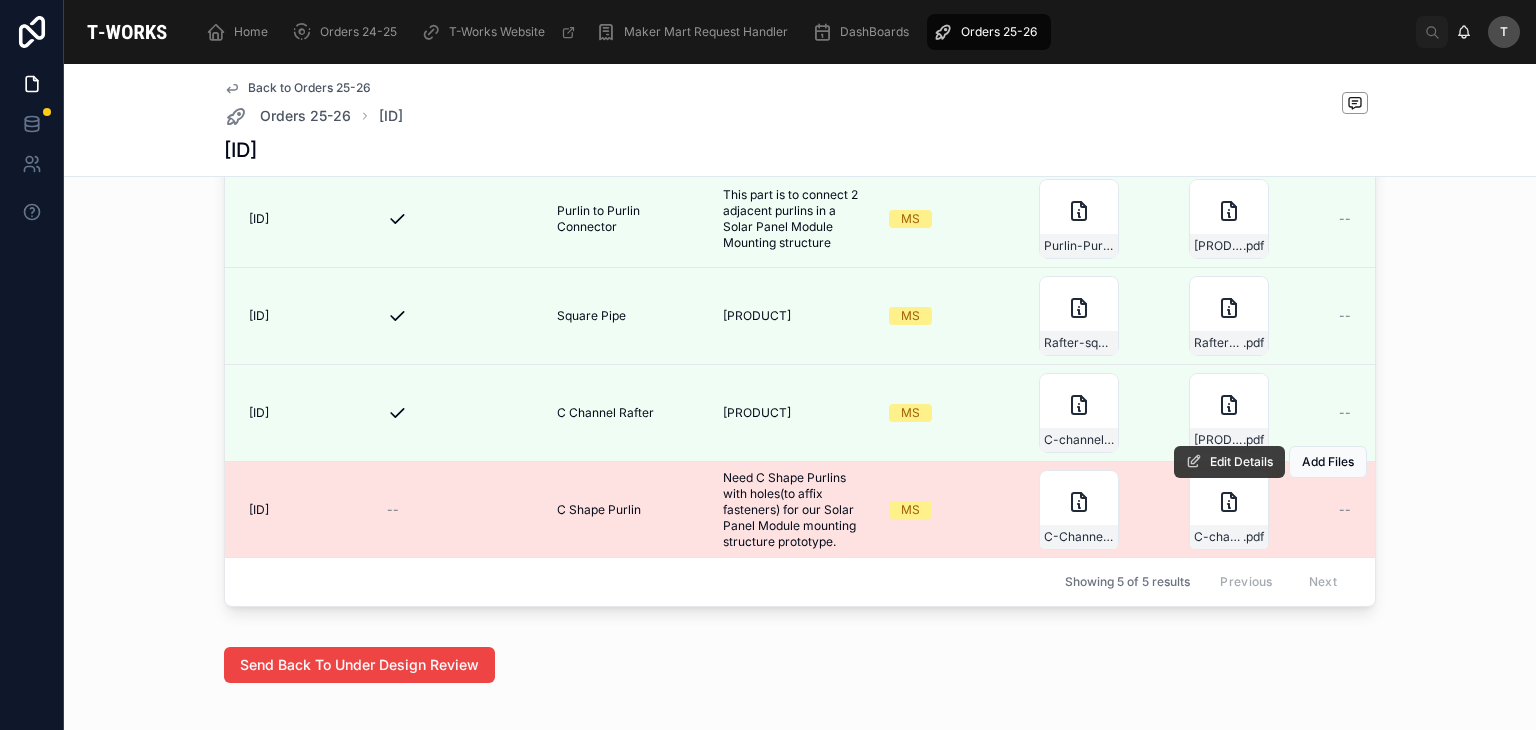 click on "Edit Details" at bounding box center [1241, 462] 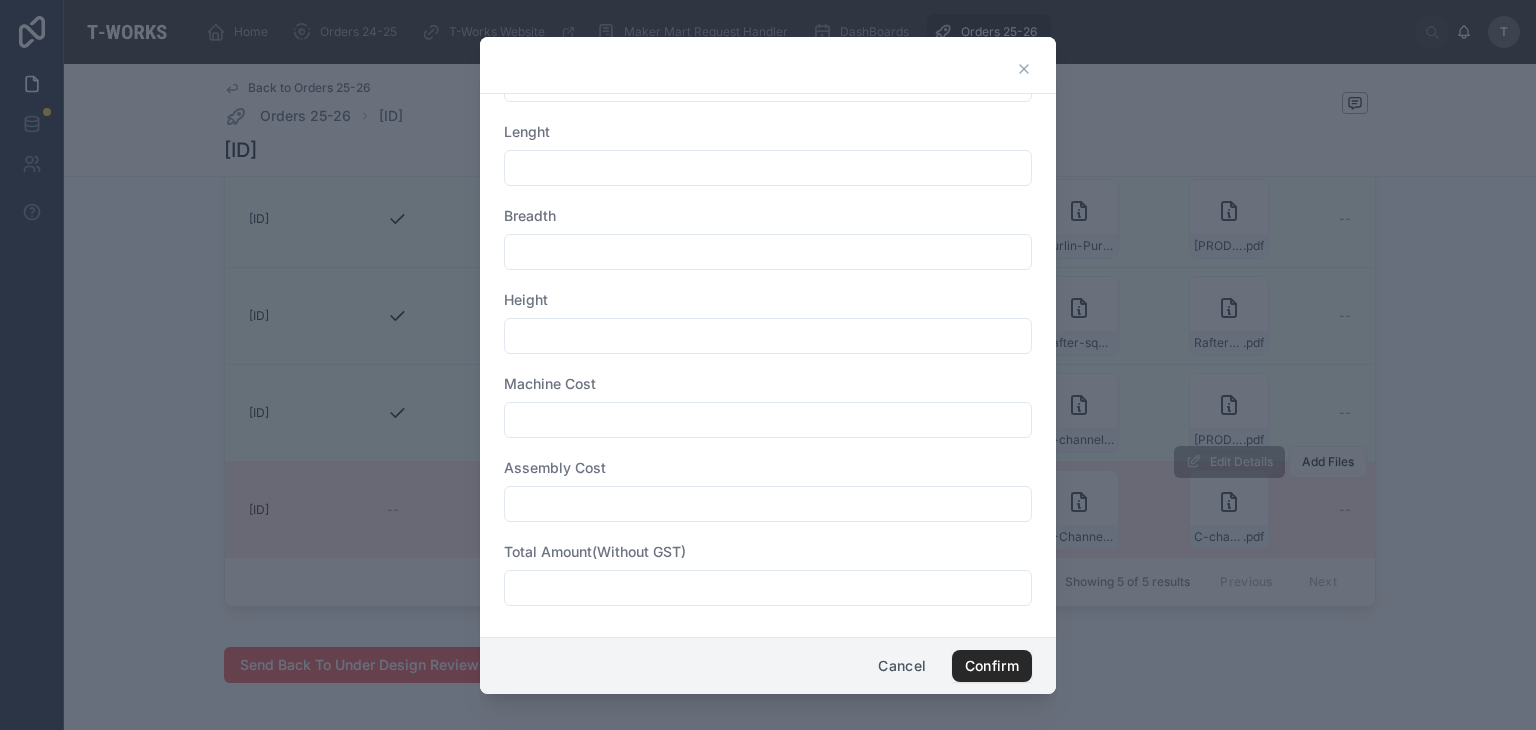scroll, scrollTop: 743, scrollLeft: 0, axis: vertical 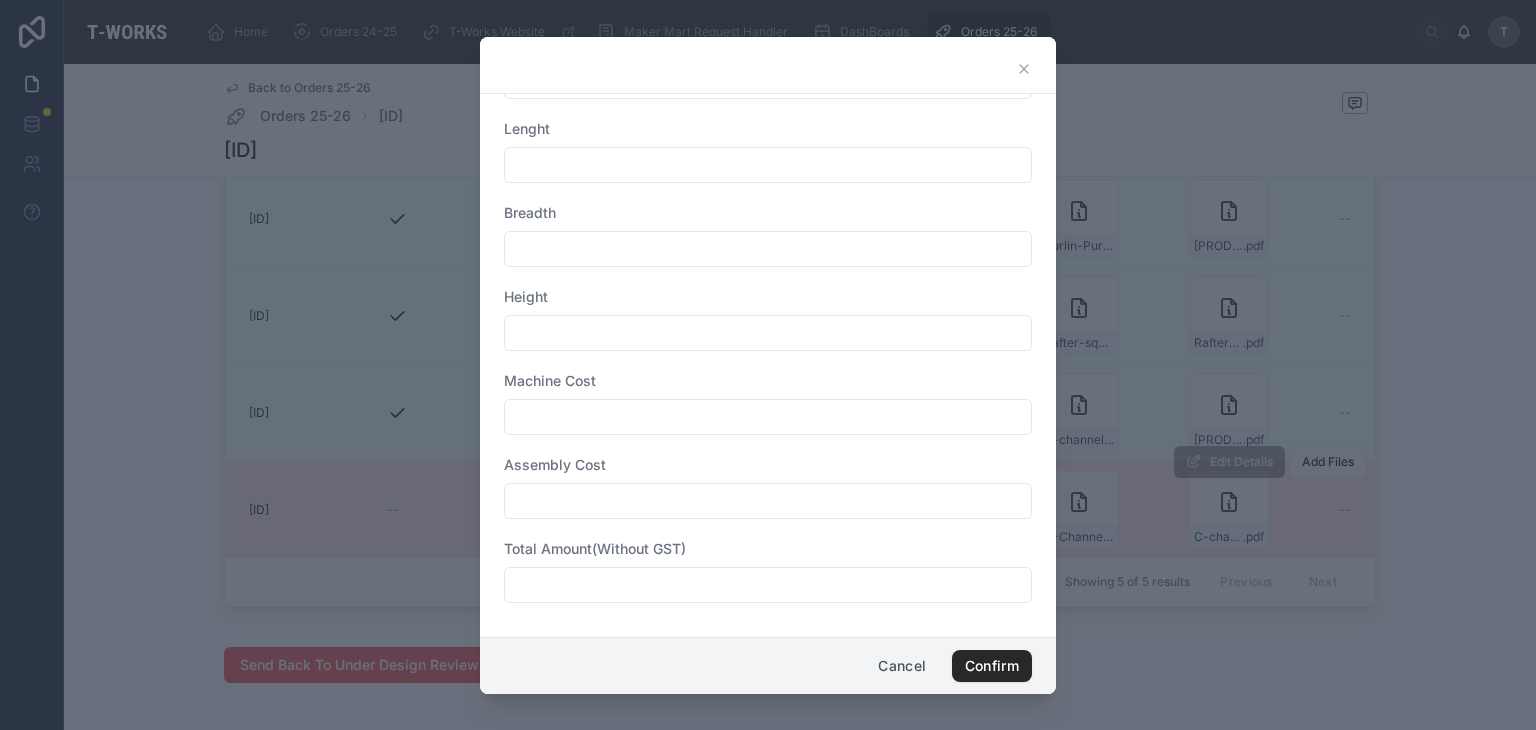 click at bounding box center [768, 585] 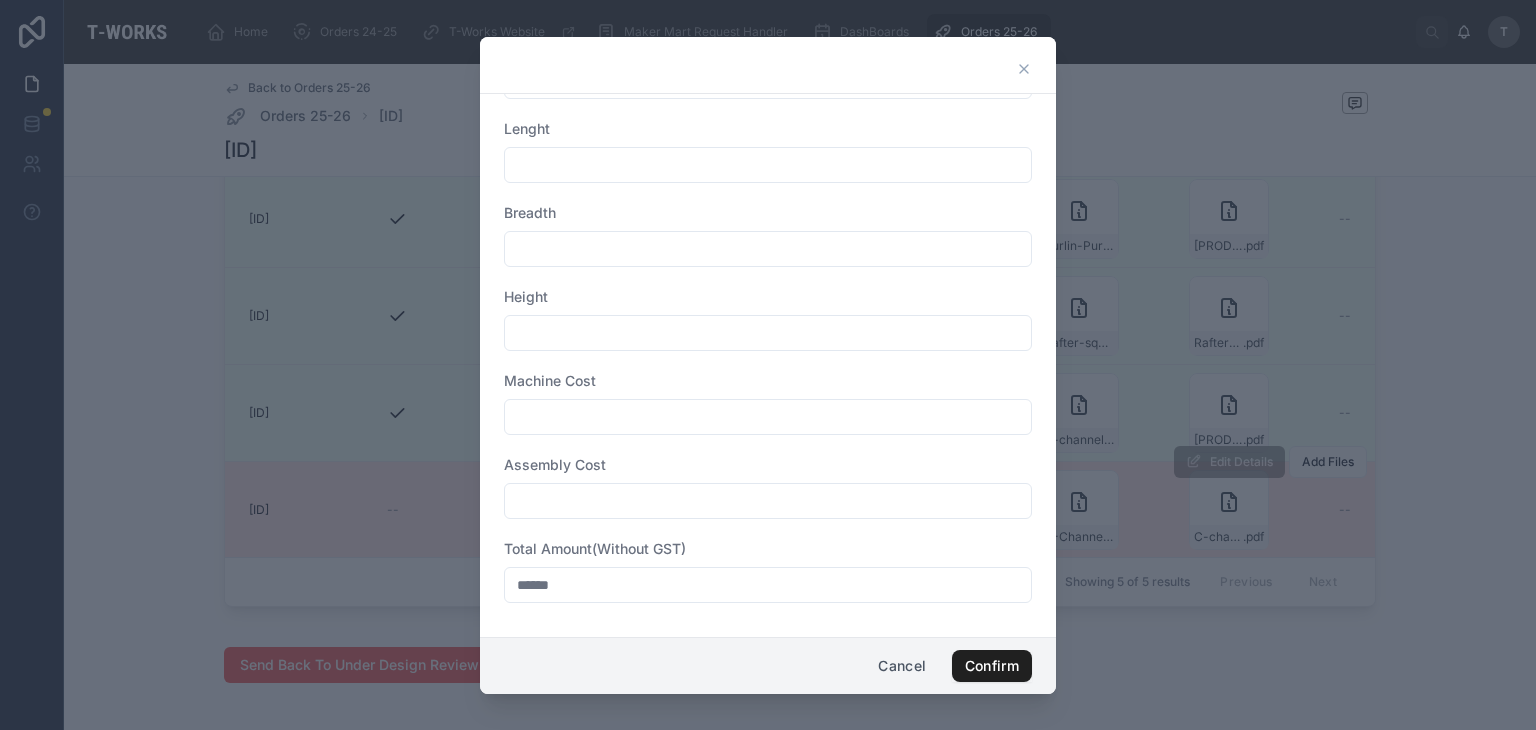 type on "******" 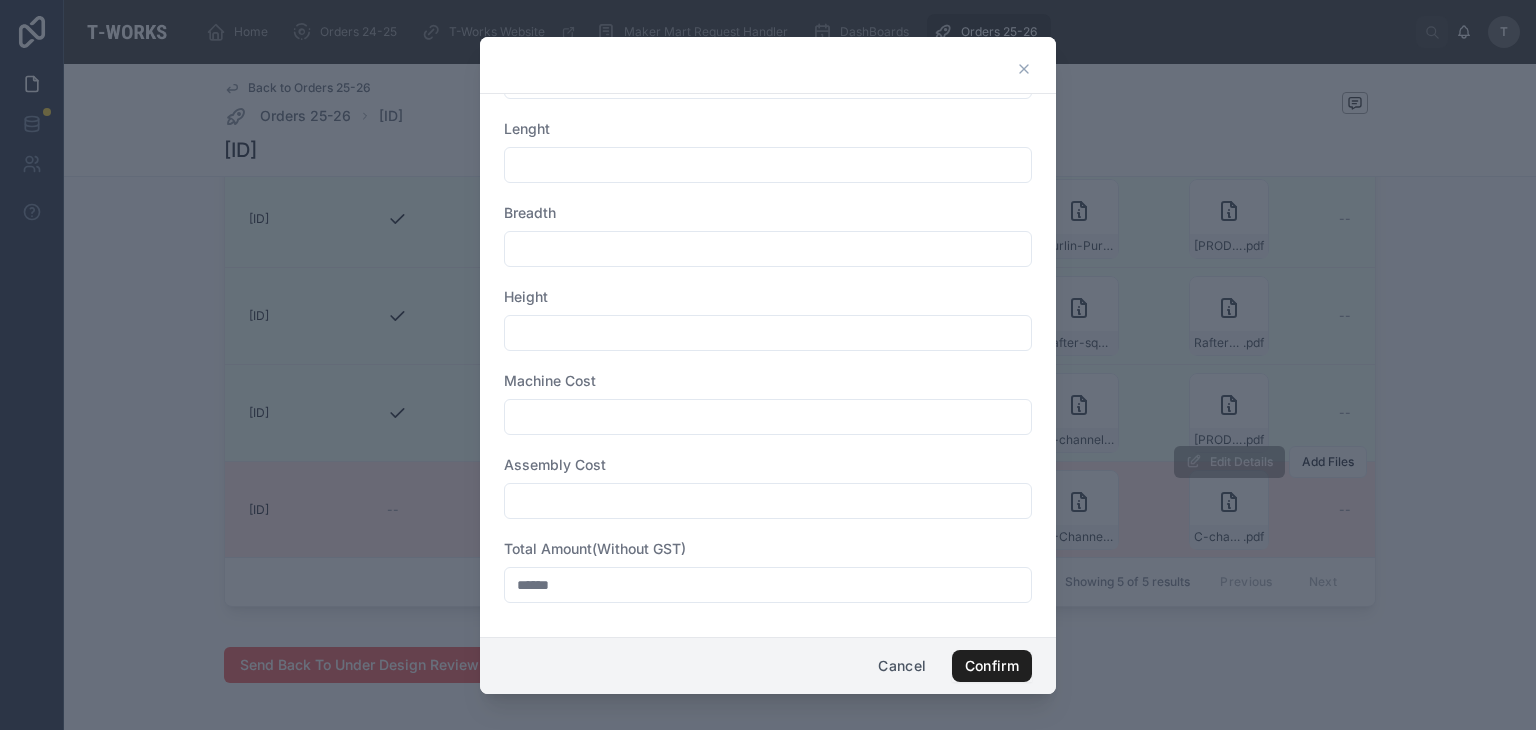 click on "Confirm" at bounding box center (992, 666) 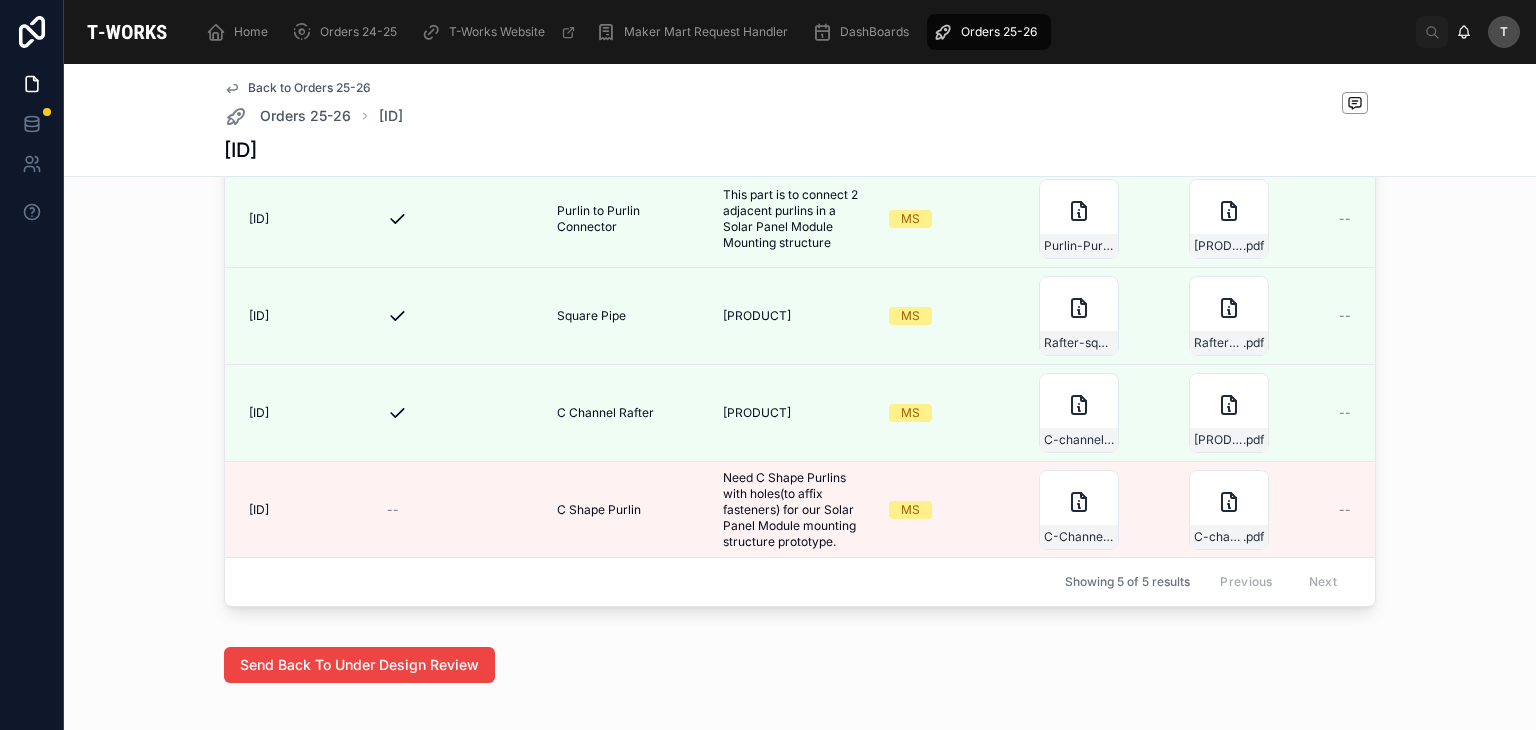 click on "Showing 5 of 5 results Previous Next" at bounding box center (800, 582) 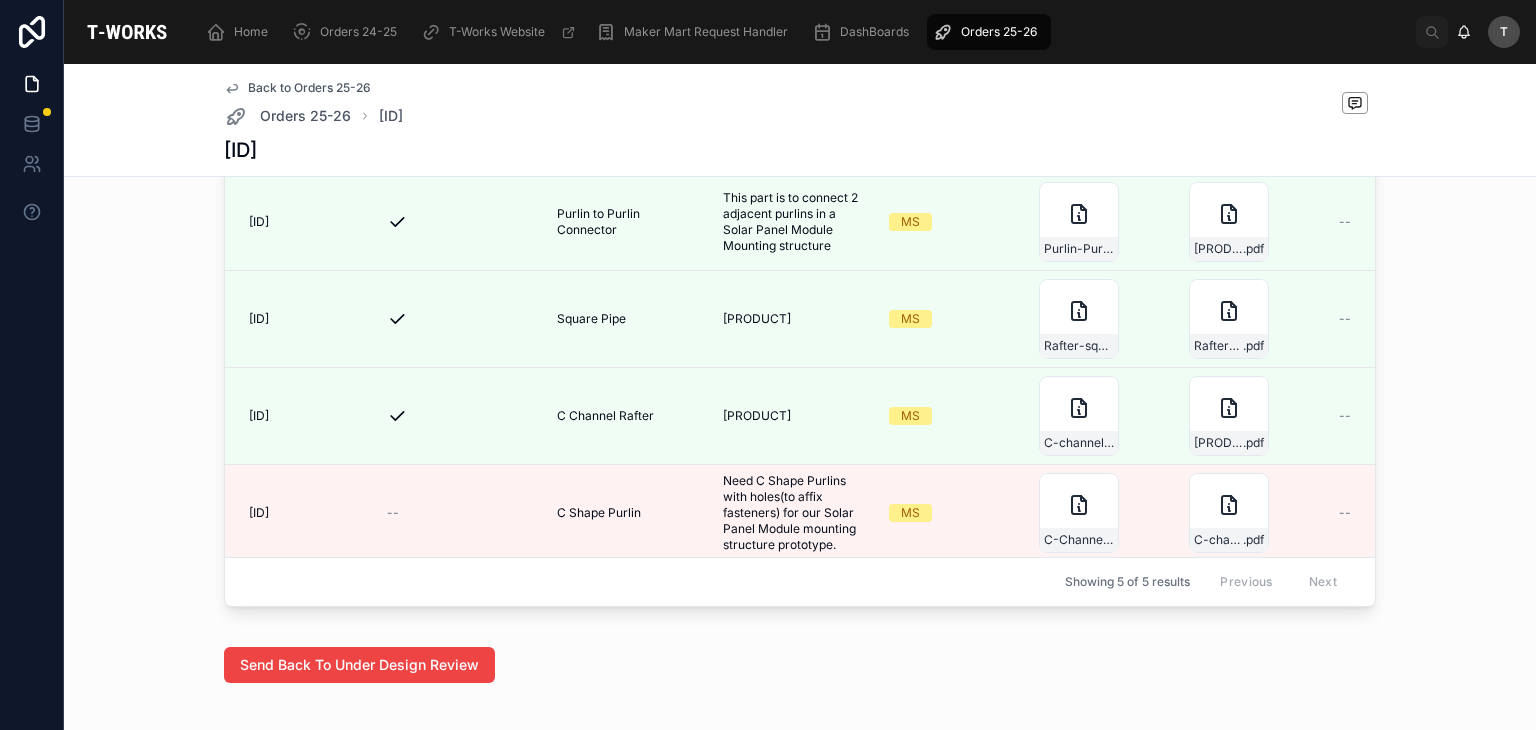 scroll, scrollTop: 0, scrollLeft: 0, axis: both 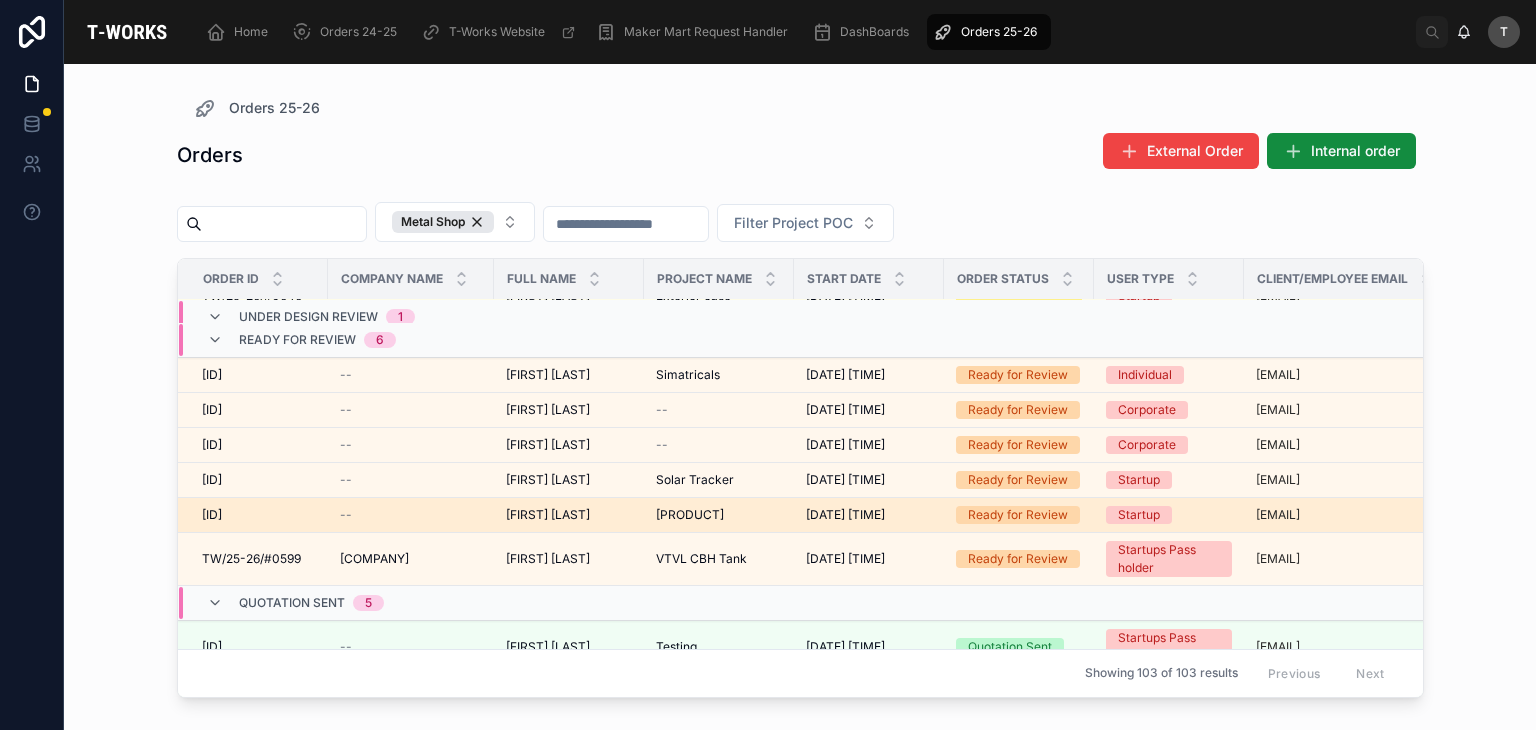click on "[FIRST] [LAST]" at bounding box center [548, 515] 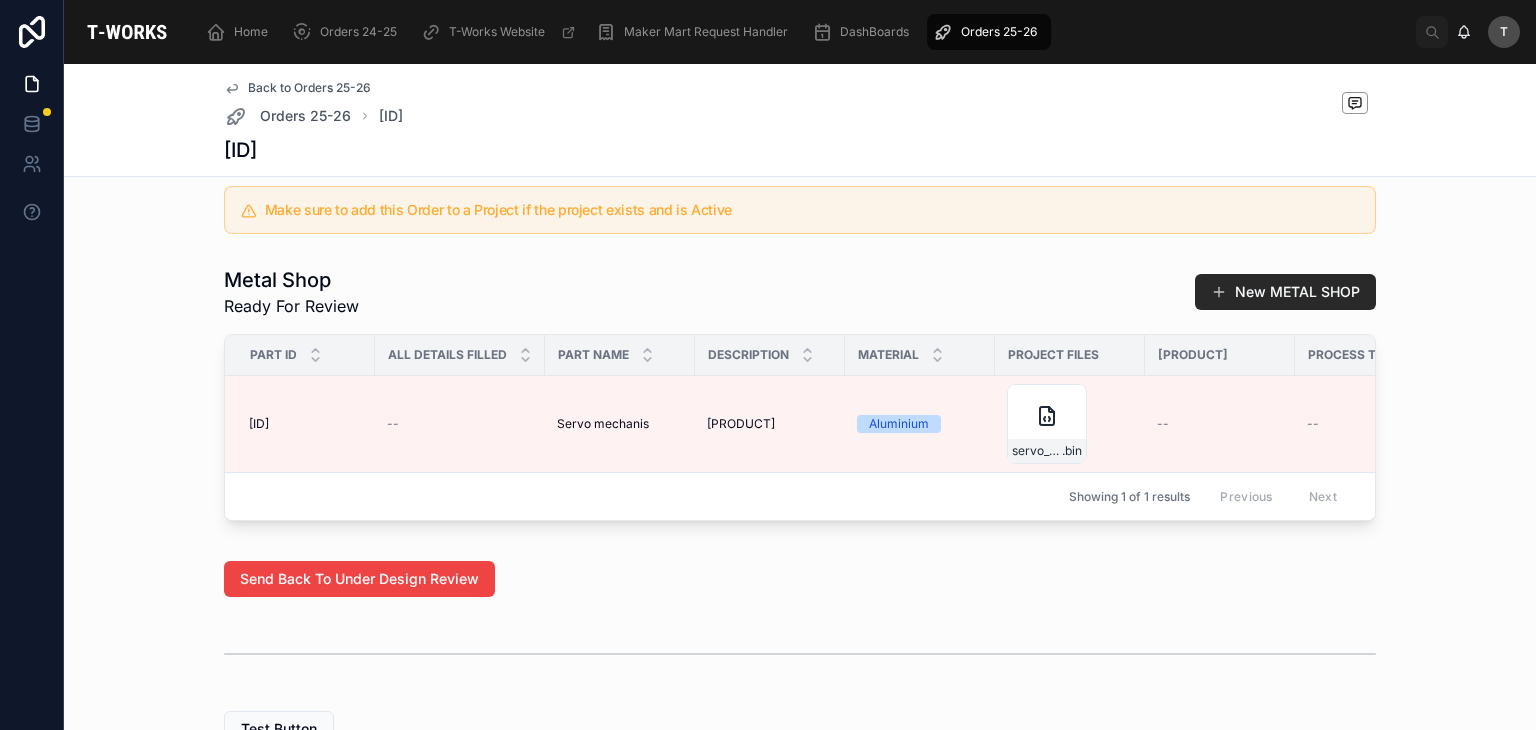 scroll, scrollTop: 946, scrollLeft: 0, axis: vertical 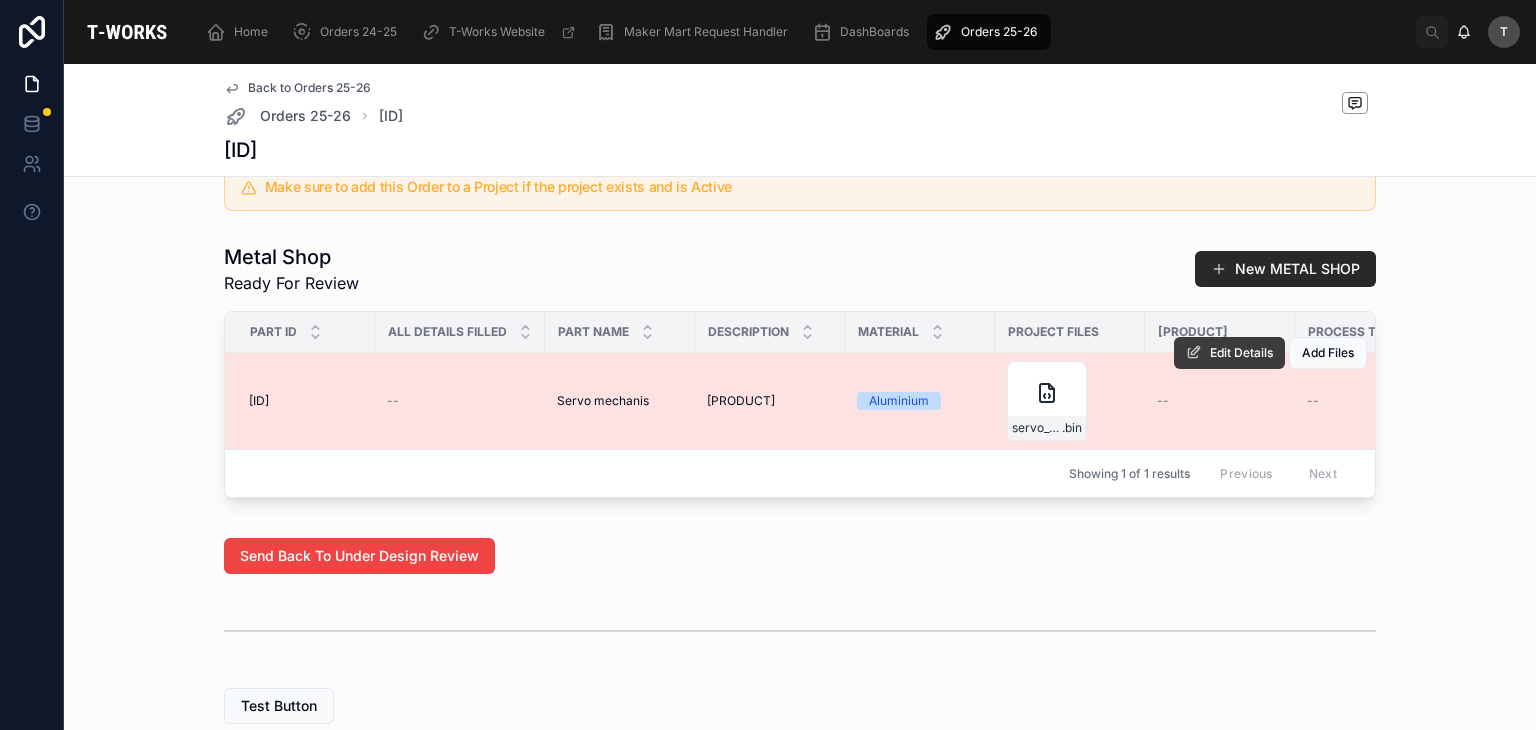 click on "Edit Details" at bounding box center [1241, 353] 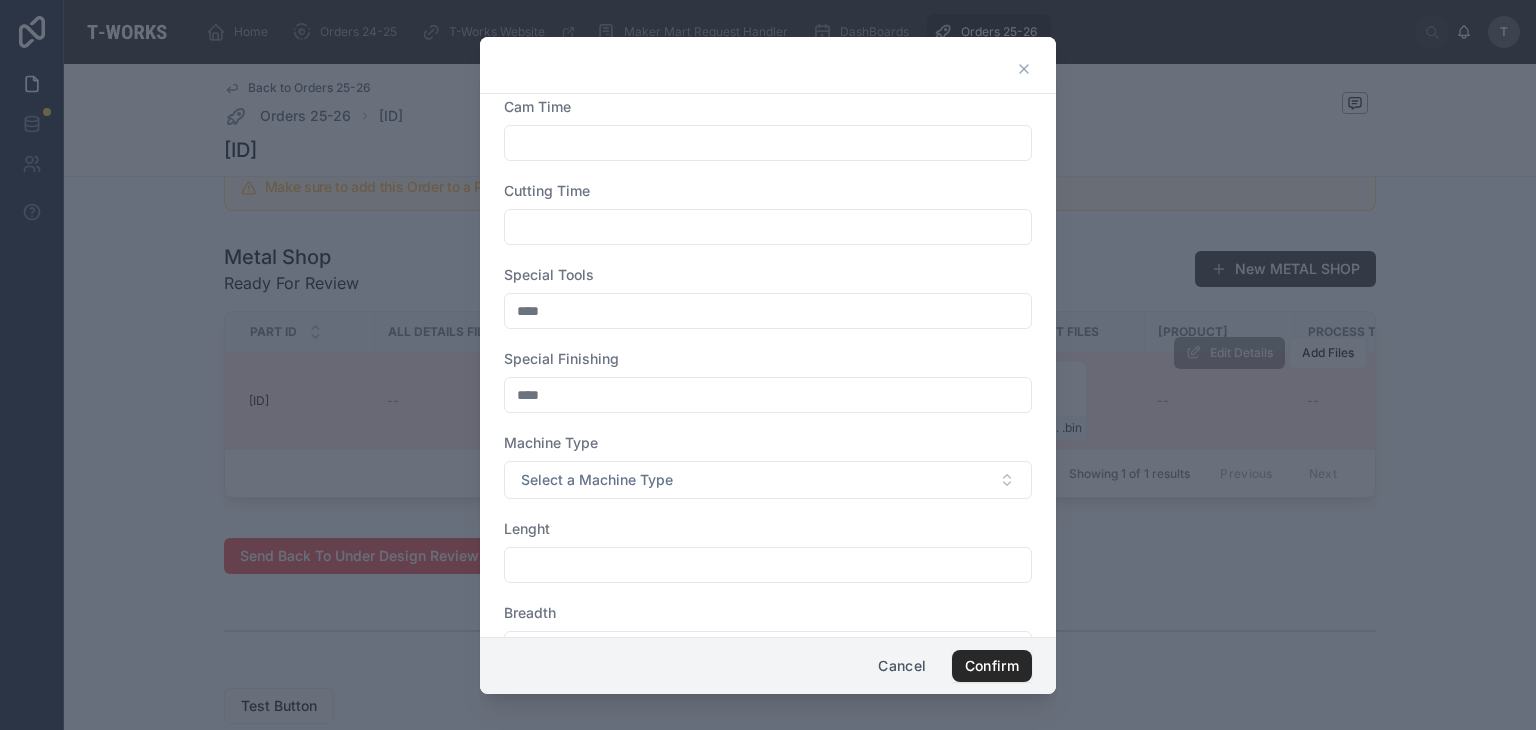 scroll, scrollTop: 743, scrollLeft: 0, axis: vertical 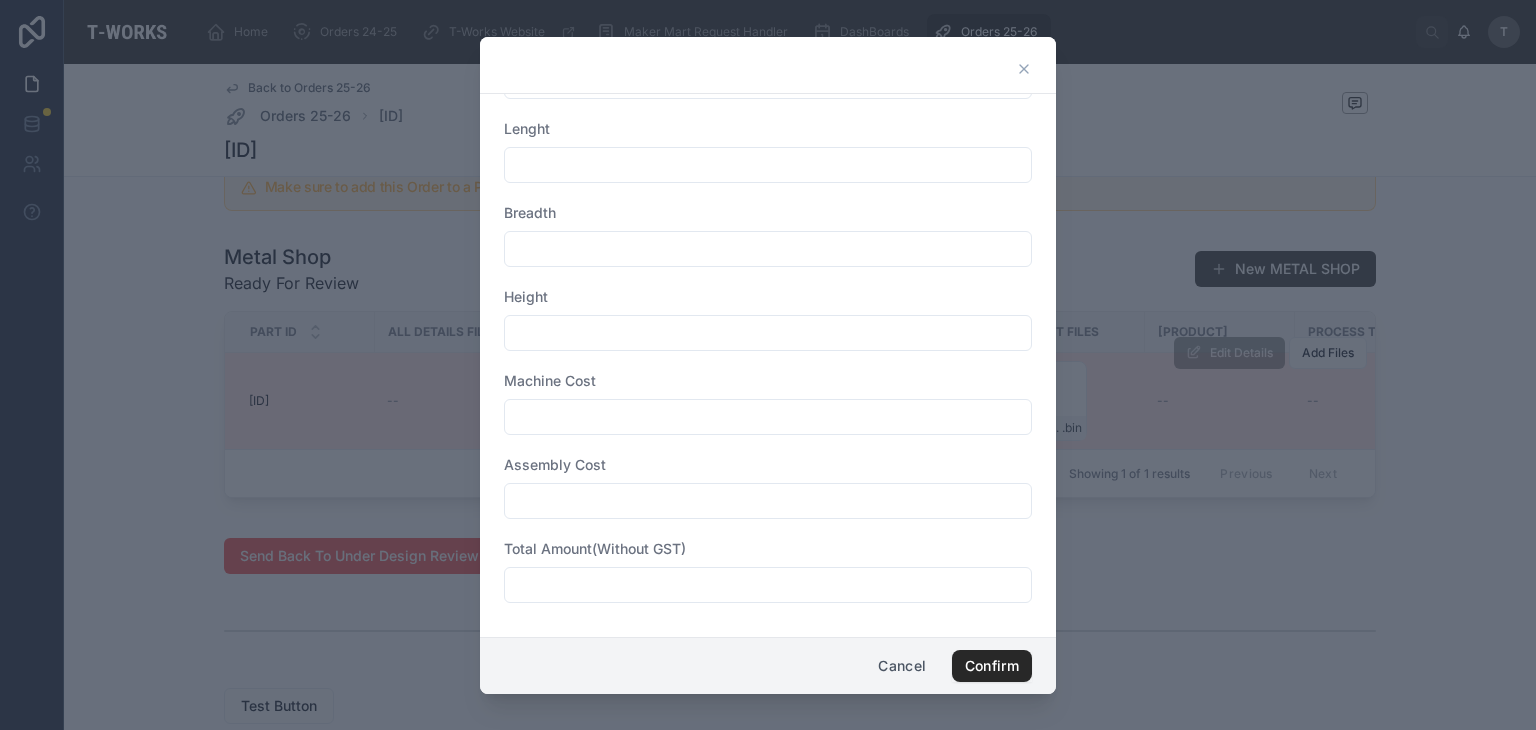 click at bounding box center [768, 585] 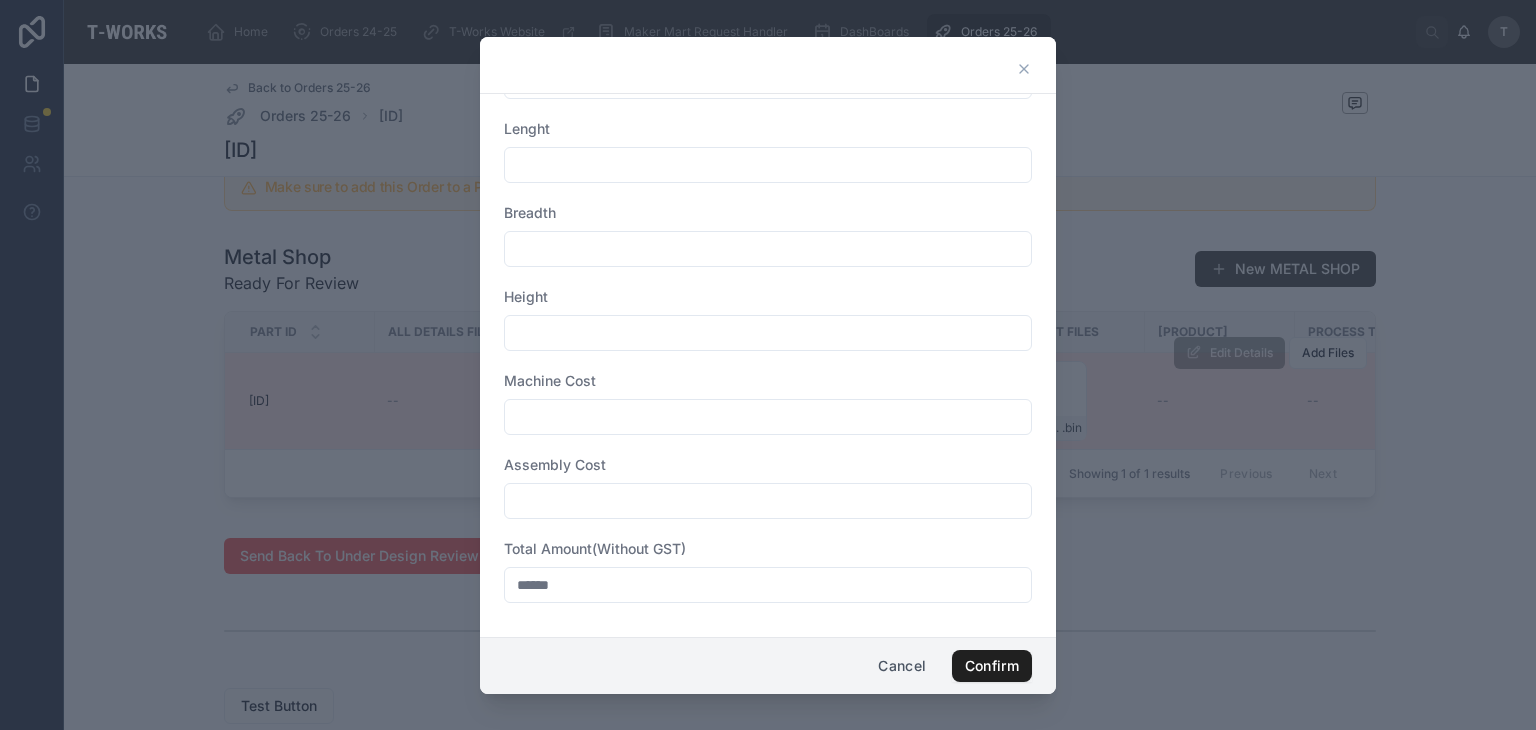 type on "******" 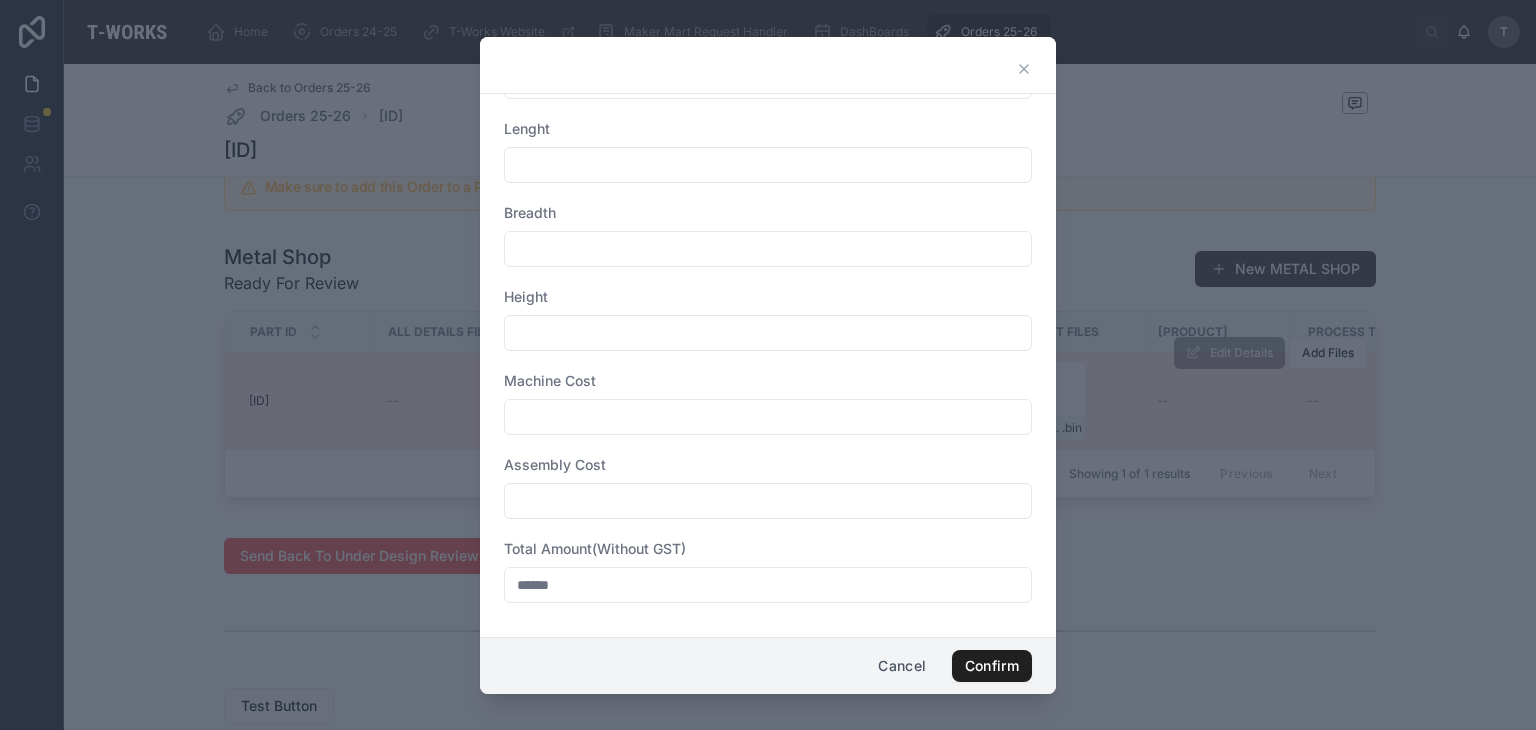 click on "Confirm" at bounding box center (992, 666) 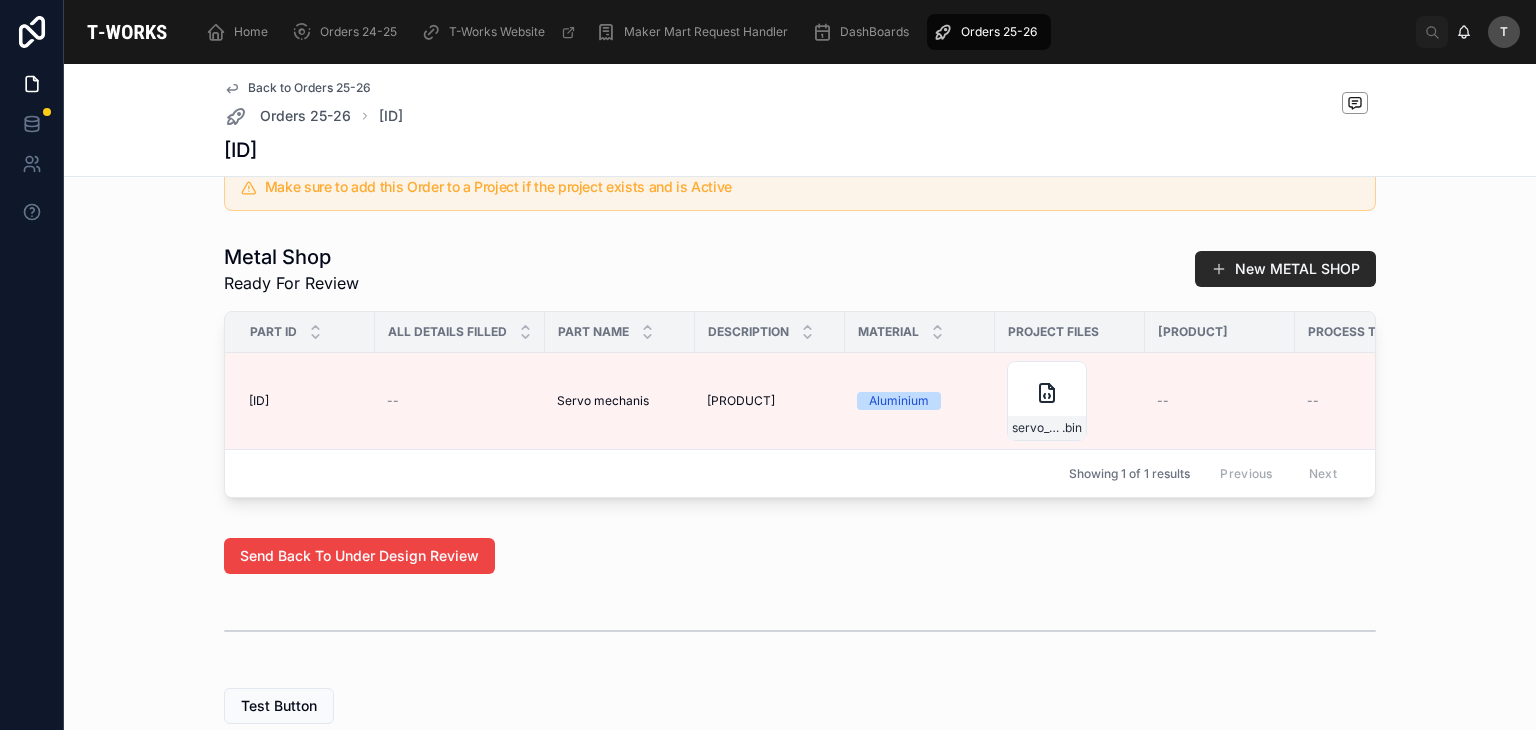 scroll, scrollTop: 0, scrollLeft: 0, axis: both 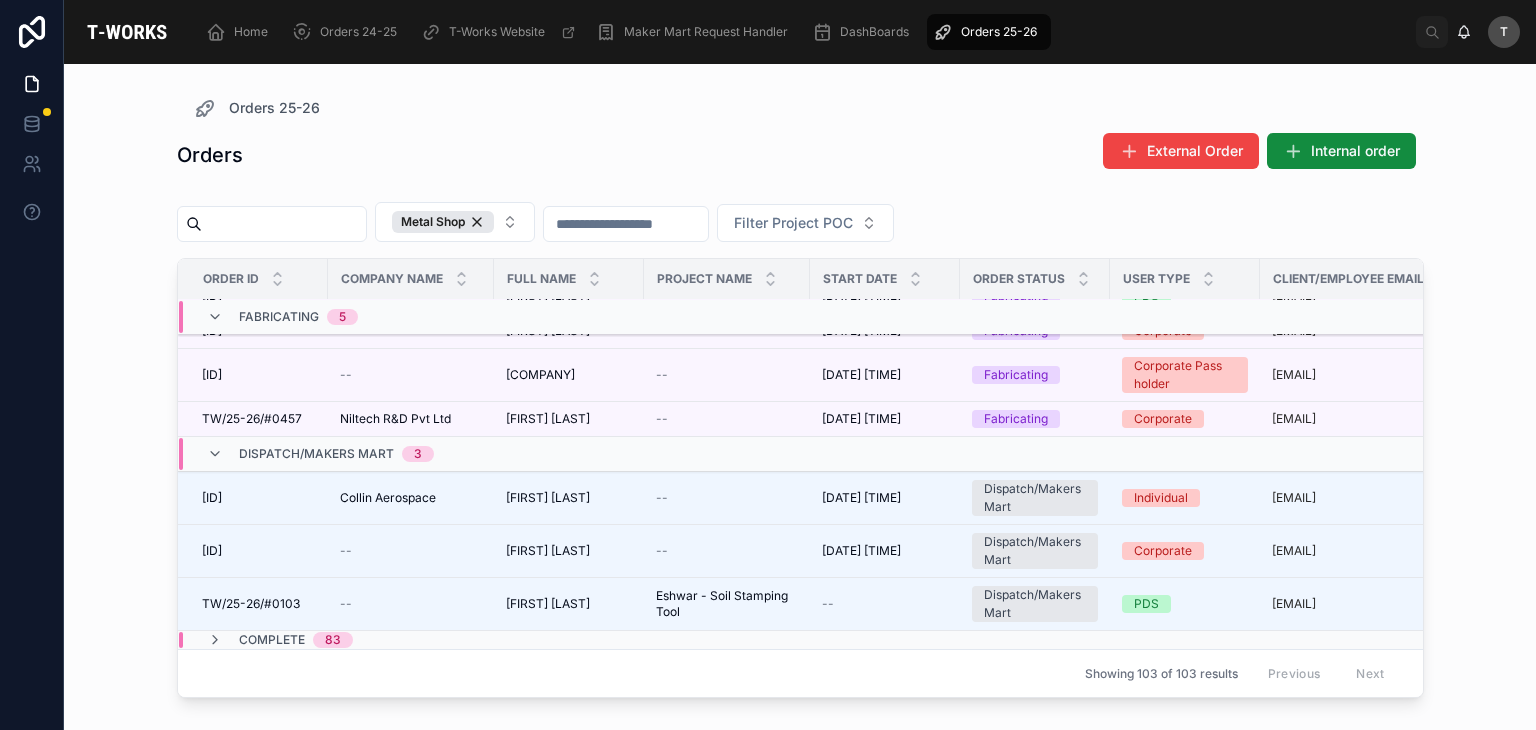 click on "83" at bounding box center (333, 640) 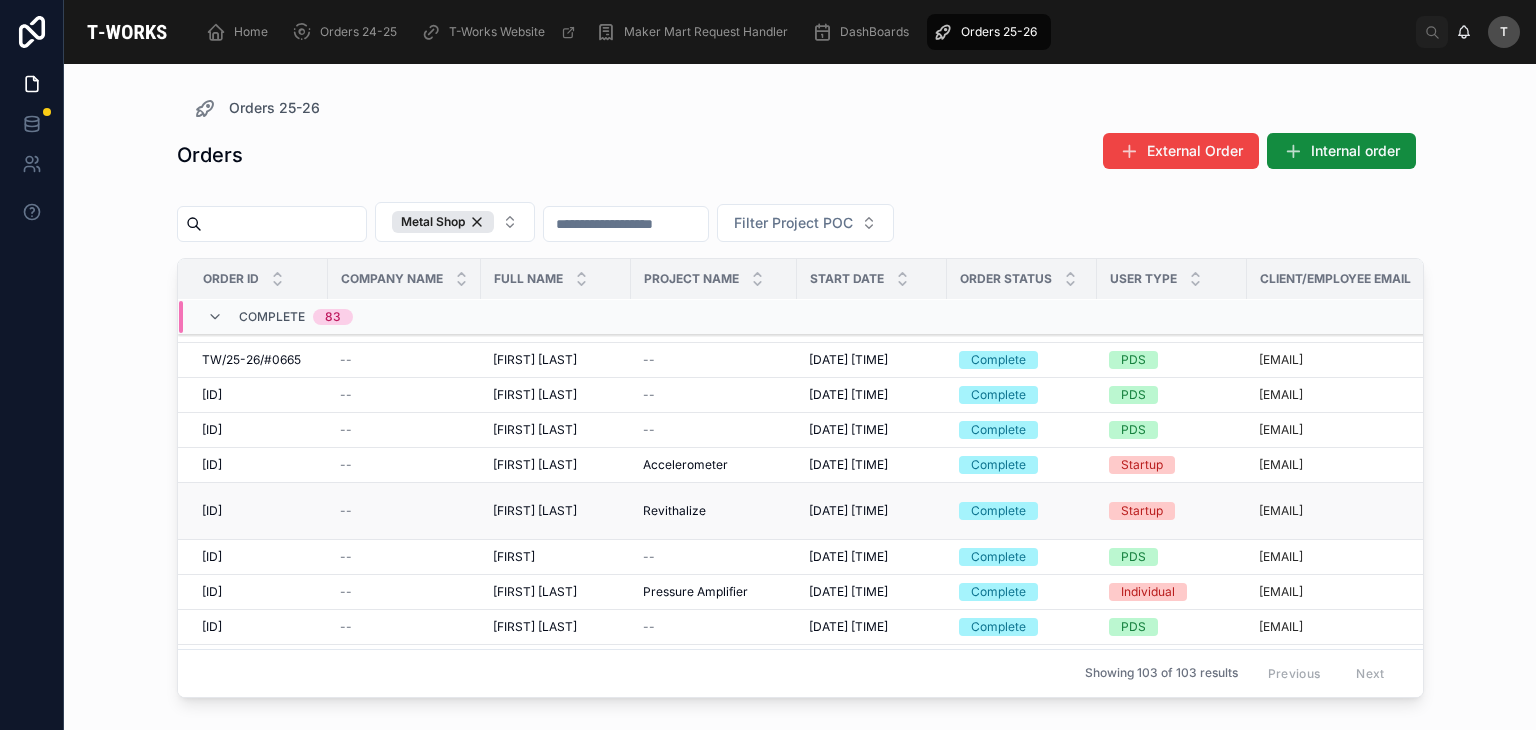 scroll, scrollTop: 1304, scrollLeft: 0, axis: vertical 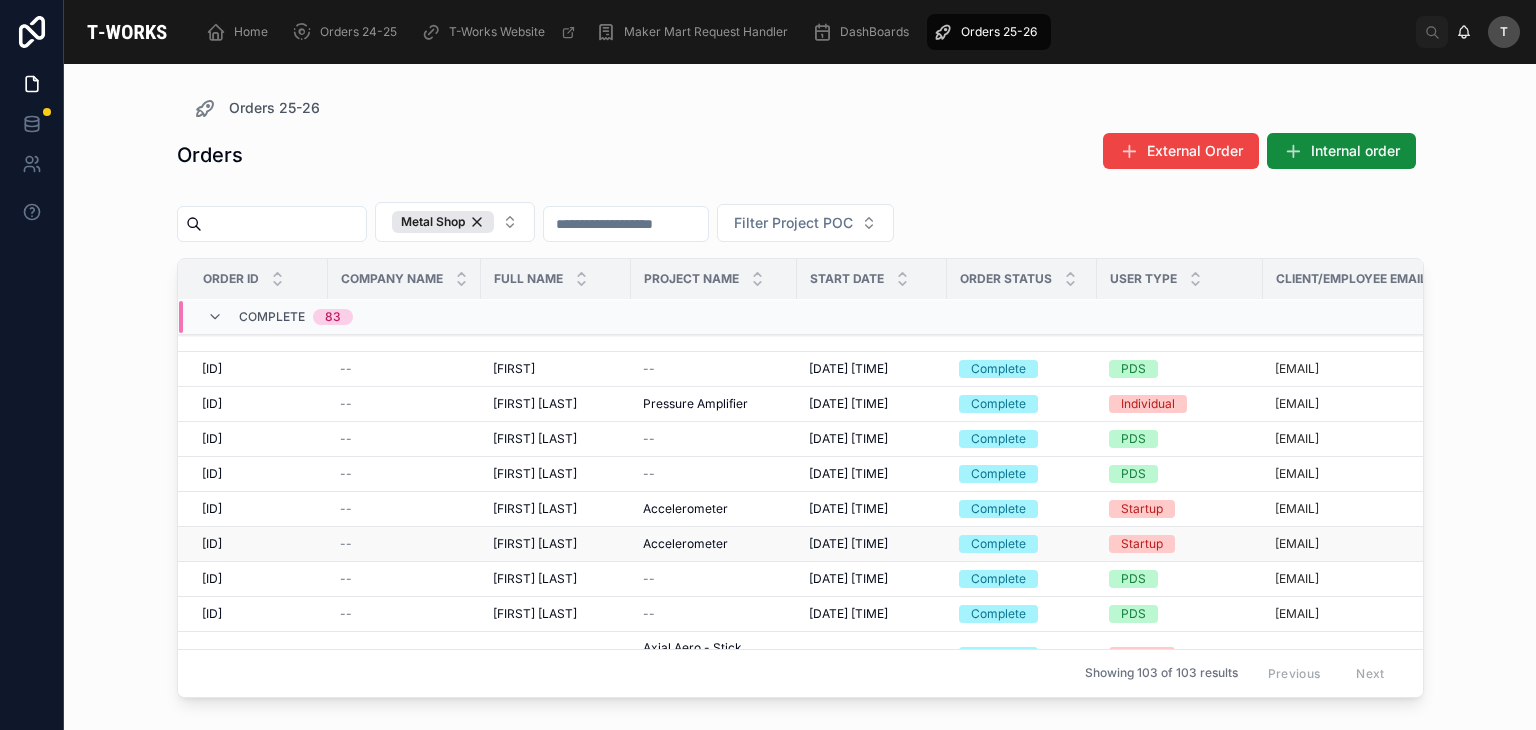 click on "[ID]" at bounding box center (212, 544) 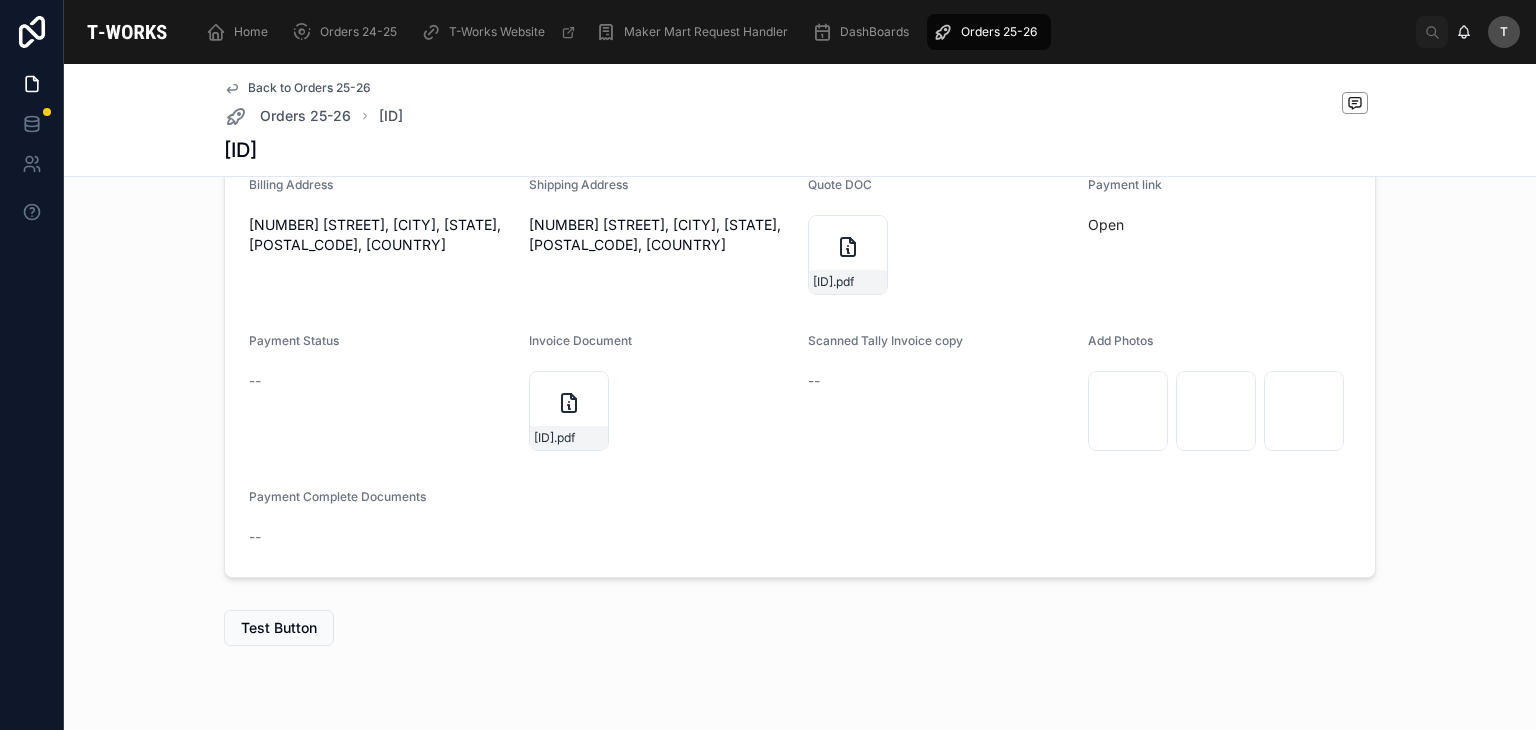 scroll, scrollTop: 731, scrollLeft: 0, axis: vertical 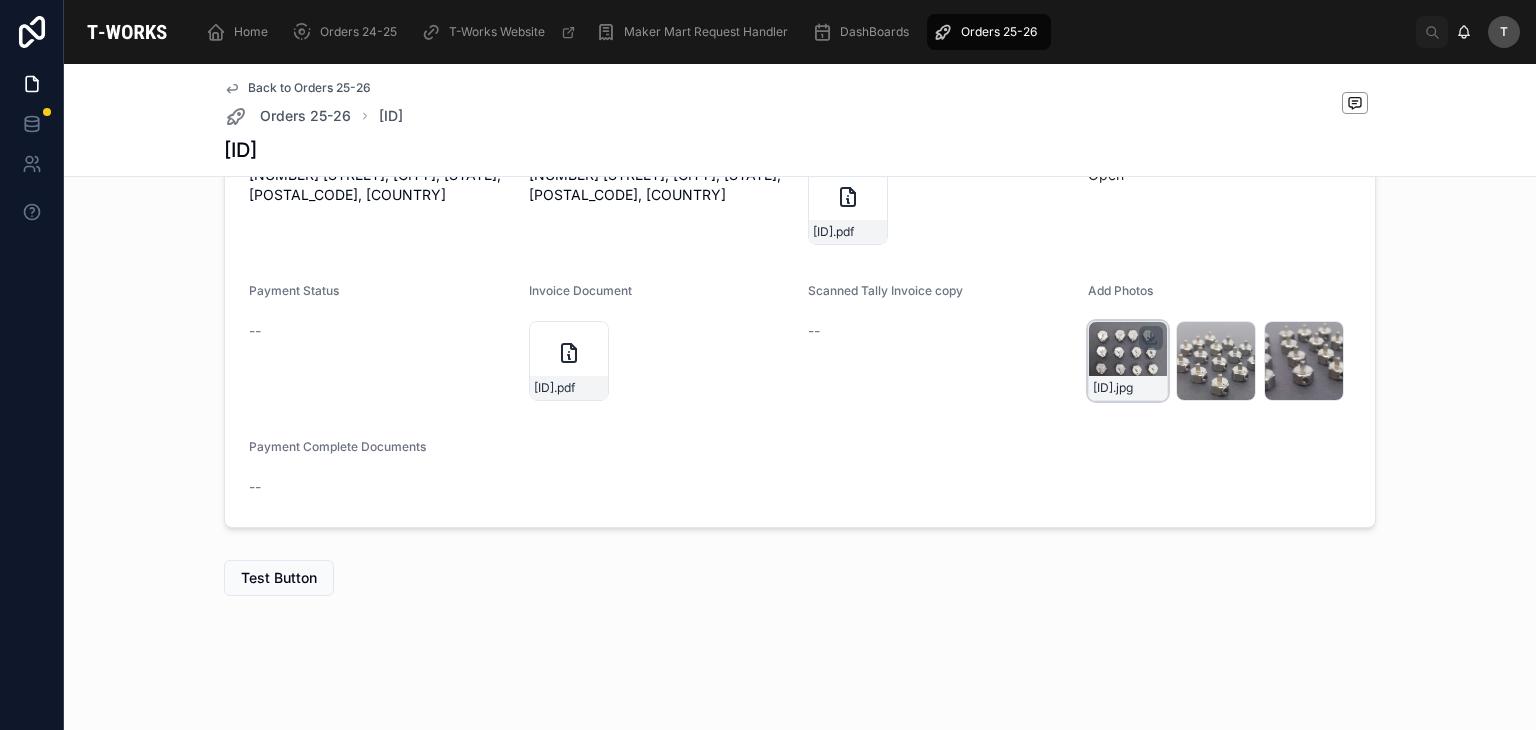 click 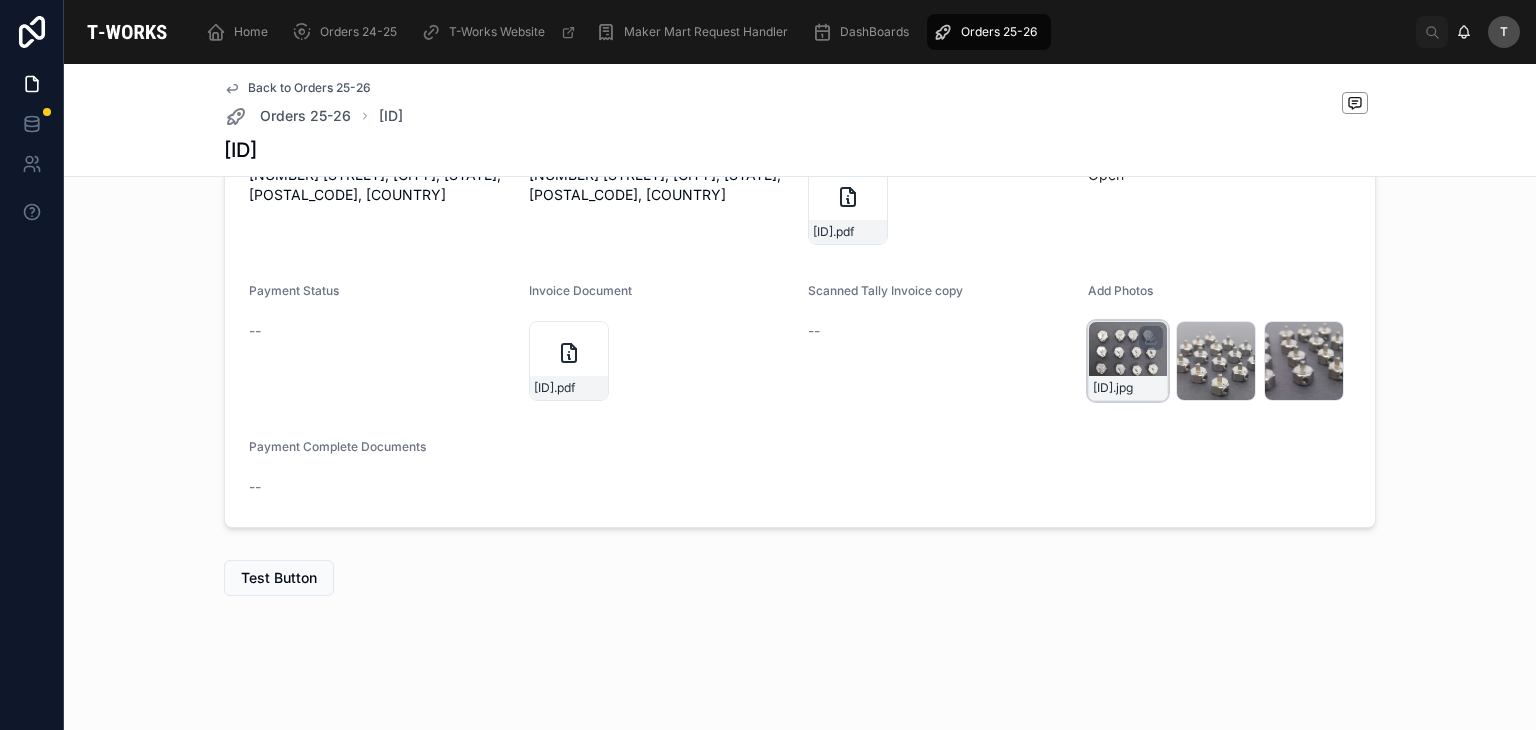 click on "[ADDRESS] [ADDRESS] [ADDRESS] [ADDRESS] [ID] [ID] [ID] [ID]" at bounding box center (800, 290) 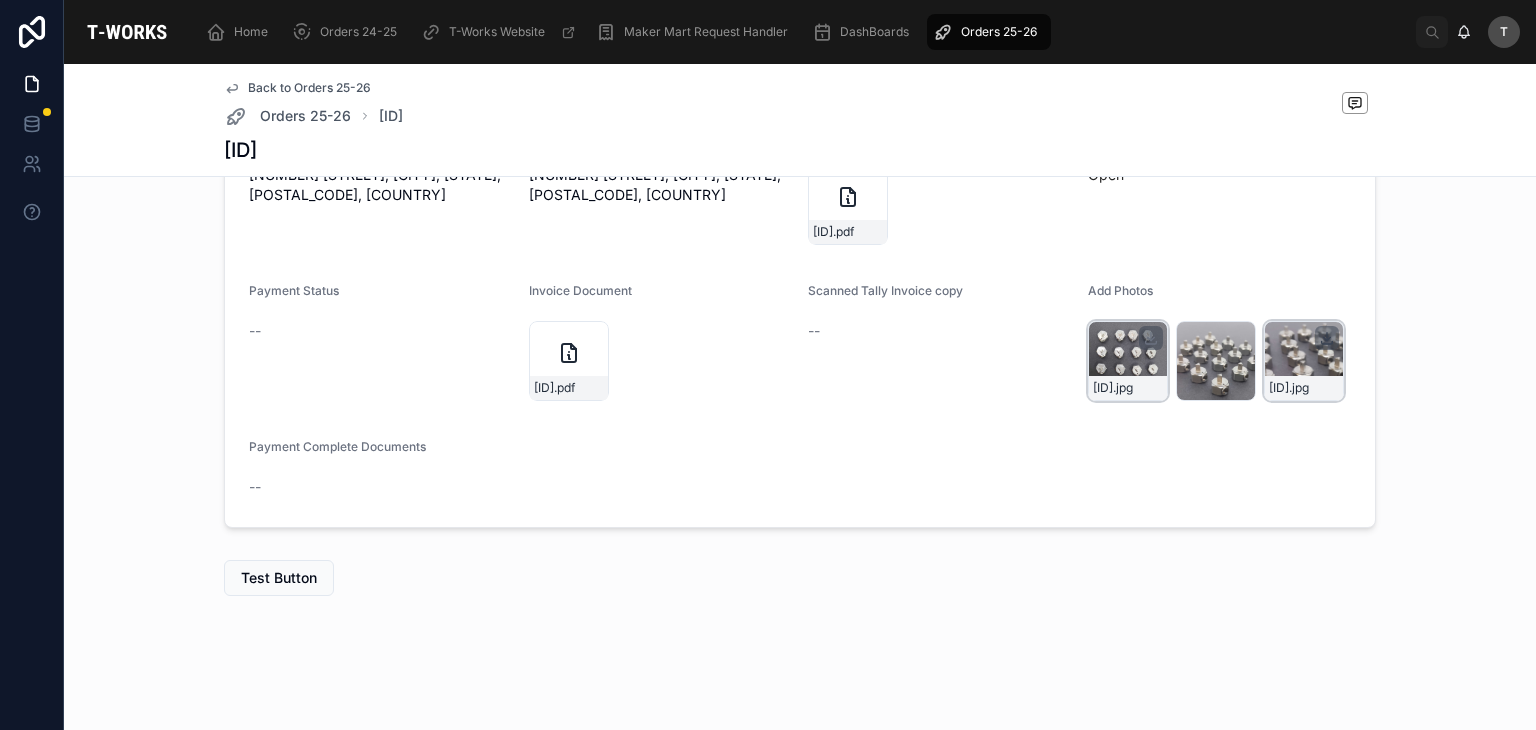 click 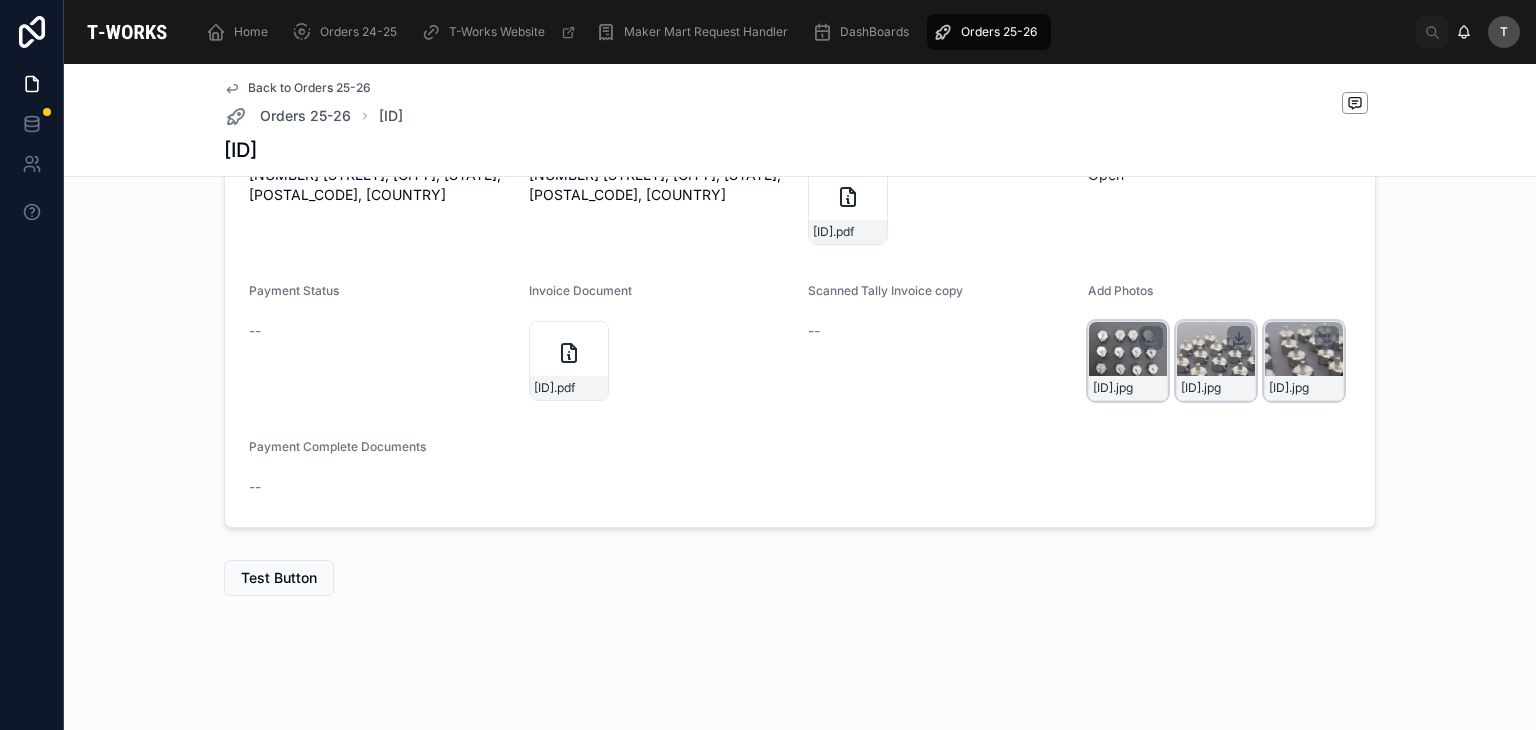 click 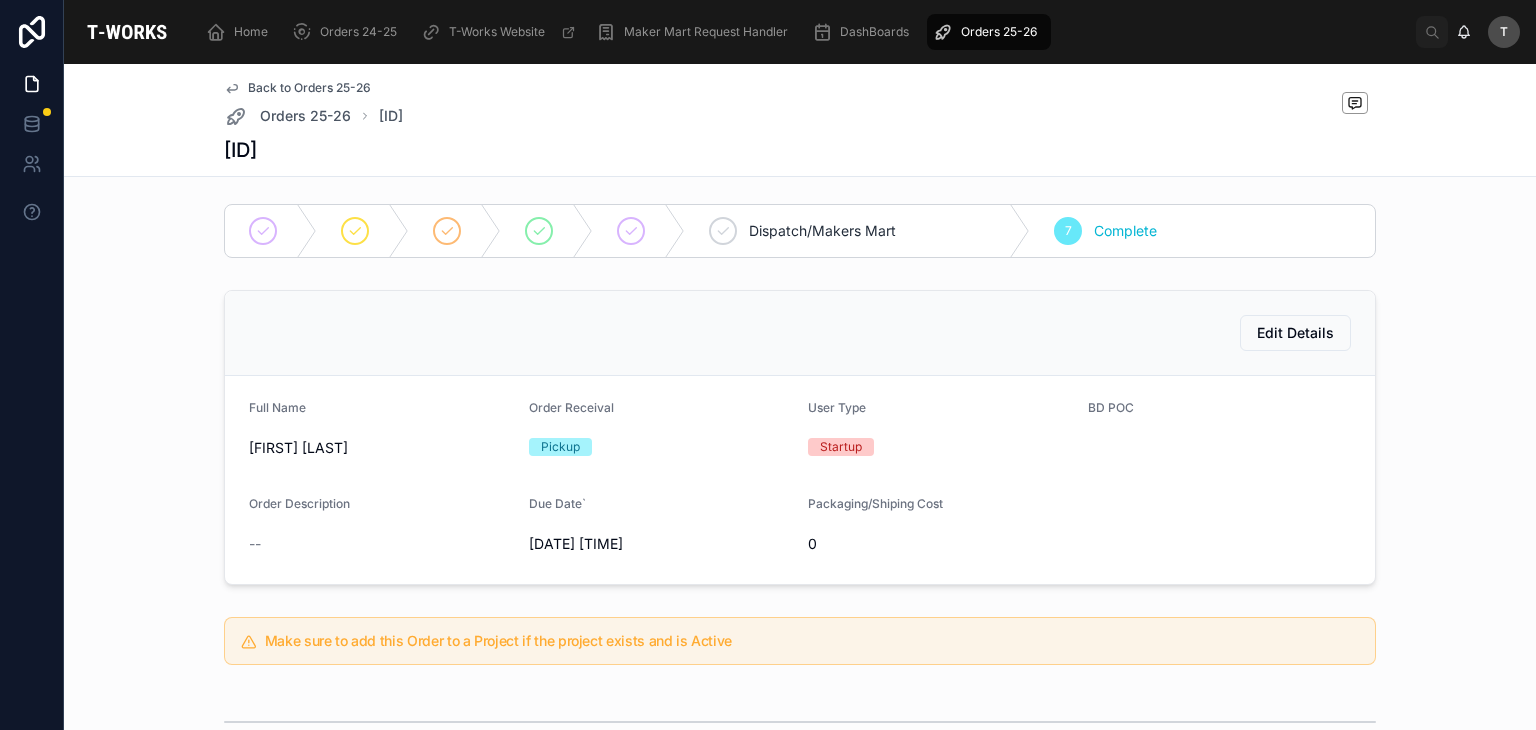 scroll, scrollTop: 0, scrollLeft: 0, axis: both 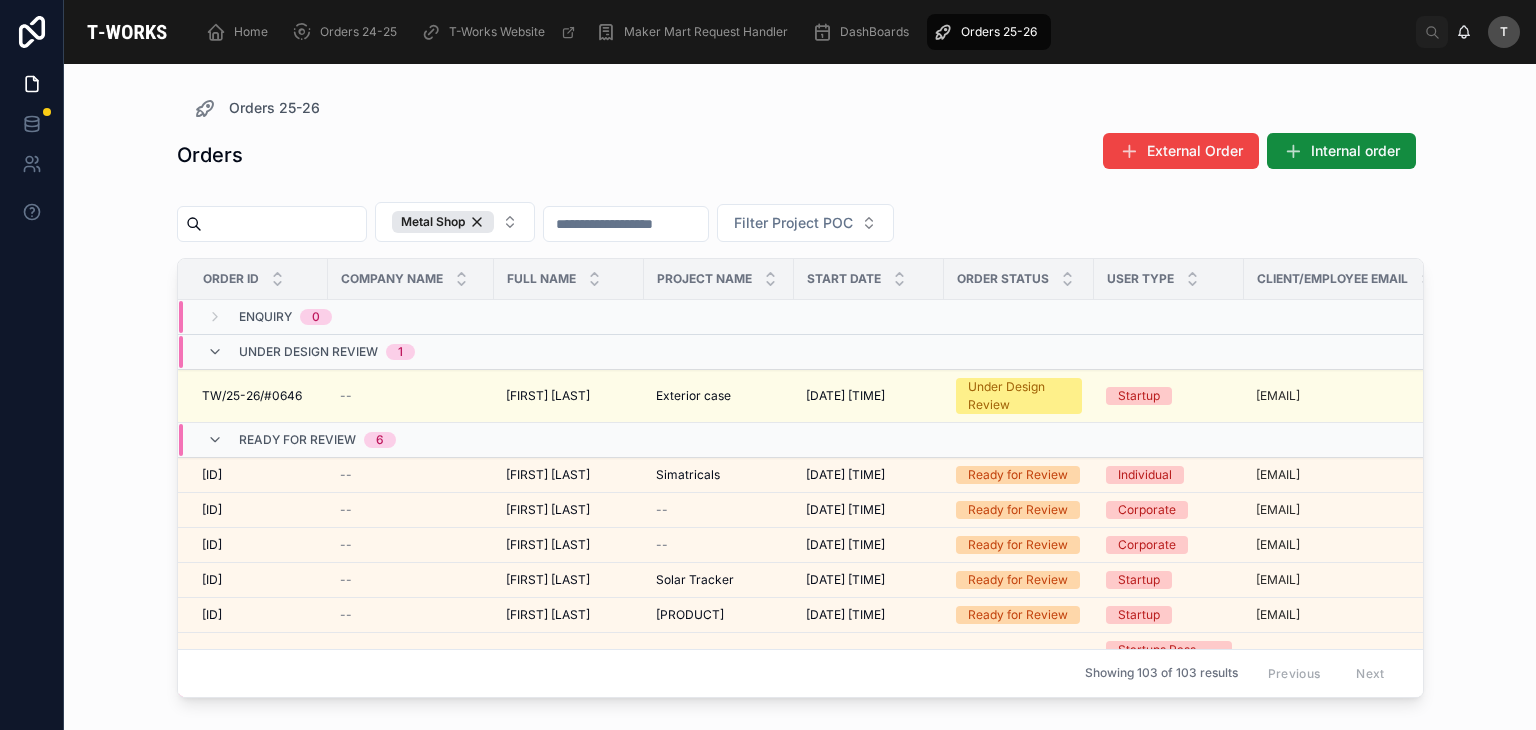 click on "Orders External Order Internal order" at bounding box center (800, 155) 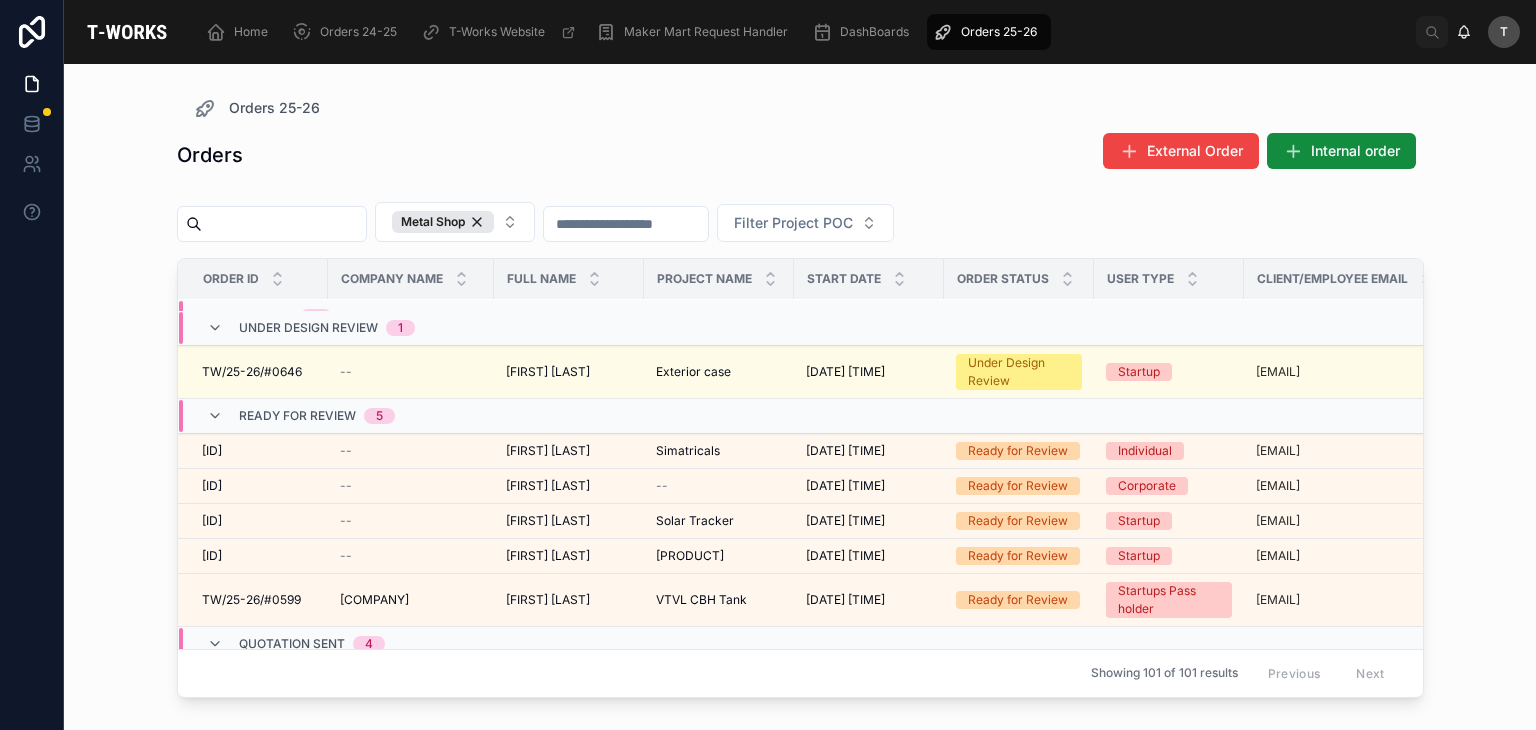 scroll, scrollTop: 0, scrollLeft: 0, axis: both 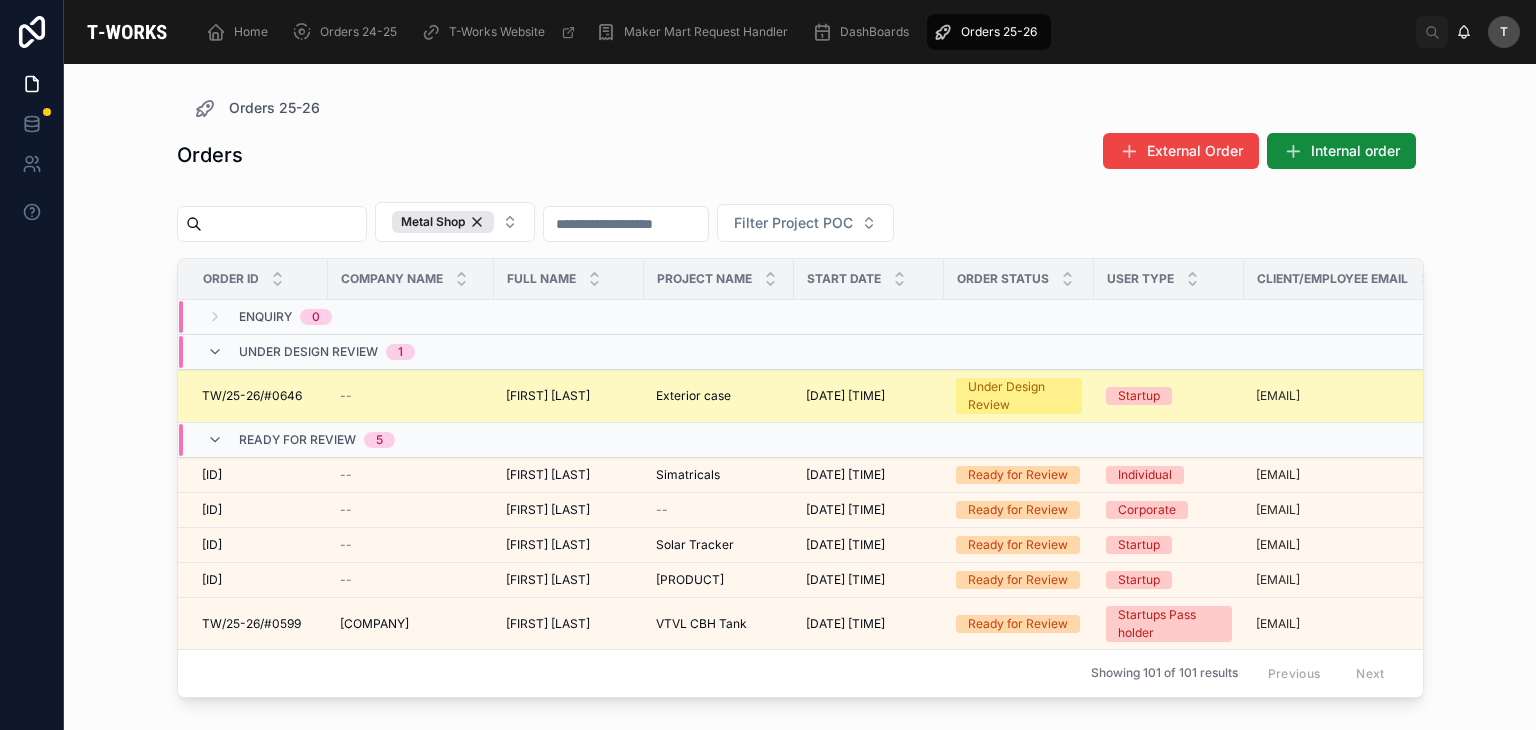 click on "TW/25-26/#0646" at bounding box center (252, 396) 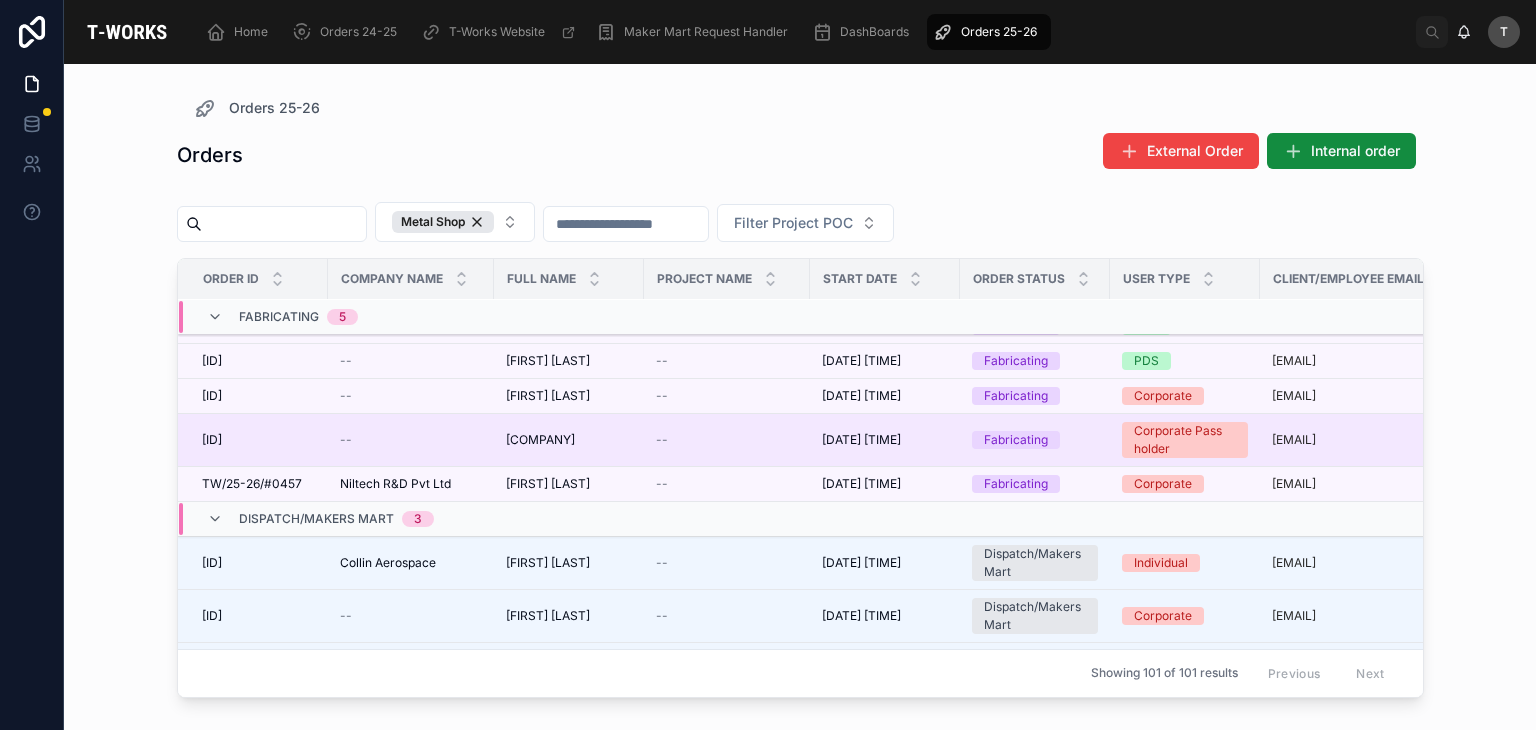 scroll, scrollTop: 780, scrollLeft: 0, axis: vertical 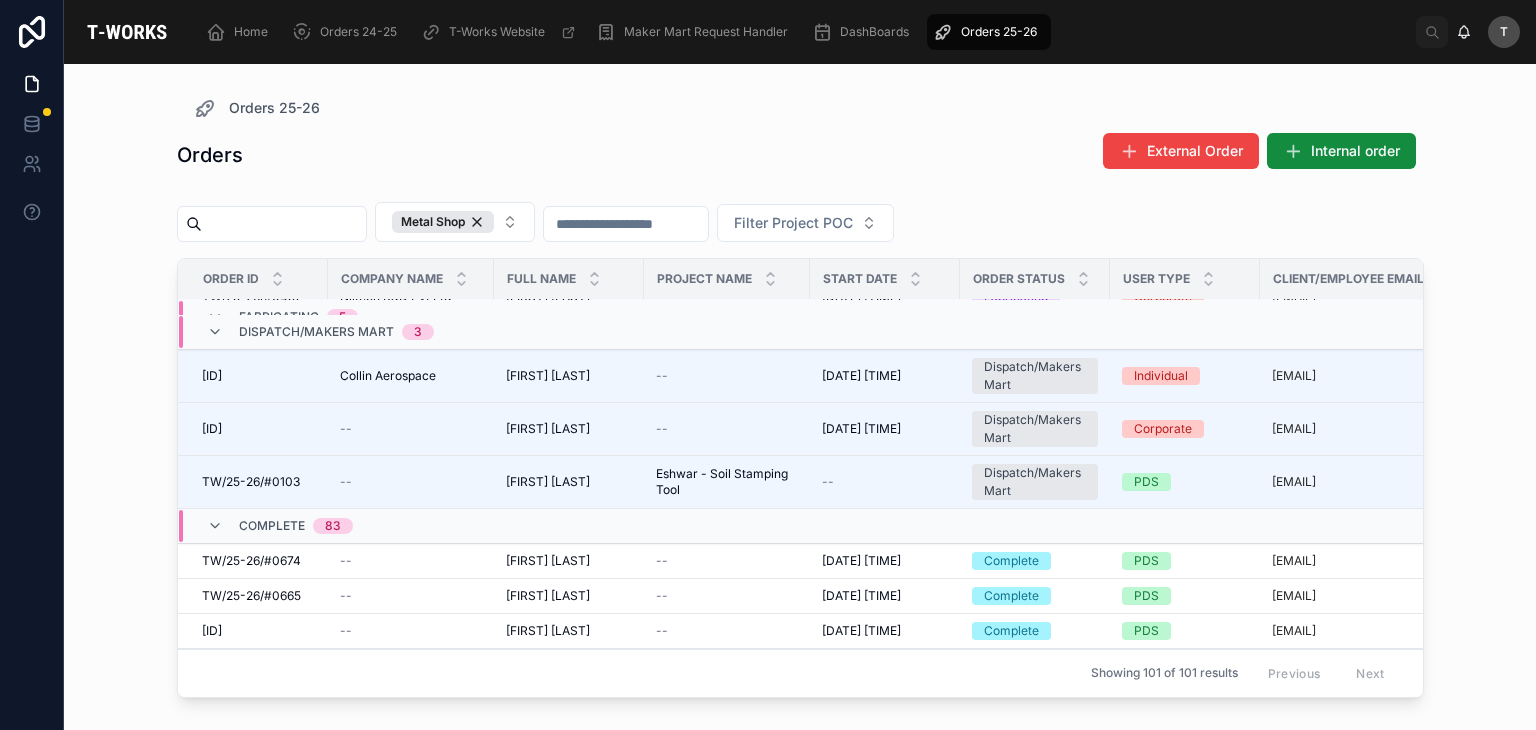 click on "Dispatch/Makers Mart" at bounding box center (316, 332) 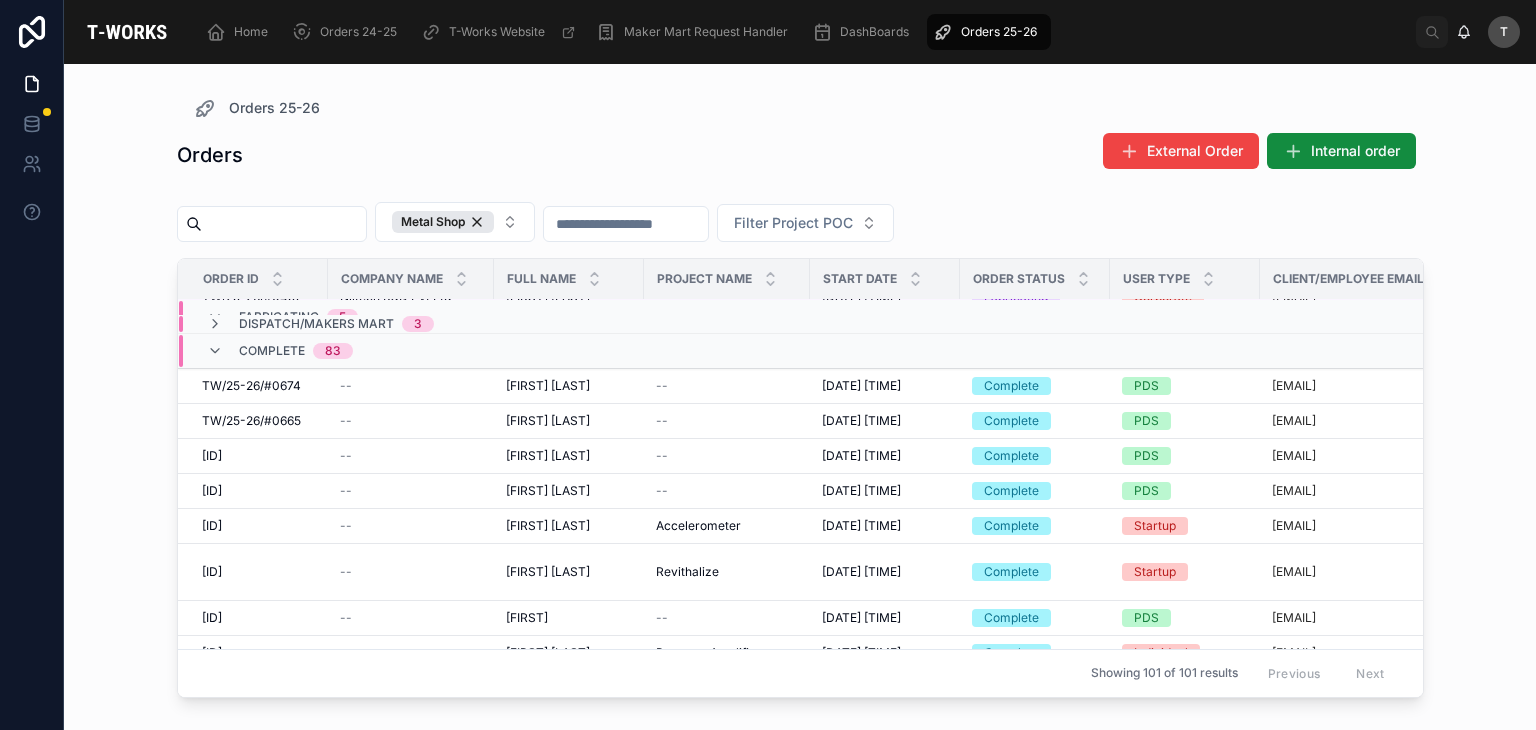 click on "Complete 83" at bounding box center (296, 351) 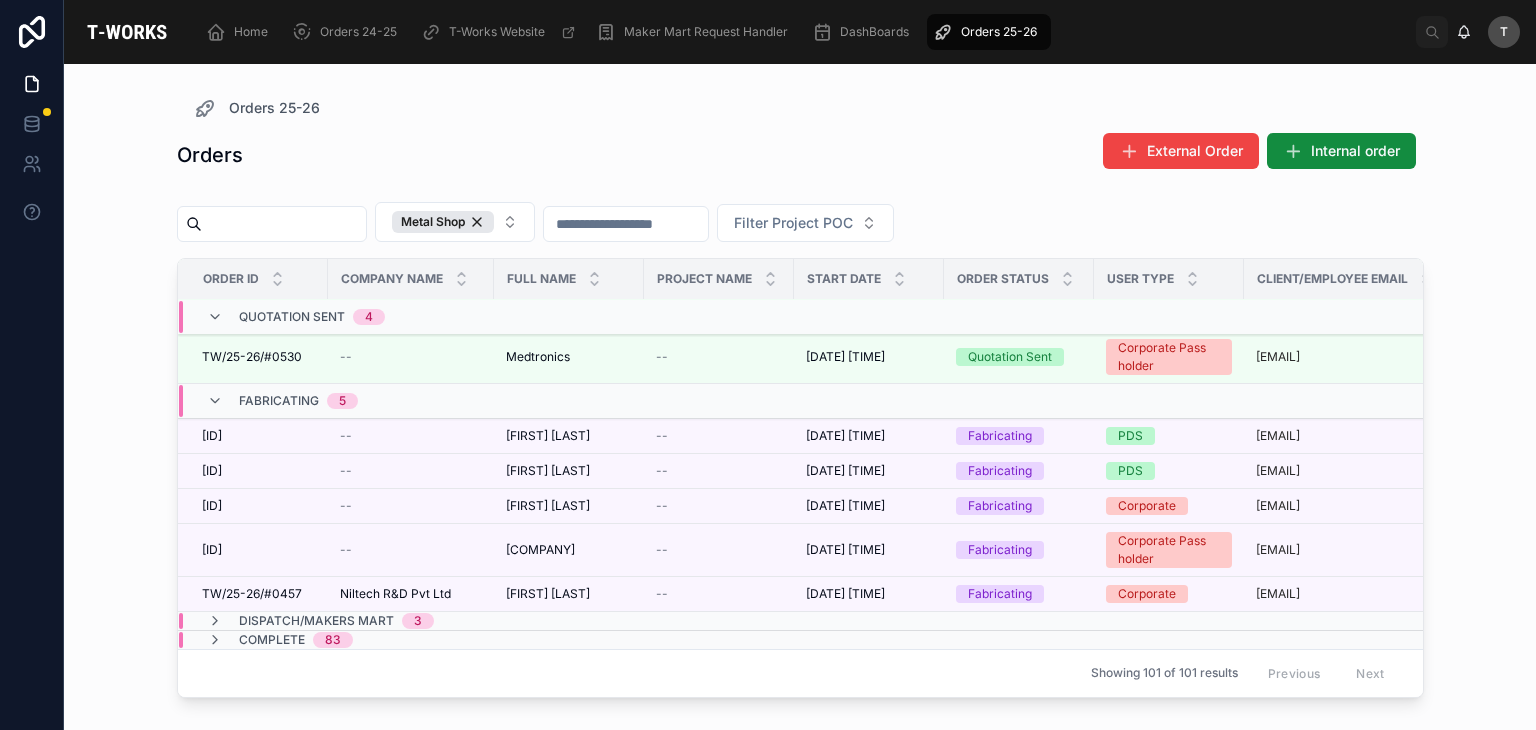 scroll, scrollTop: 526, scrollLeft: 0, axis: vertical 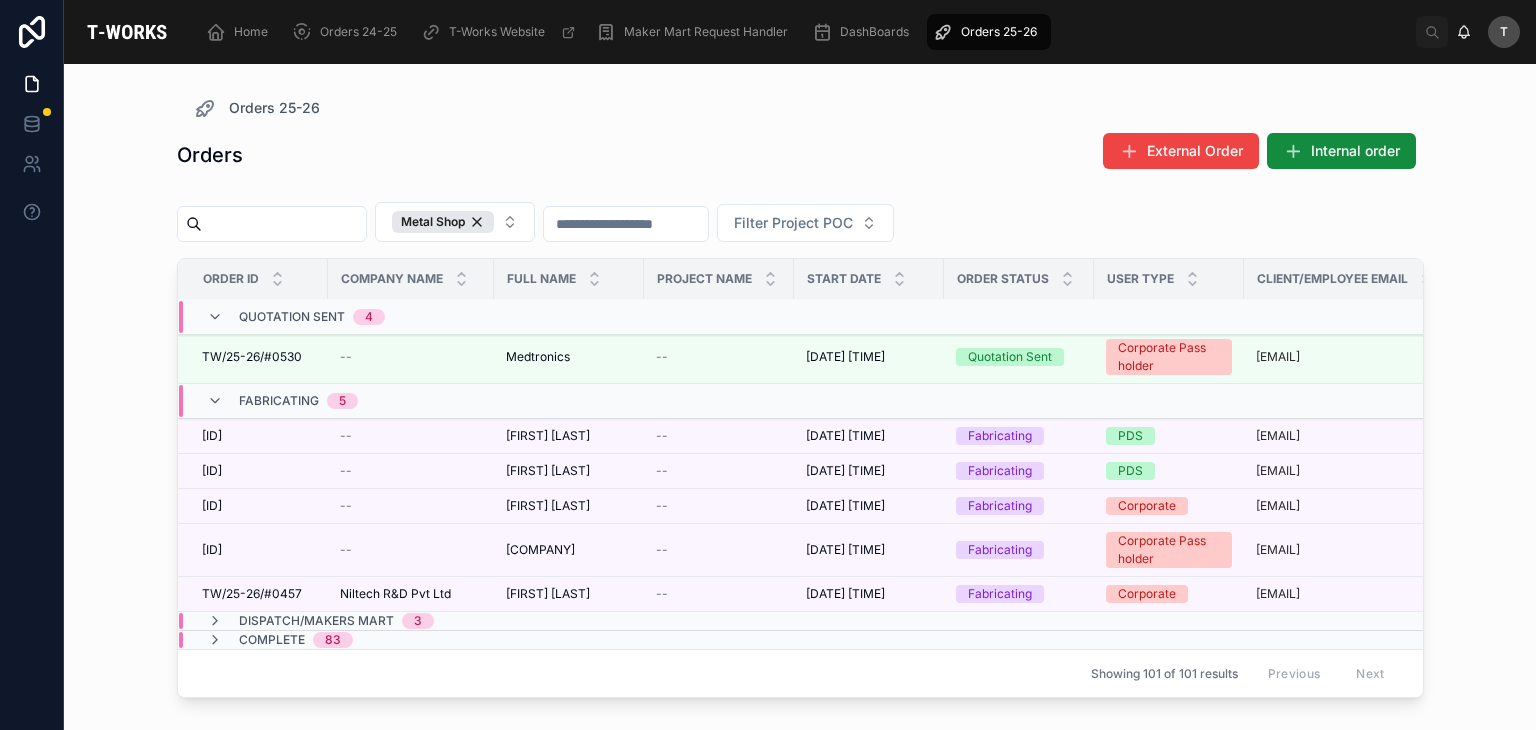click on "3" at bounding box center [418, 621] 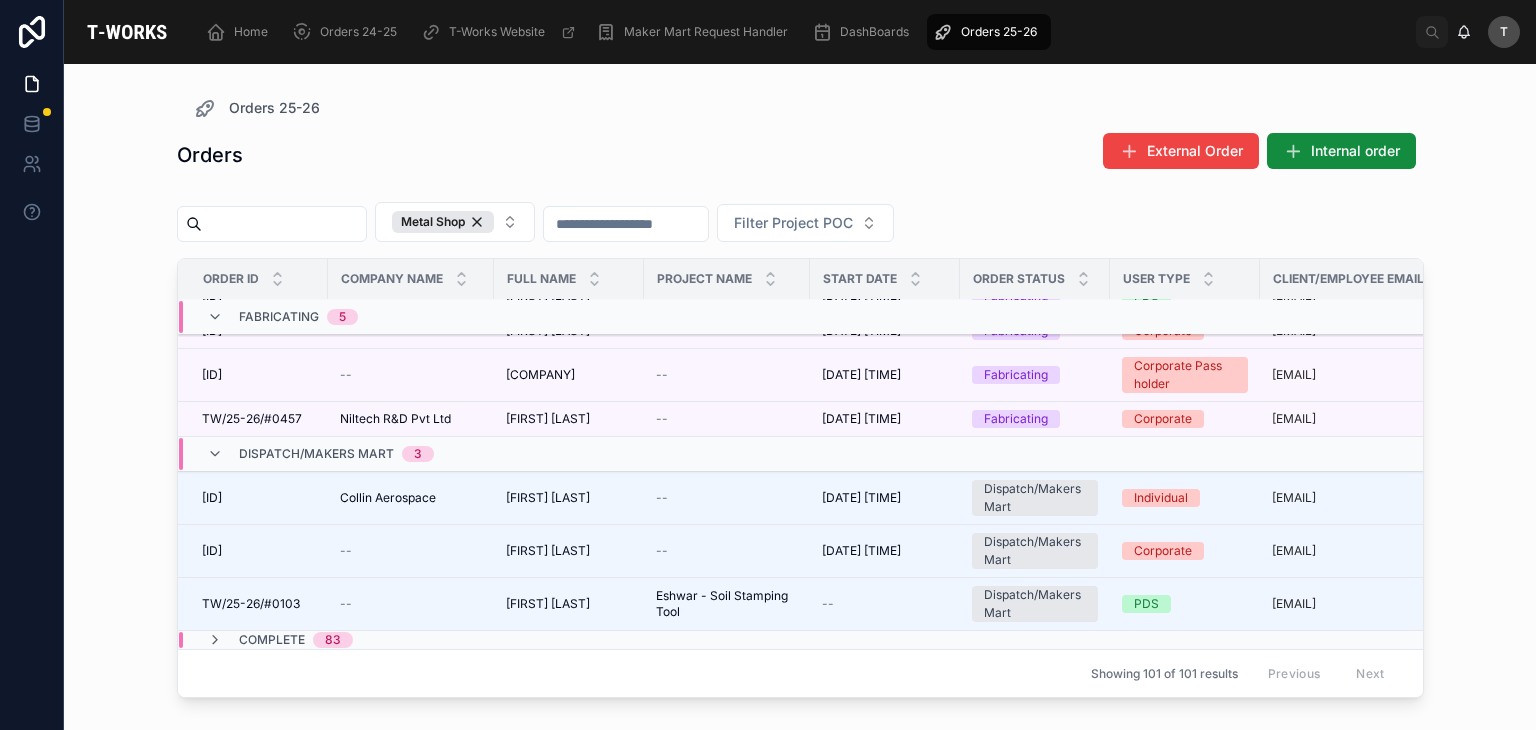 click on "Dispatch/Makers Mart" at bounding box center (316, 454) 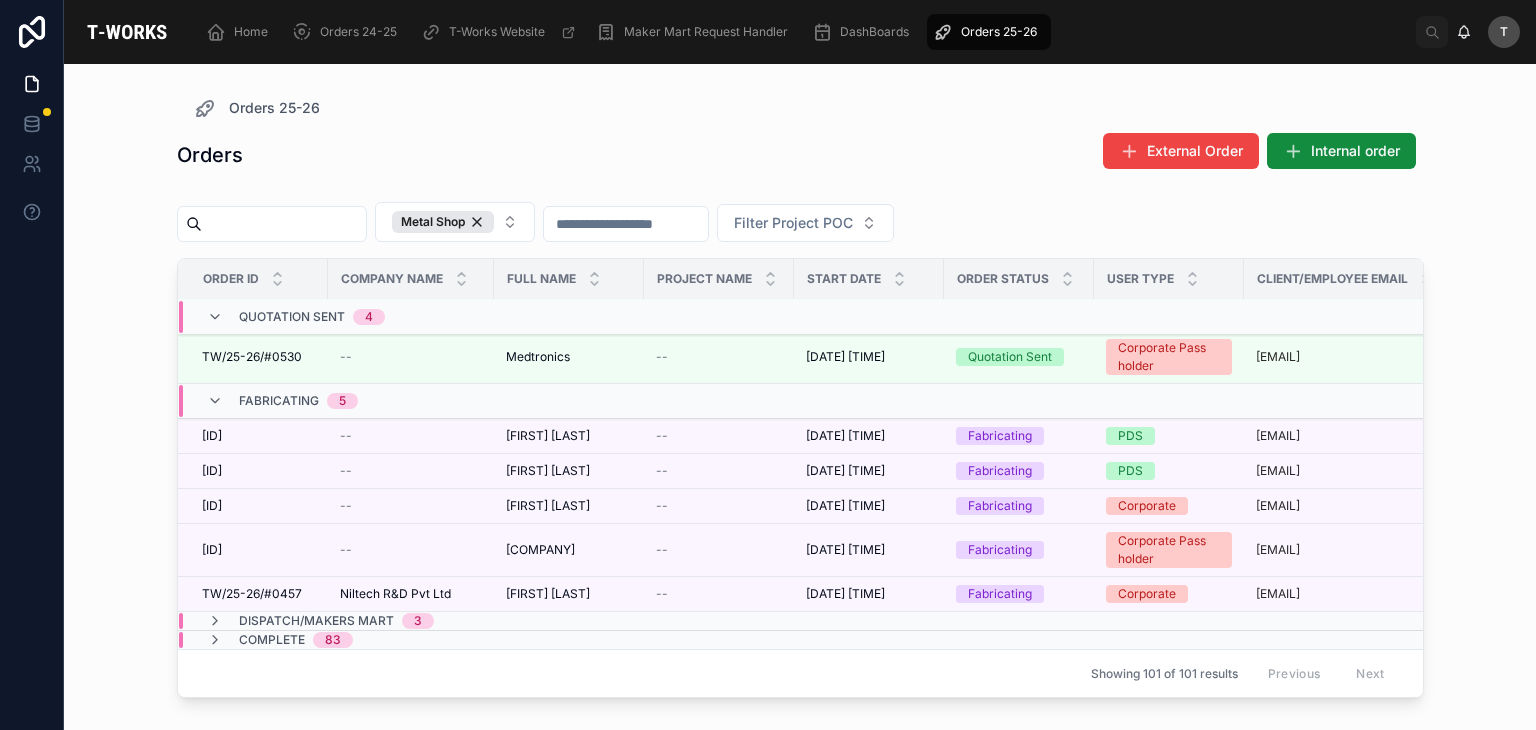 scroll, scrollTop: 526, scrollLeft: 0, axis: vertical 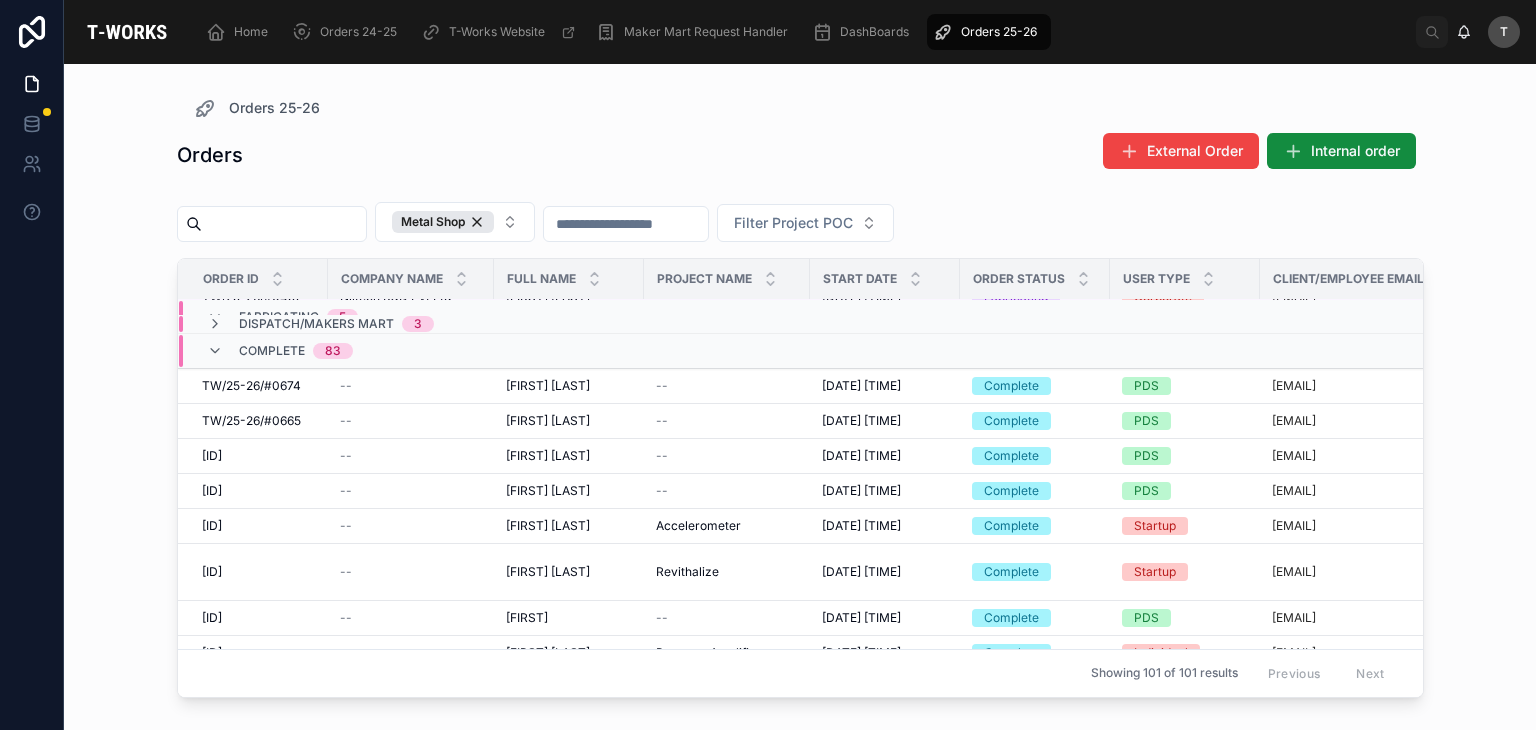 click on "Complete 83" at bounding box center (296, 351) 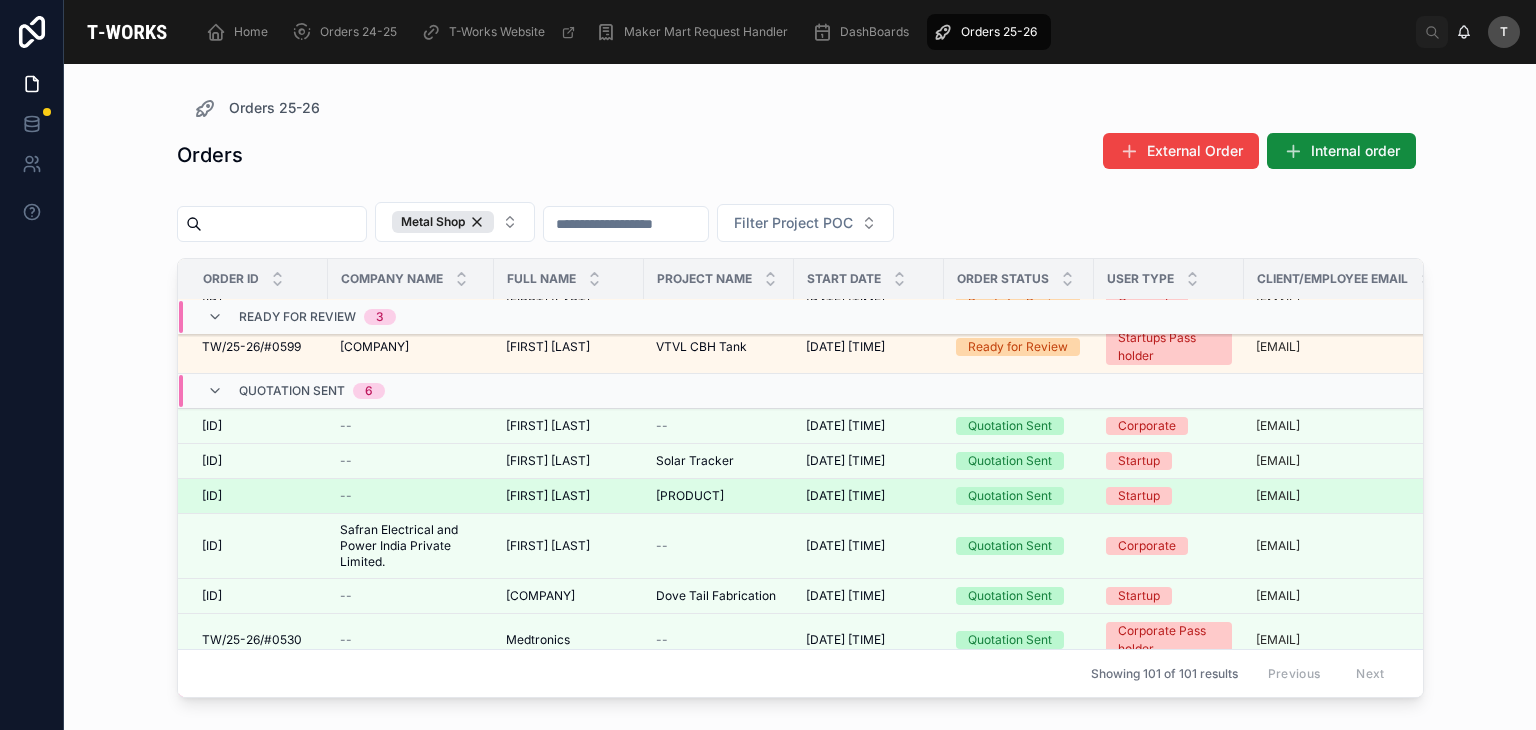 scroll, scrollTop: 200, scrollLeft: 0, axis: vertical 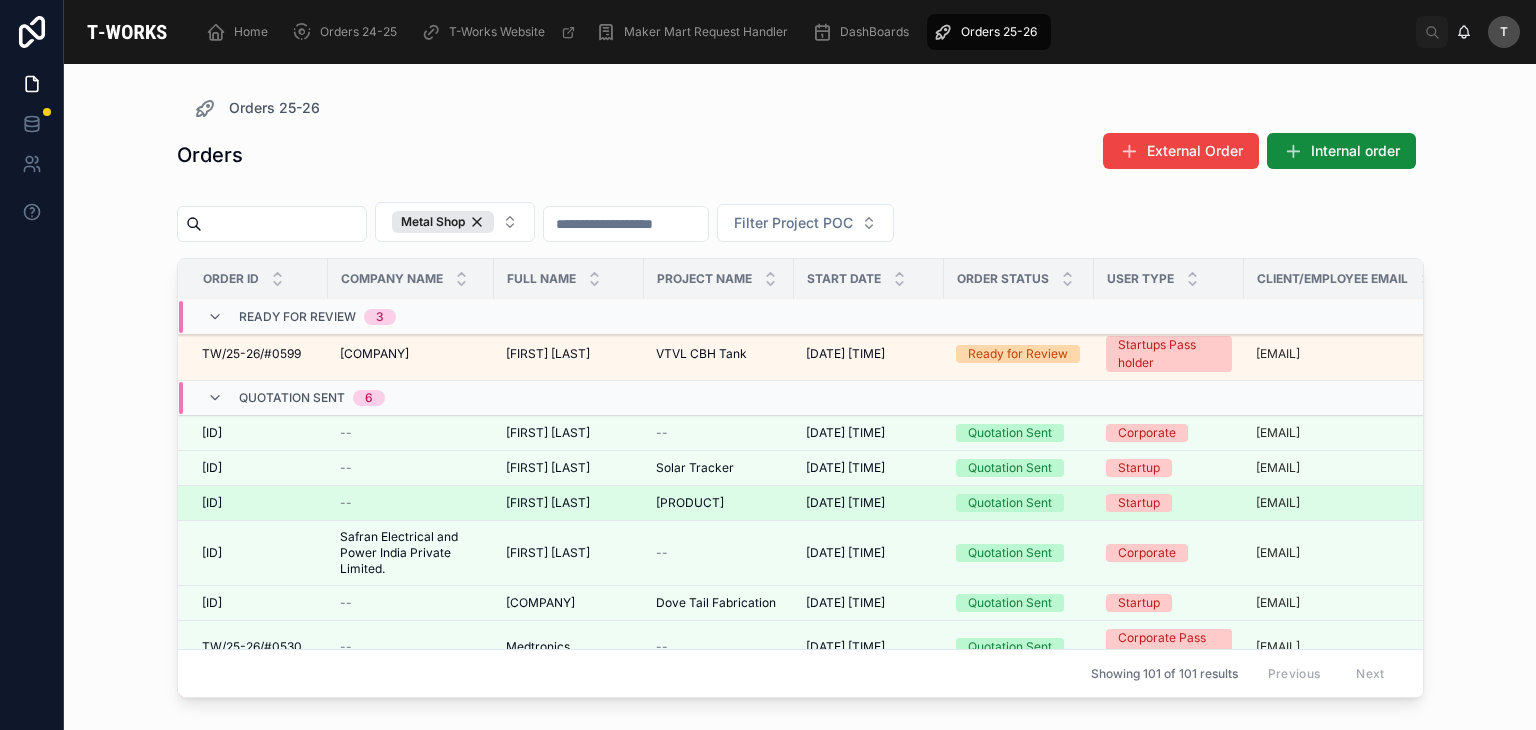 click on "[ID]" at bounding box center (212, 503) 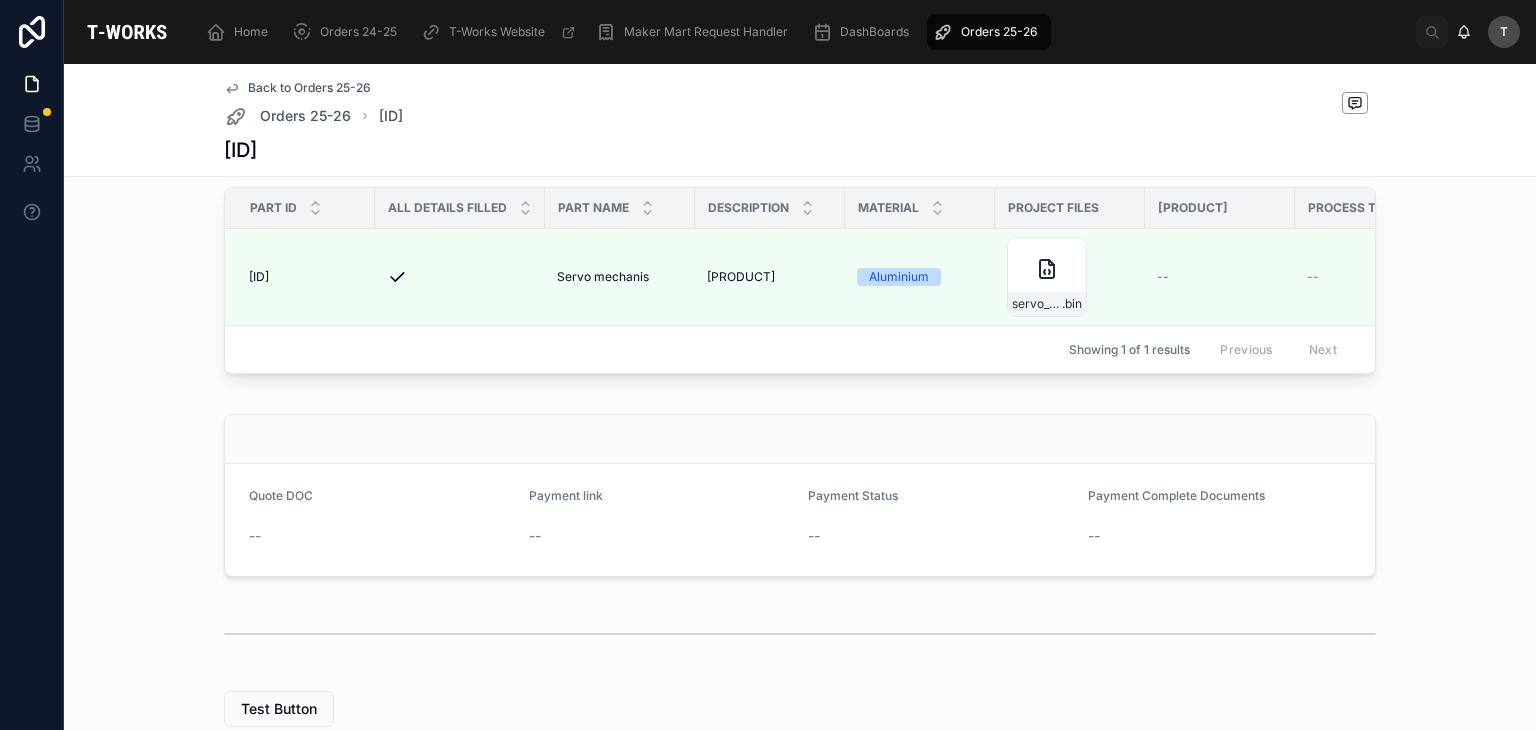 scroll, scrollTop: 742, scrollLeft: 0, axis: vertical 